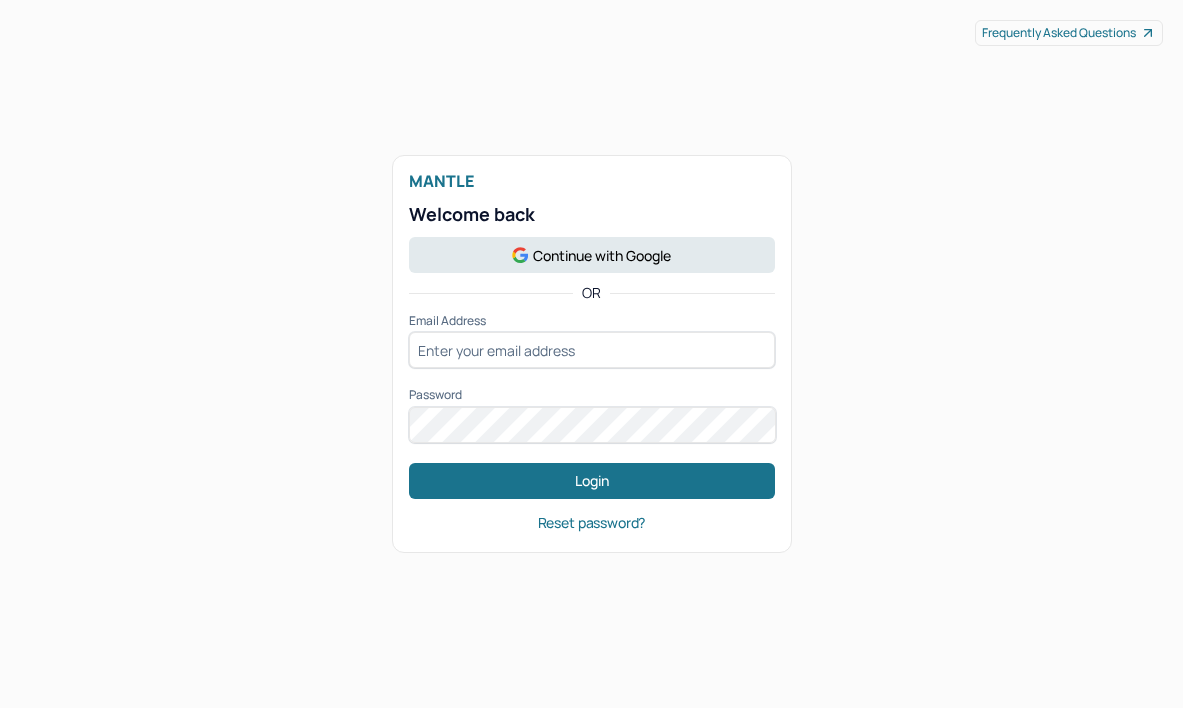 scroll, scrollTop: 0, scrollLeft: 0, axis: both 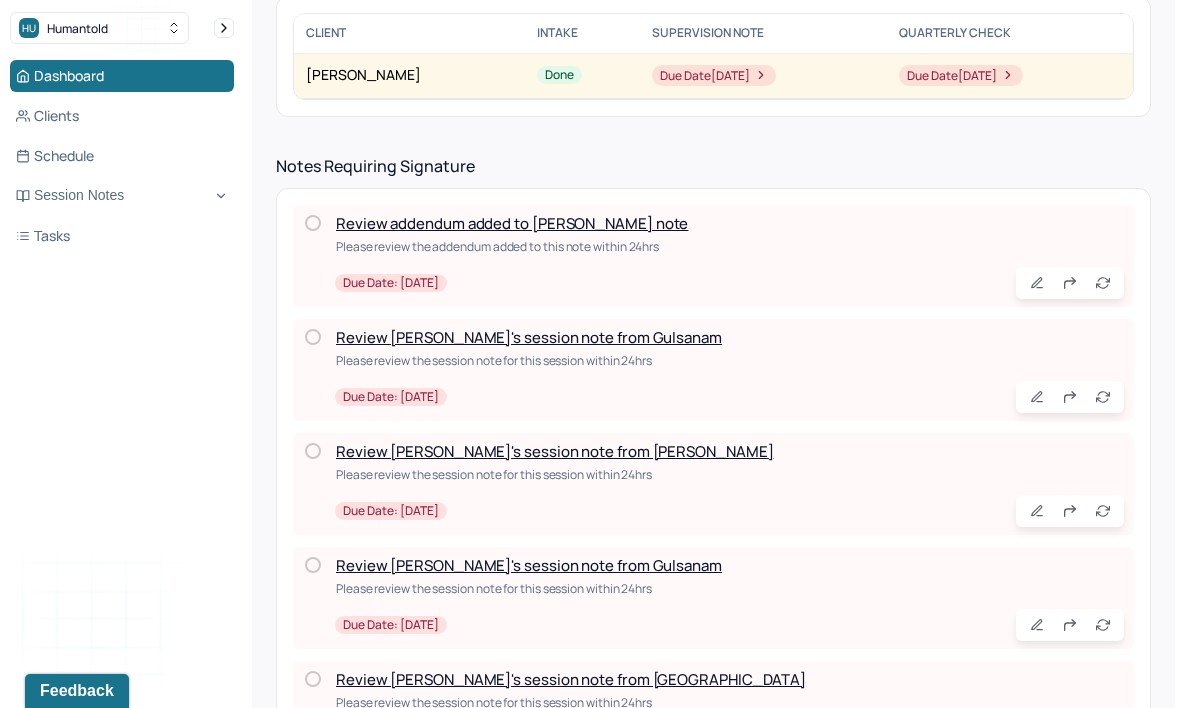click on "Review addendum added to [PERSON_NAME] note" at bounding box center [512, 223] 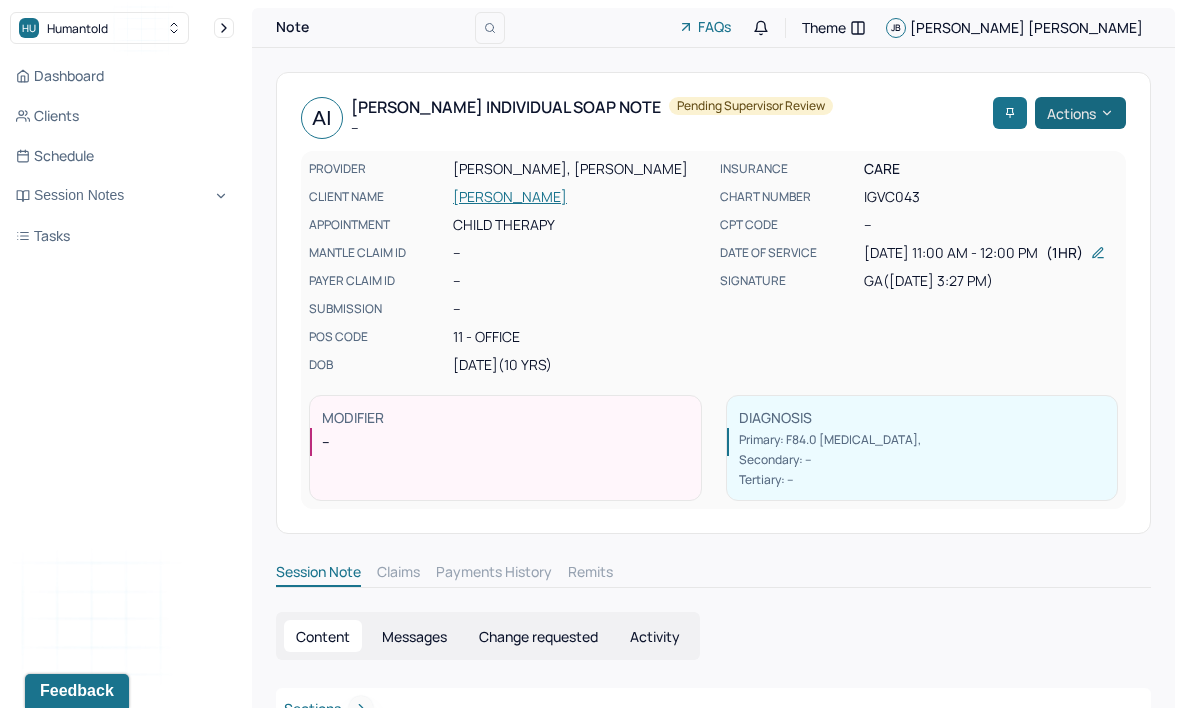 scroll, scrollTop: 0, scrollLeft: 0, axis: both 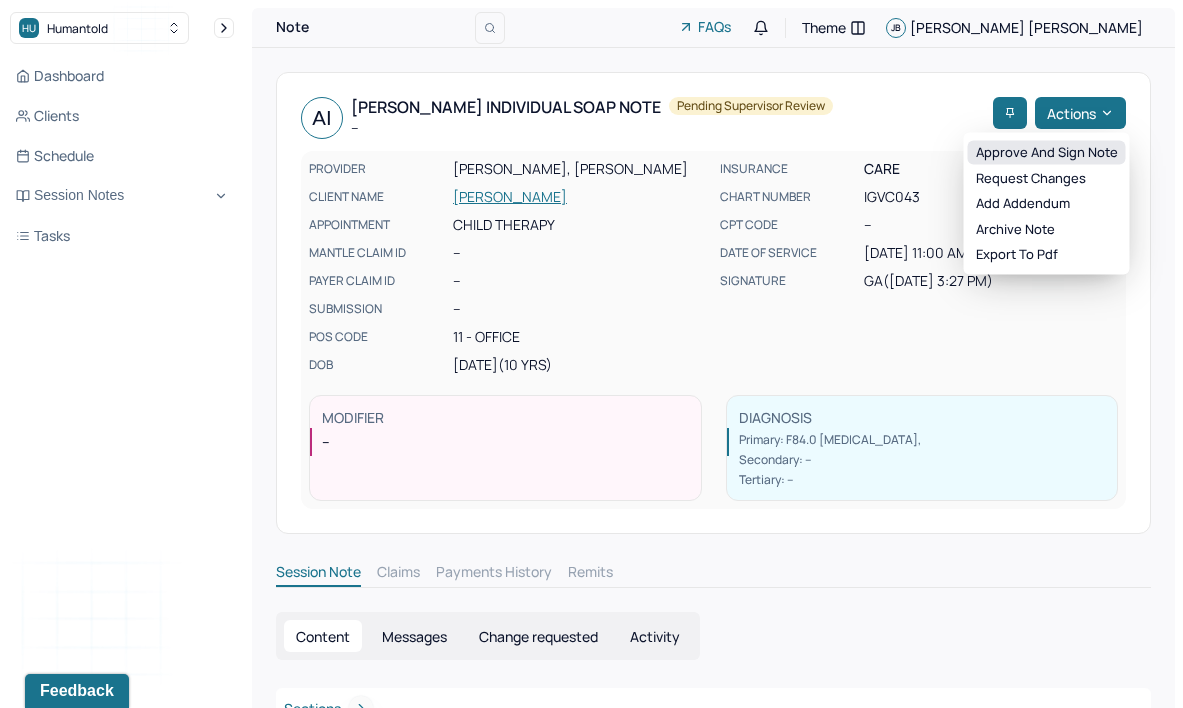 click on "Approve and sign note" at bounding box center [1047, 153] 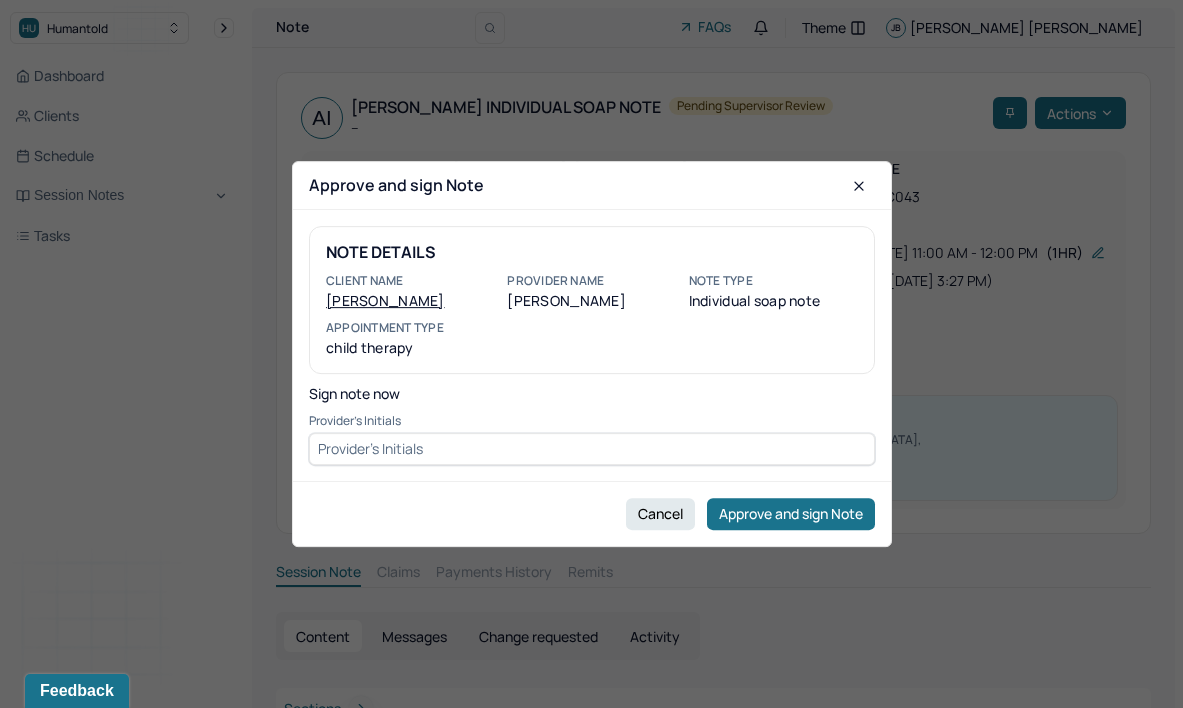 click at bounding box center [592, 449] 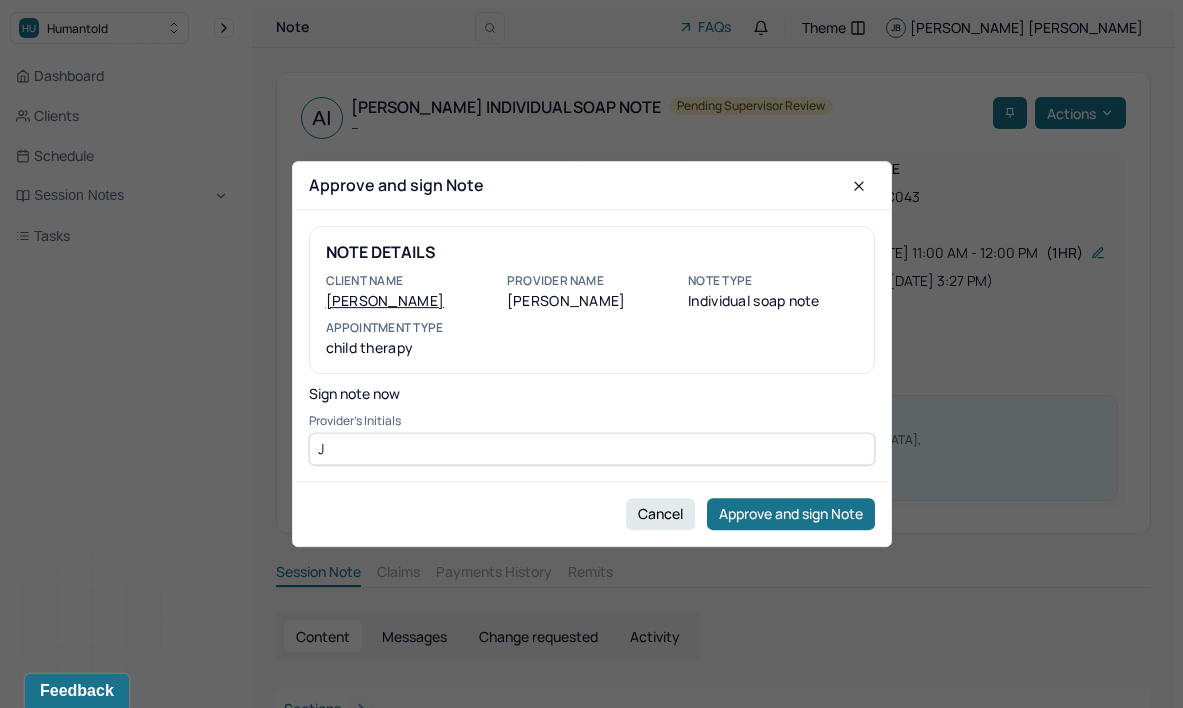 type on "B" 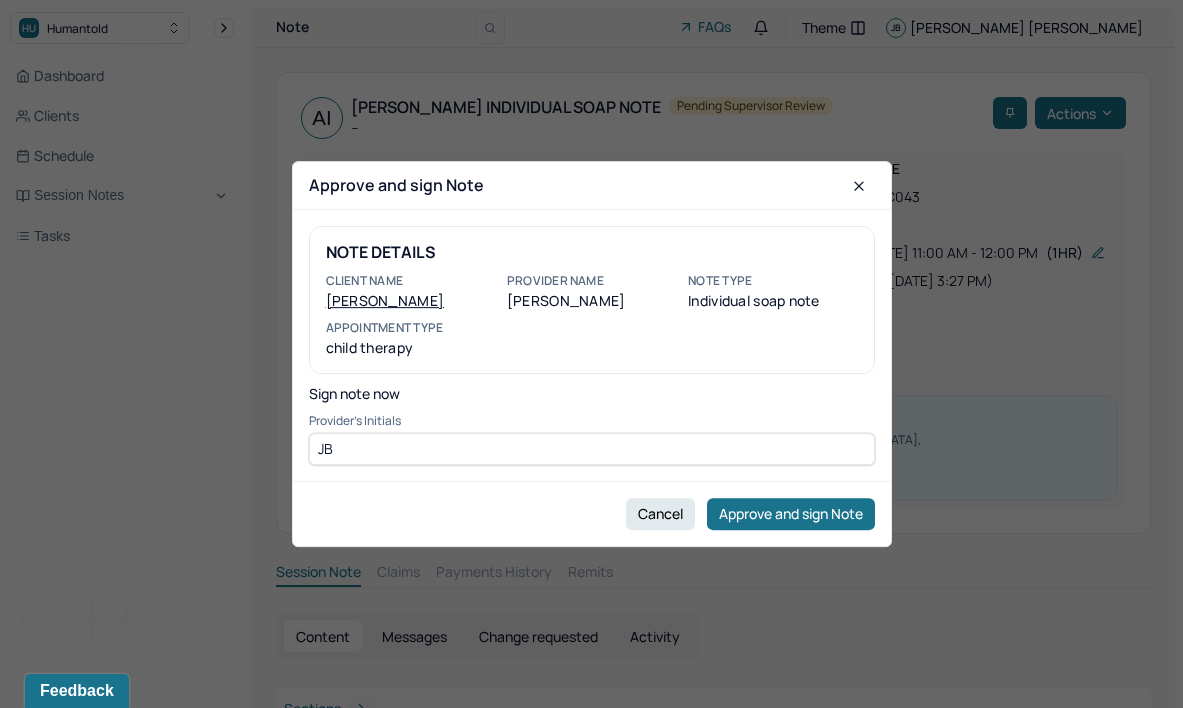 type on "JB" 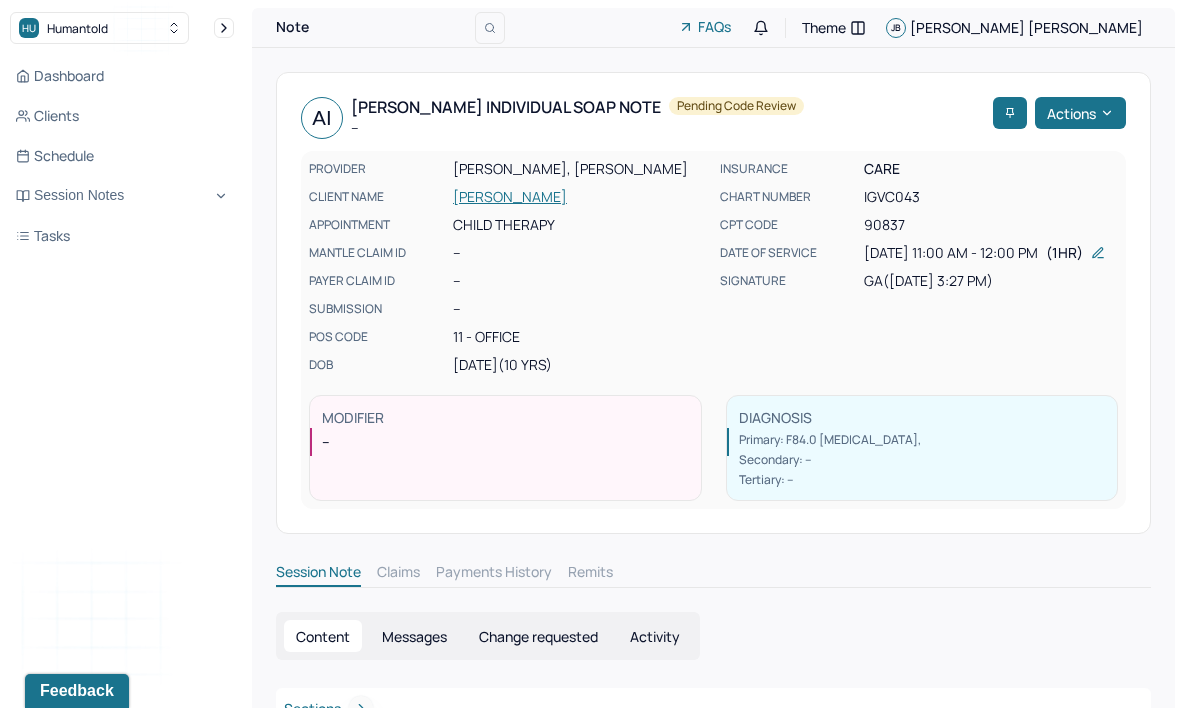 click on "Dashboard Clients Schedule Session Notes Tasks" at bounding box center (122, 156) 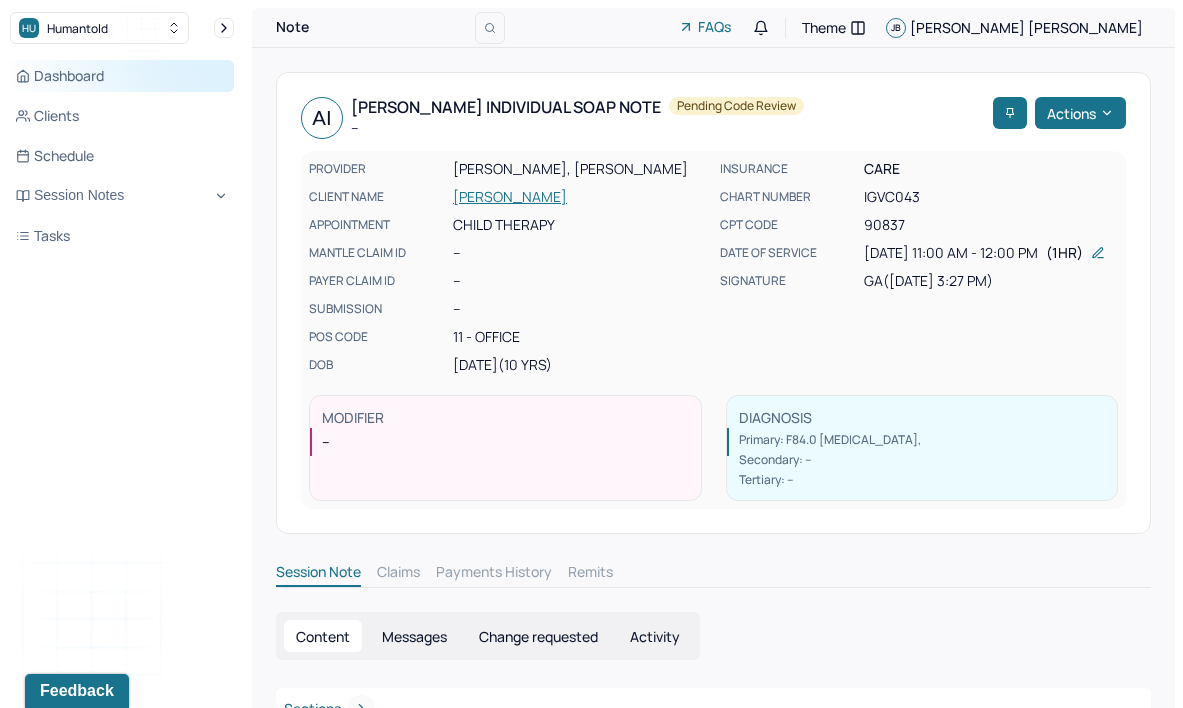 click on "Dashboard" at bounding box center [122, 76] 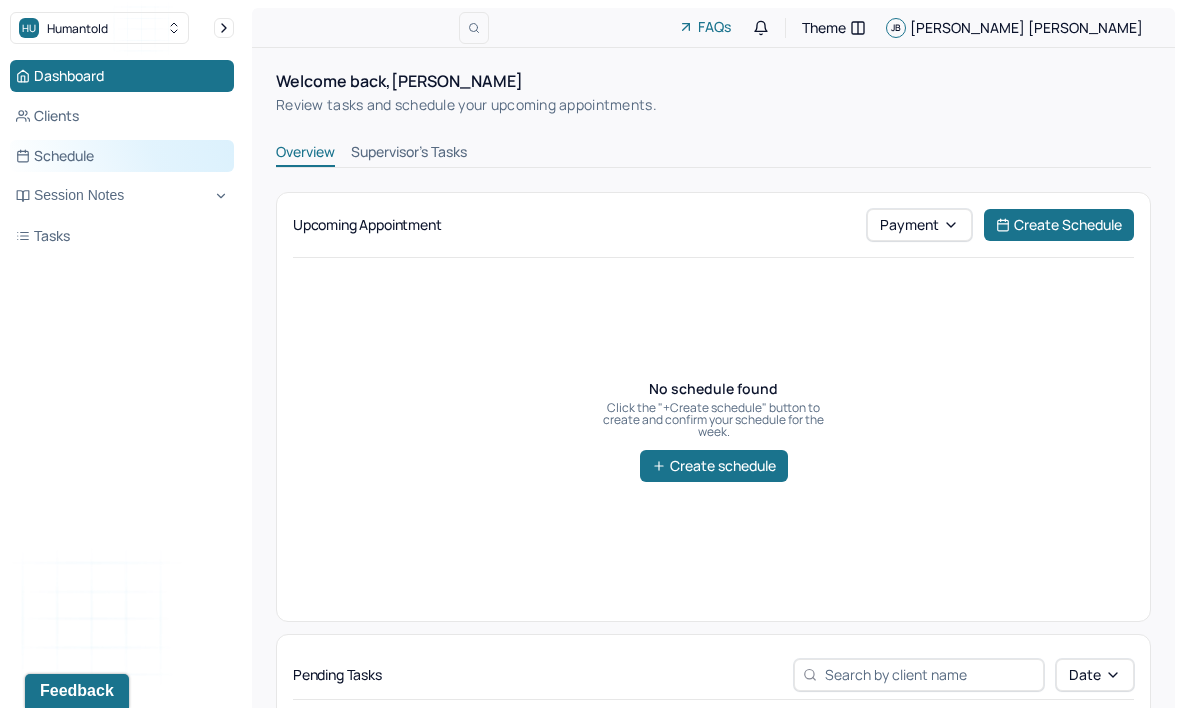 click on "Schedule" at bounding box center (122, 156) 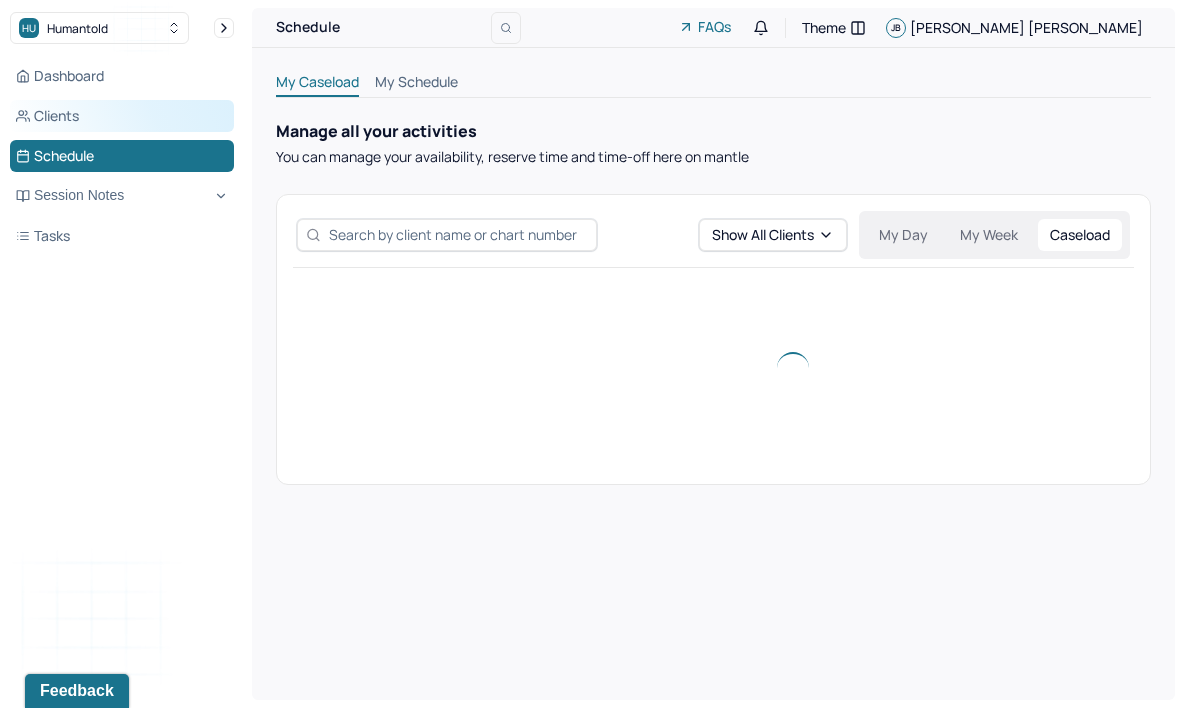 click on "Clients" at bounding box center (122, 116) 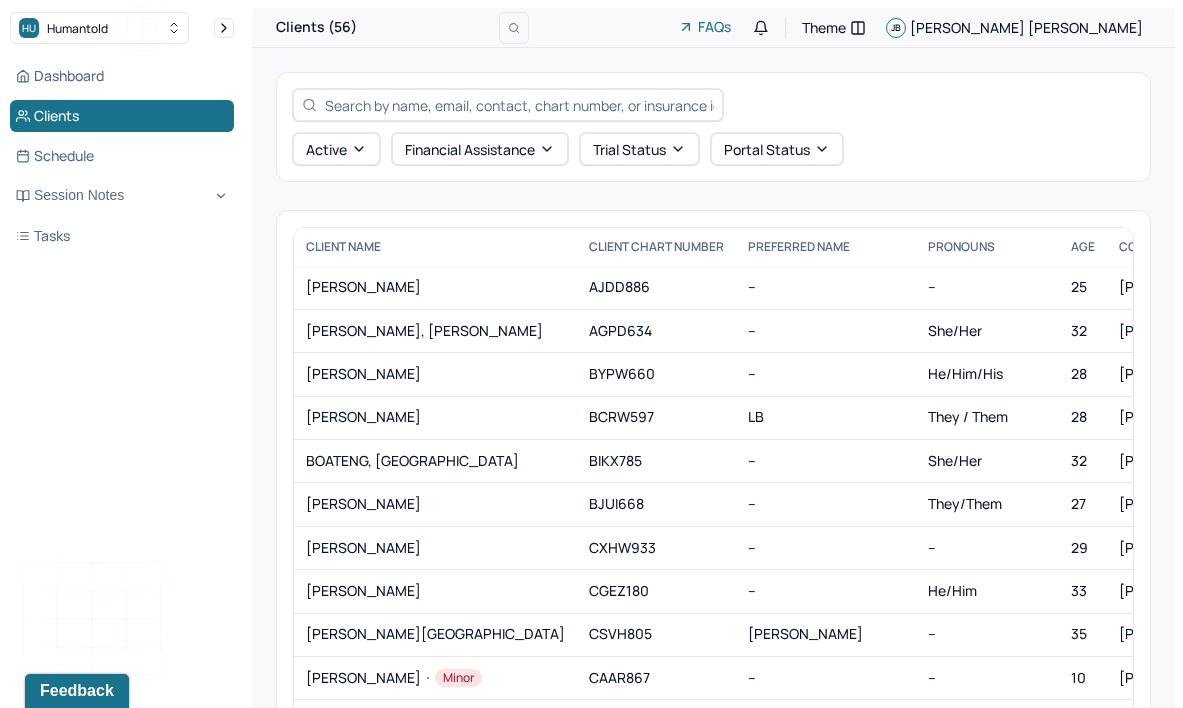 click on "Dashboard Clients Schedule Session Notes Tasks" at bounding box center [122, 156] 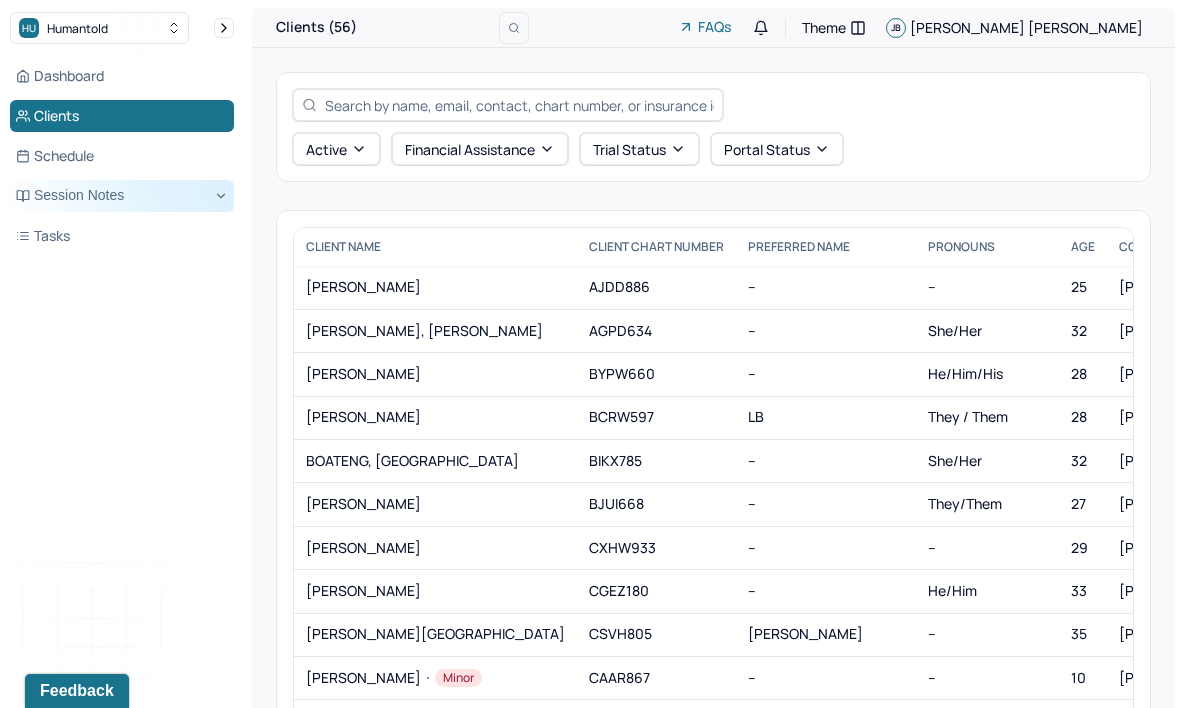 click on "Session Notes" at bounding box center [122, 196] 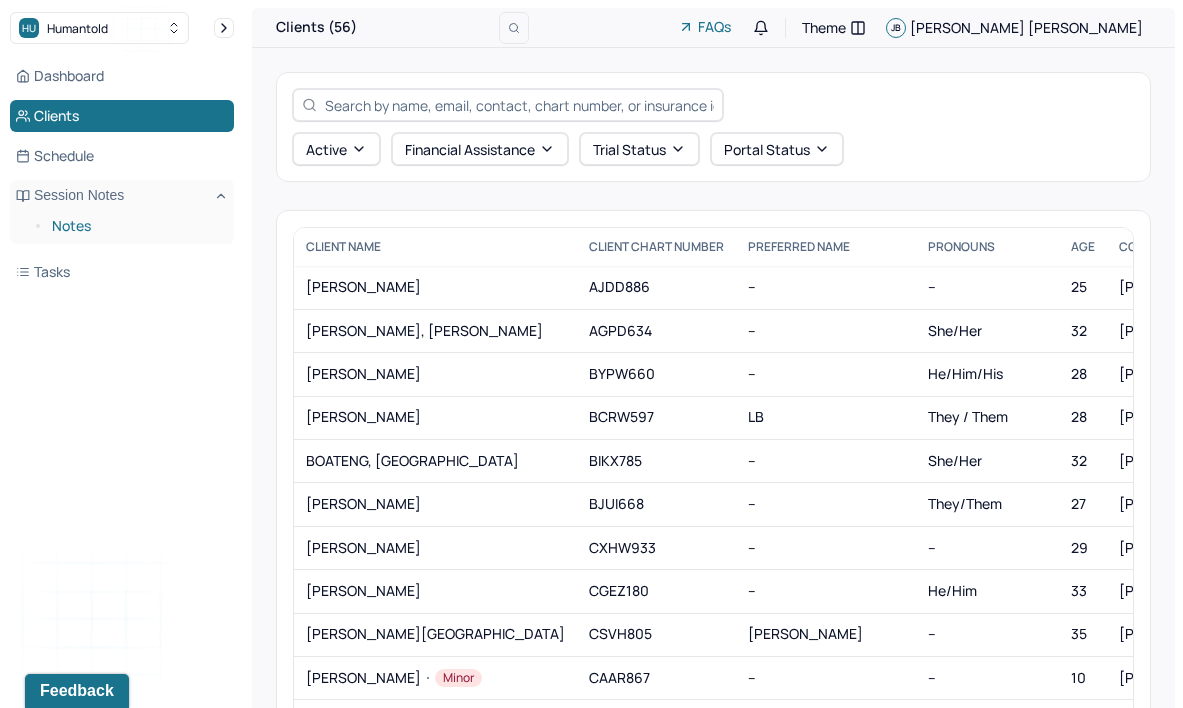 click on "Notes" at bounding box center (135, 226) 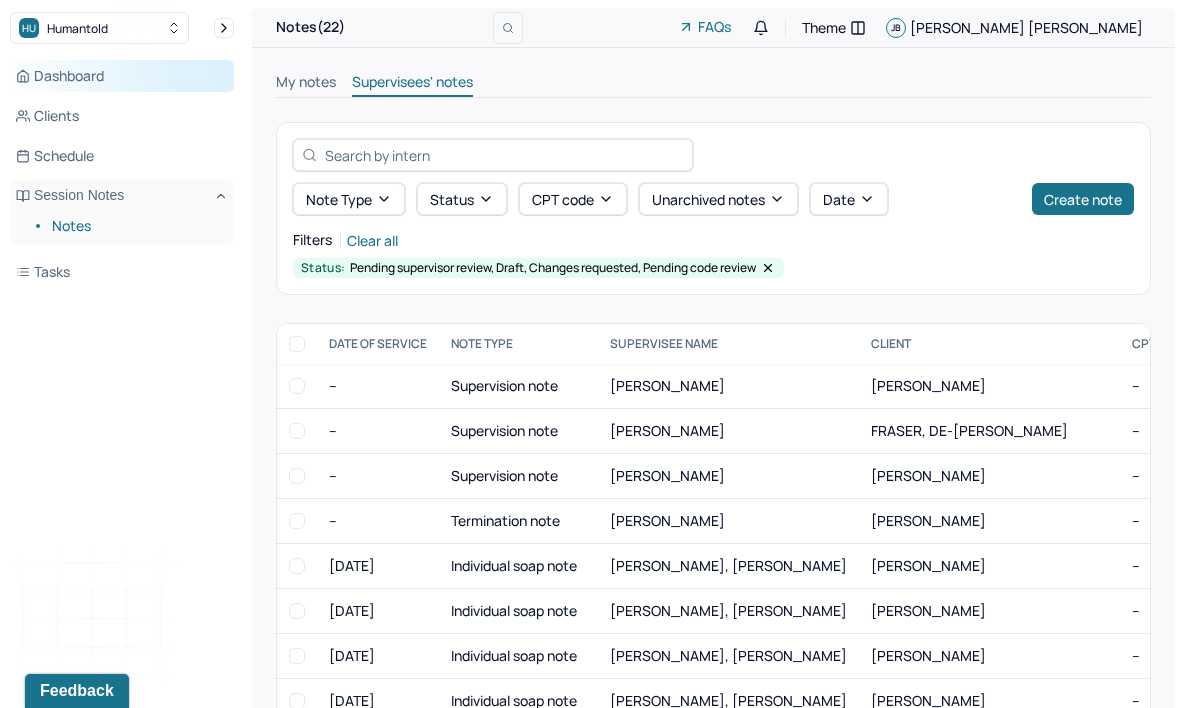 click on "Dashboard" at bounding box center (122, 76) 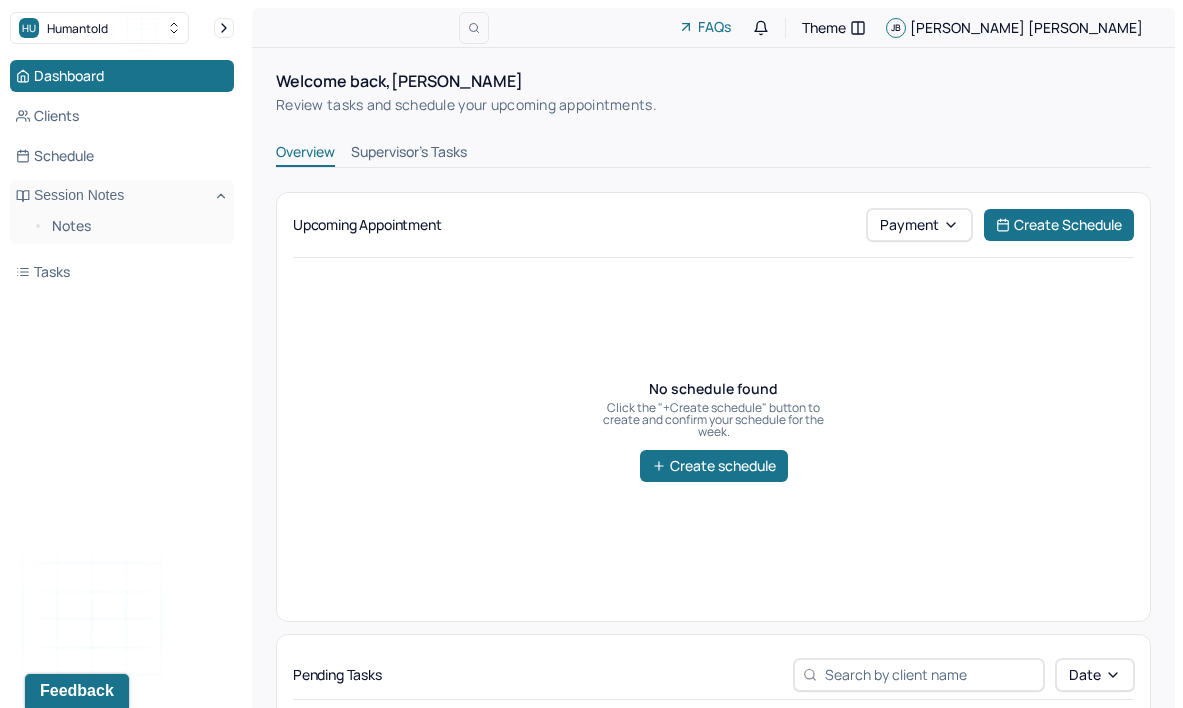 click on "Supervisor's Tasks" at bounding box center (409, 154) 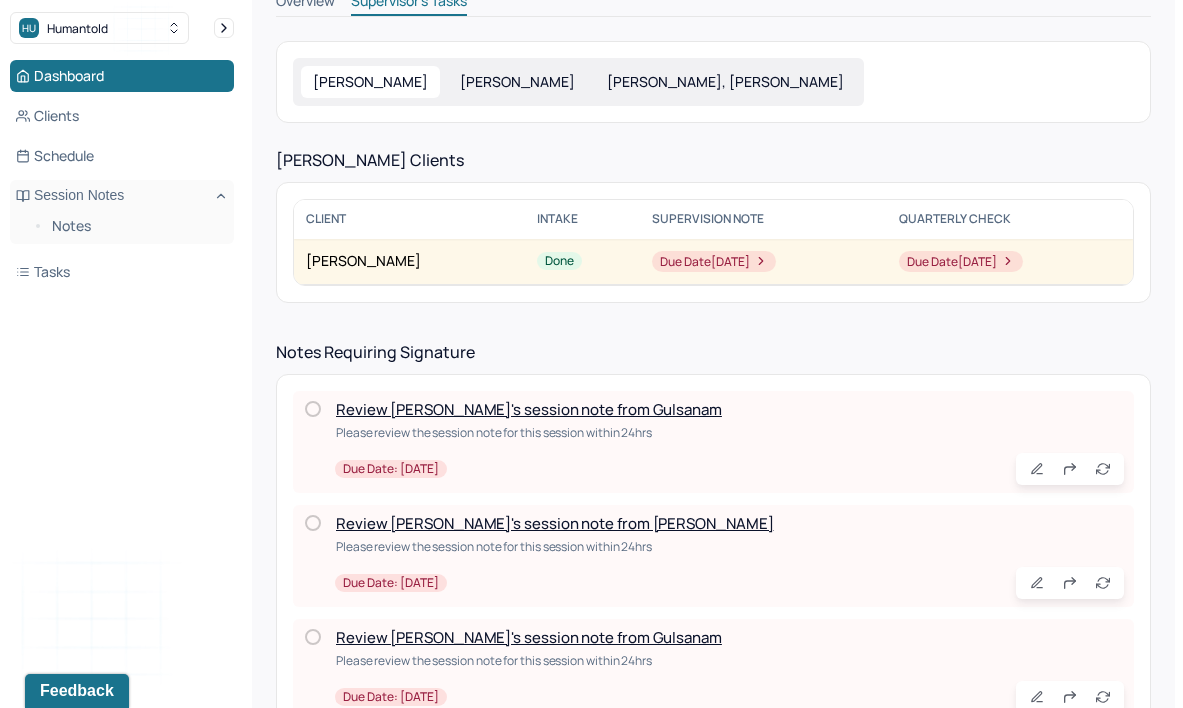 scroll, scrollTop: 154, scrollLeft: 0, axis: vertical 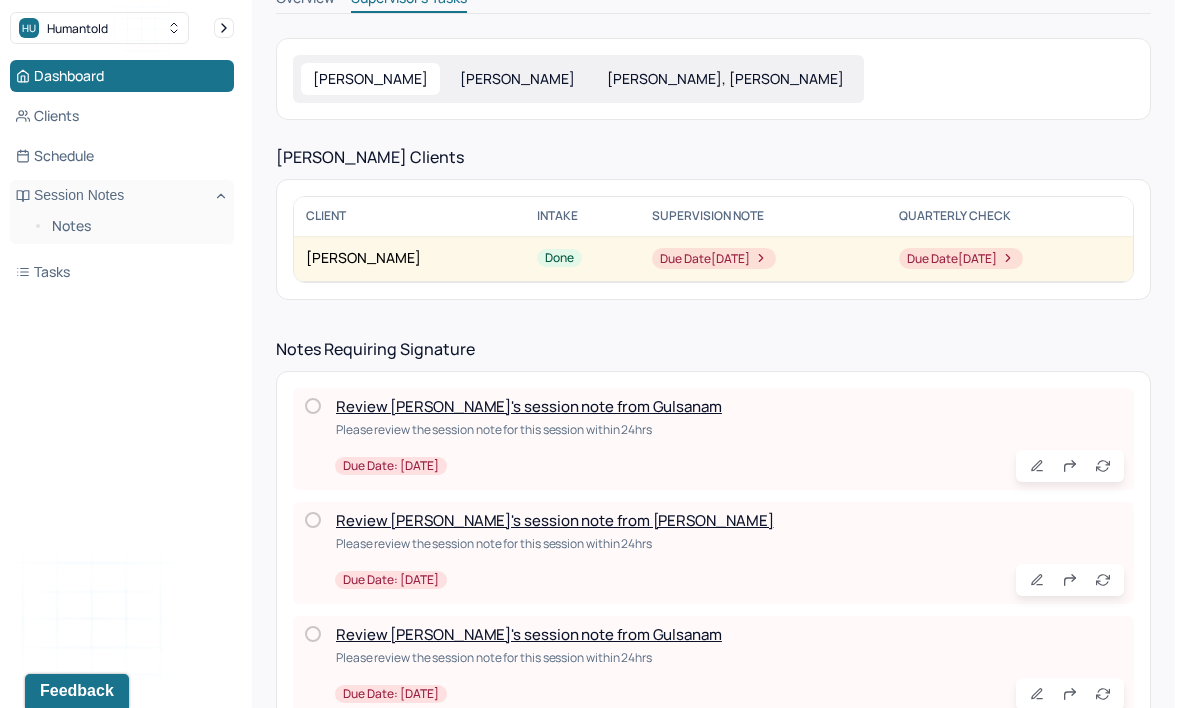 click on "[PERSON_NAME]" at bounding box center (517, 79) 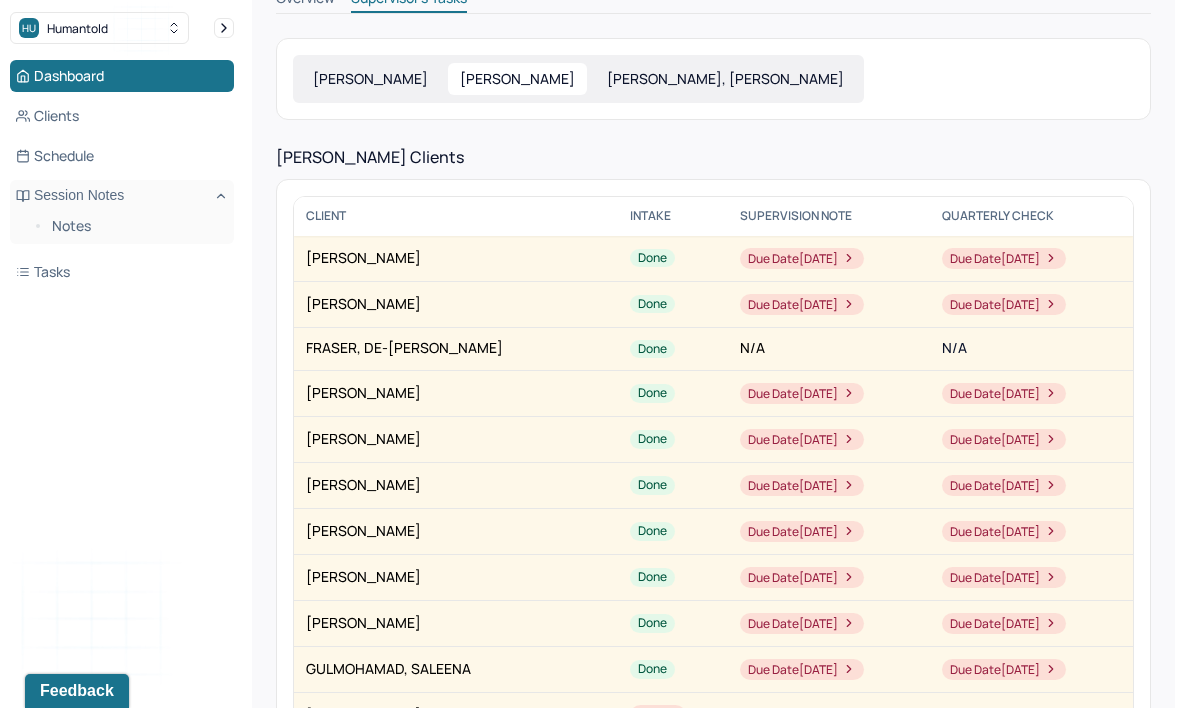 scroll, scrollTop: 0, scrollLeft: 0, axis: both 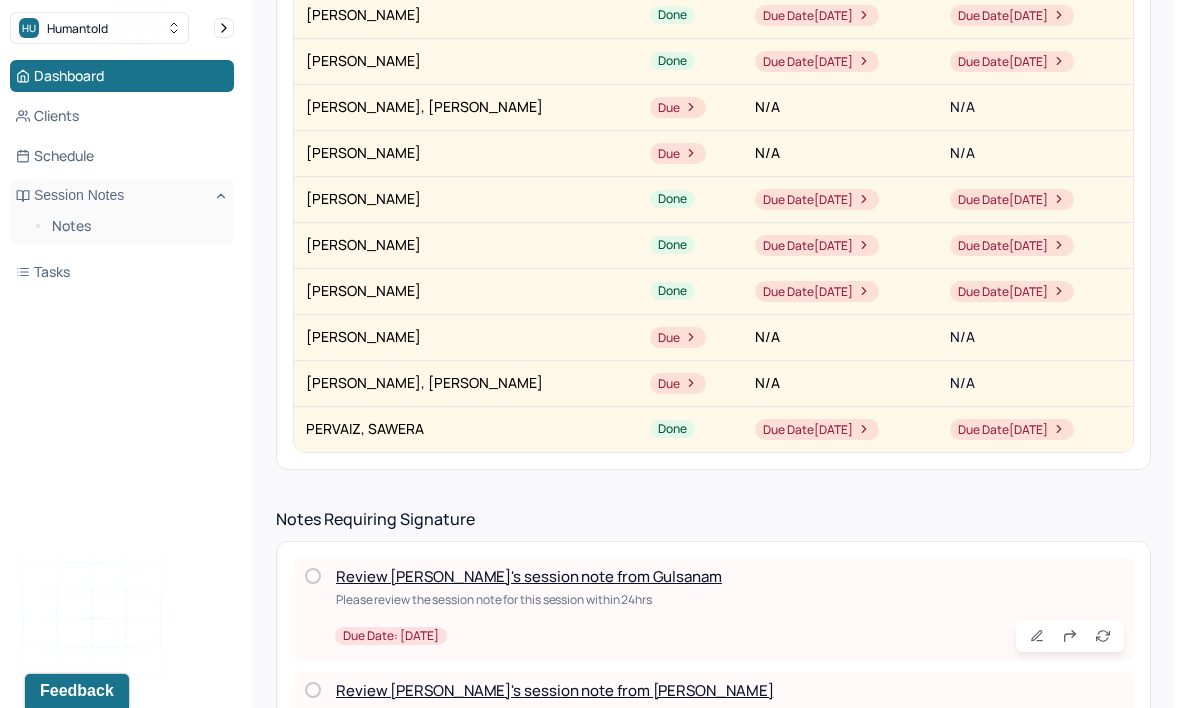 click on "Review [PERSON_NAME]'s session note from Gulsanam" at bounding box center [529, 576] 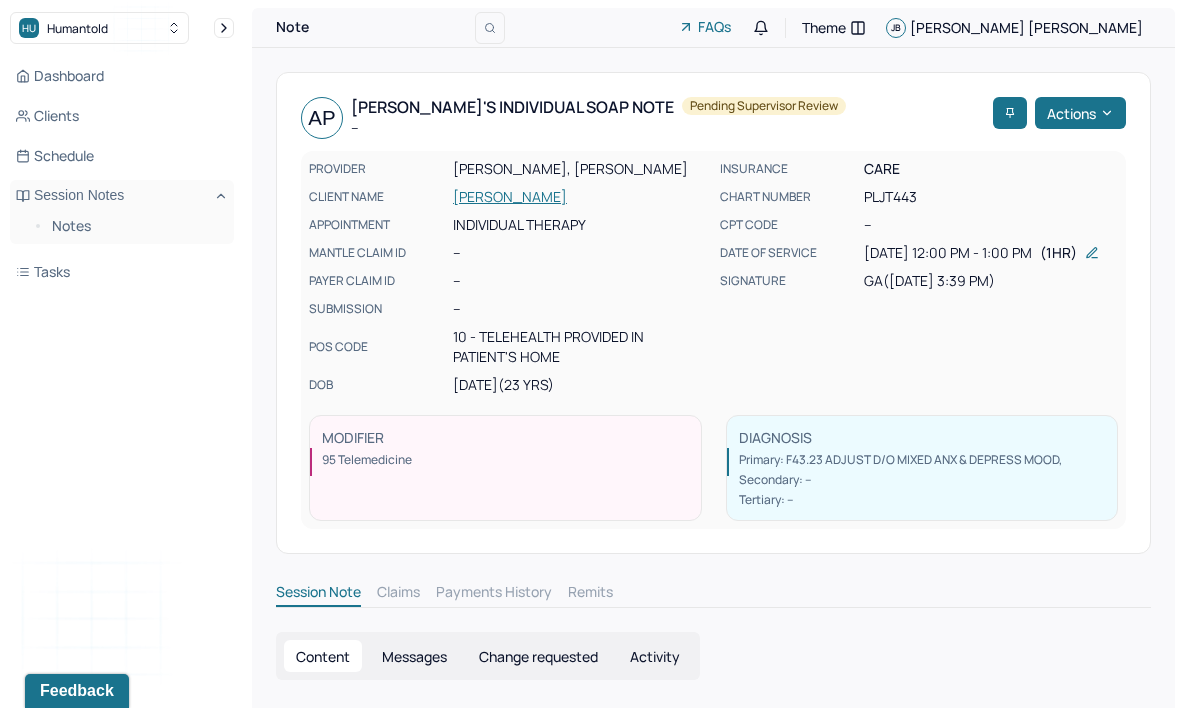 scroll, scrollTop: 0, scrollLeft: 0, axis: both 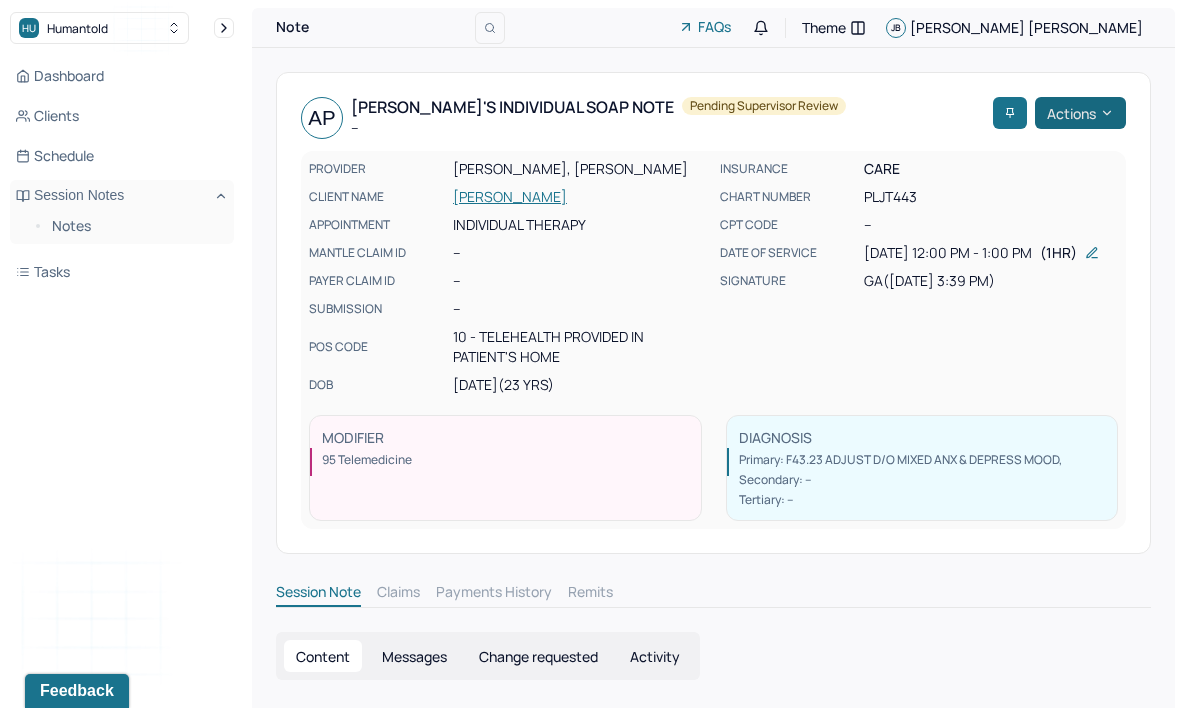 click on "Actions" at bounding box center (1080, 113) 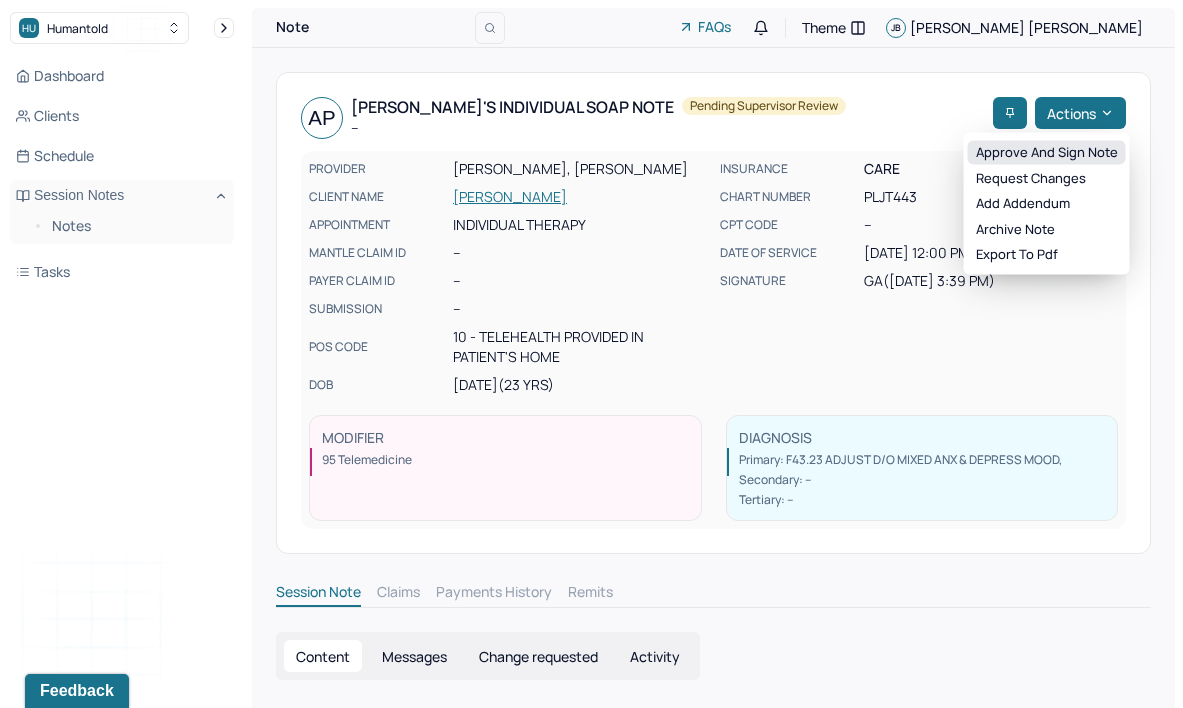 click on "Approve and sign note" at bounding box center [1047, 153] 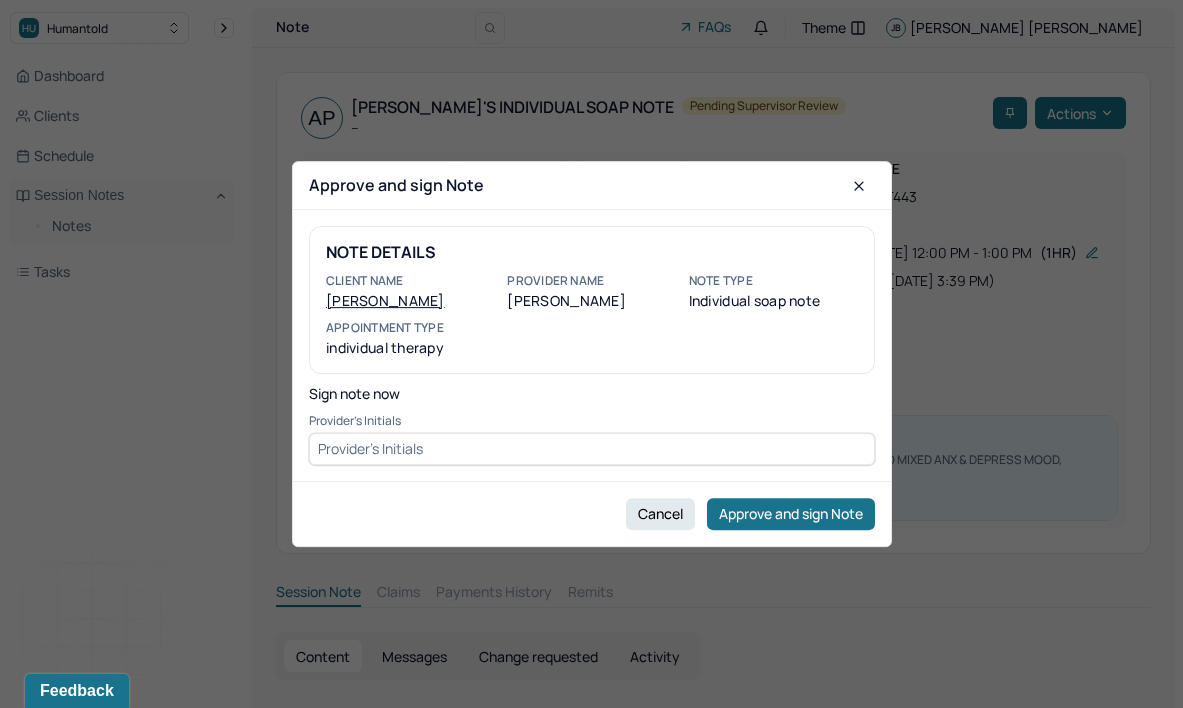 click at bounding box center (592, 449) 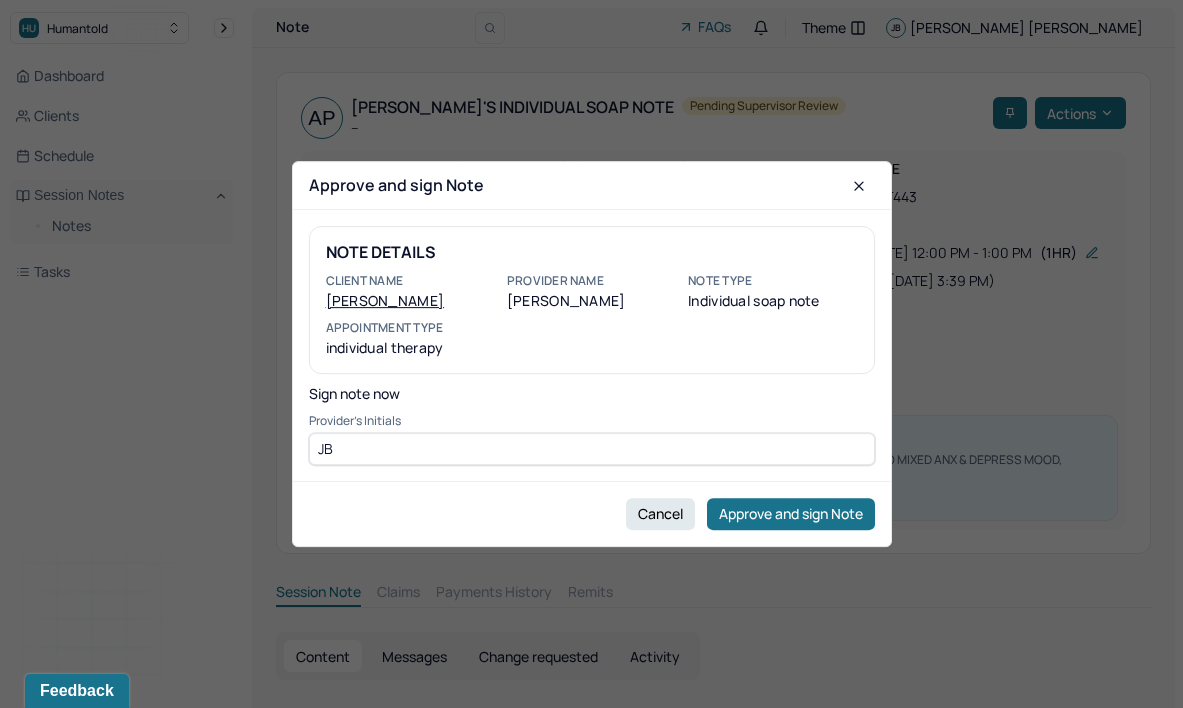 type on "JB" 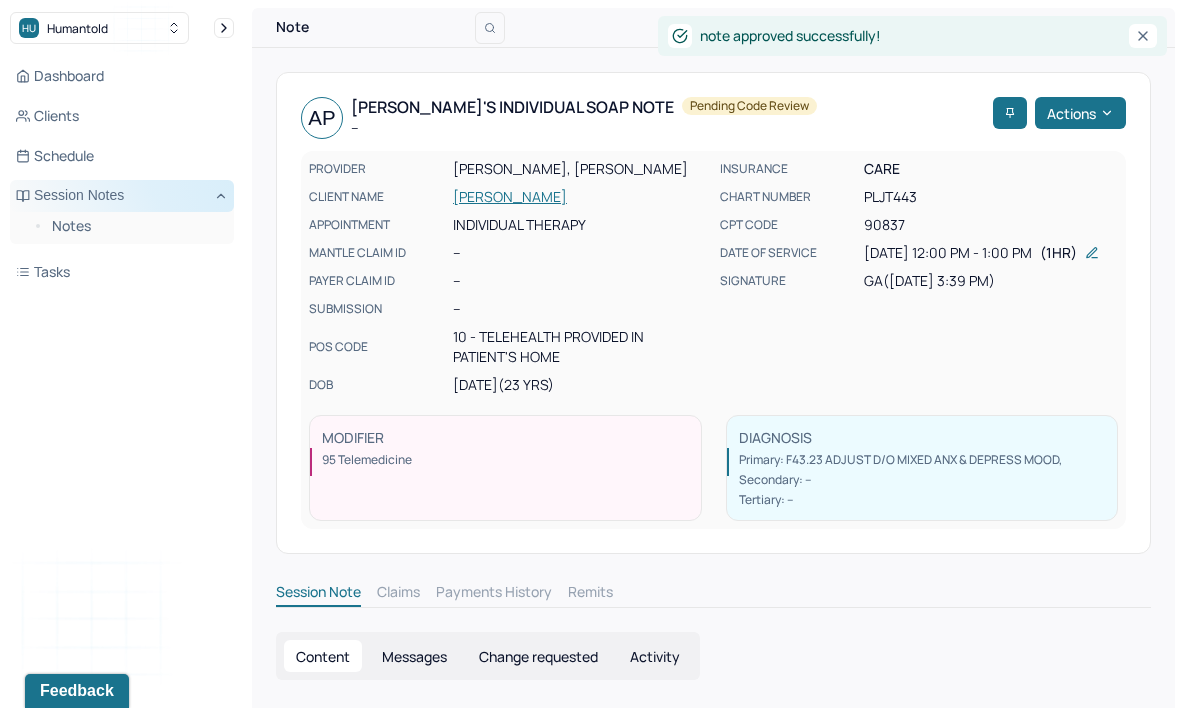 click on "Session Notes" at bounding box center (122, 196) 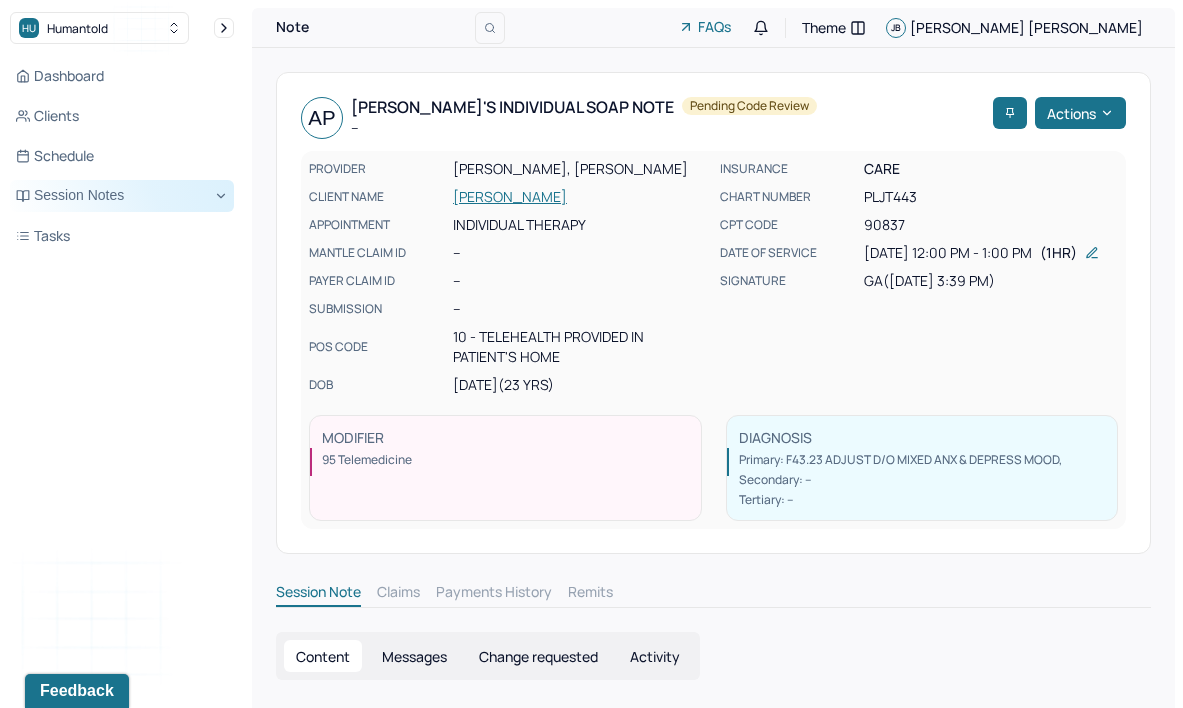 click on "Session Notes" at bounding box center [122, 196] 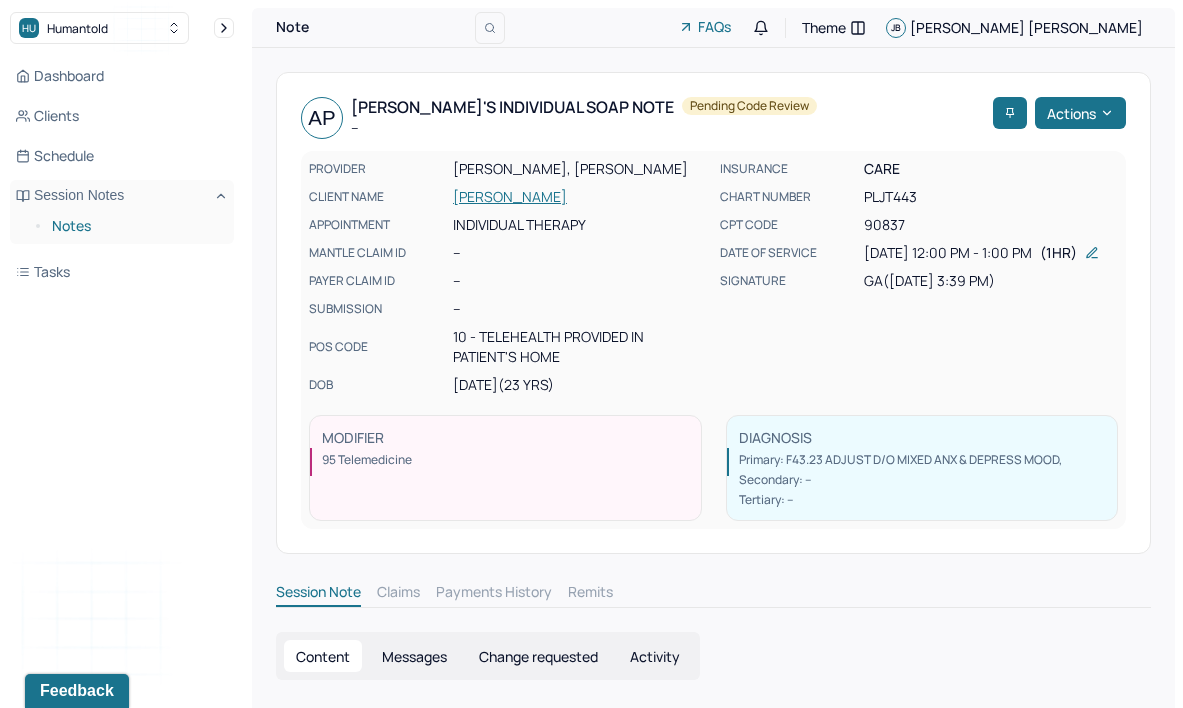 click on "Notes" at bounding box center [135, 226] 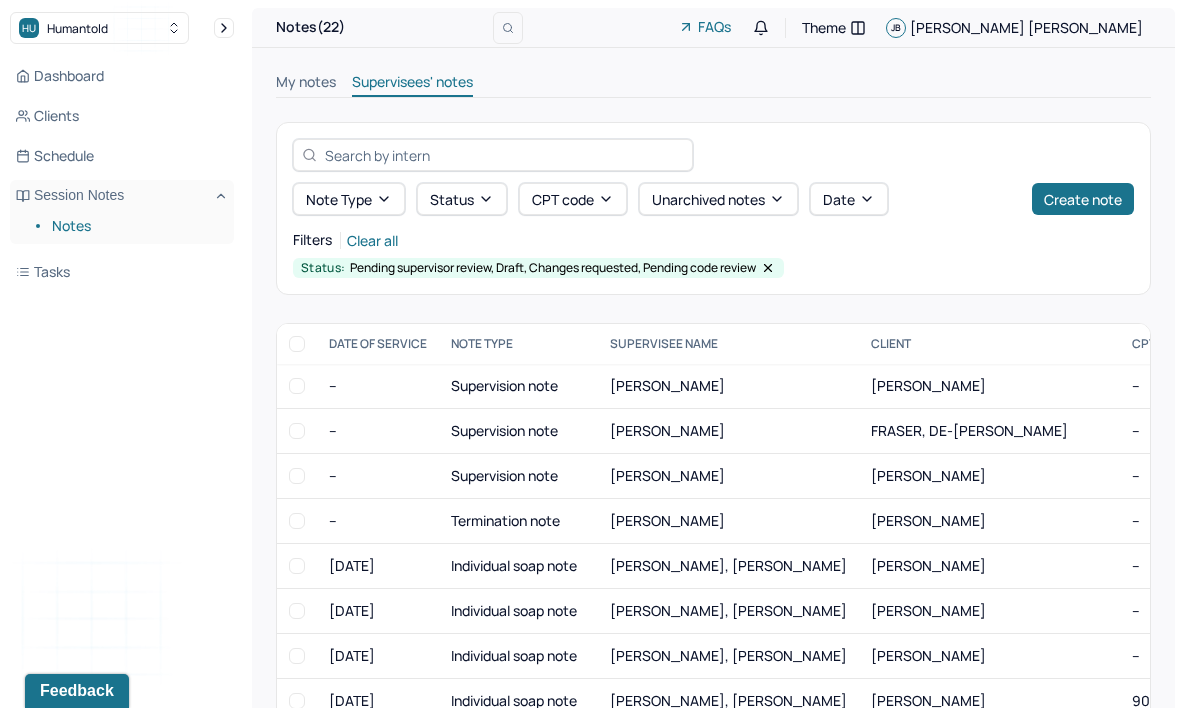 click on "My notes" at bounding box center [306, 84] 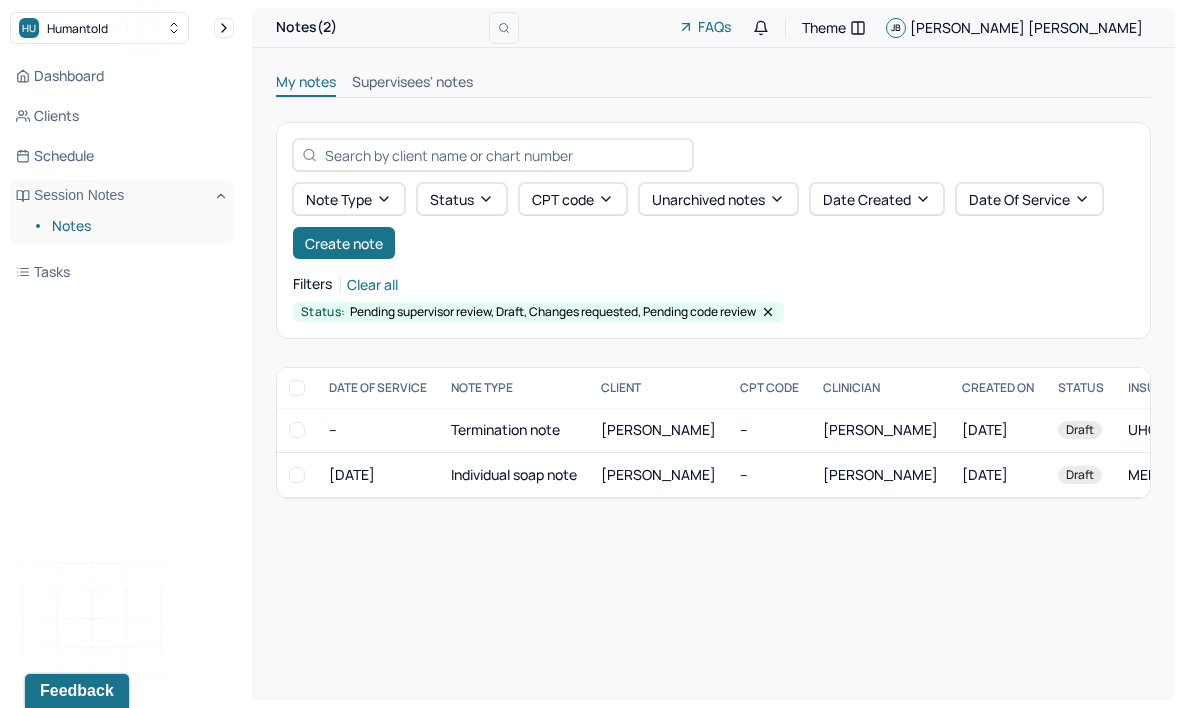 click on "Supervisees' notes" at bounding box center [412, 84] 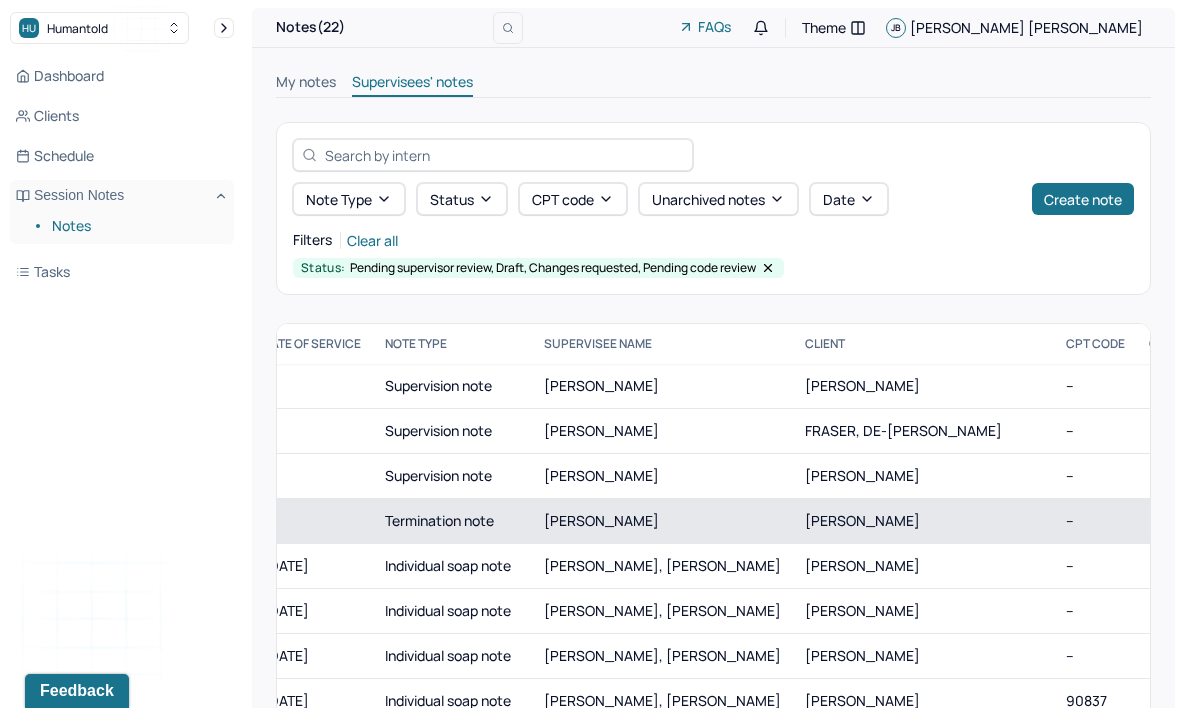scroll, scrollTop: 0, scrollLeft: 64, axis: horizontal 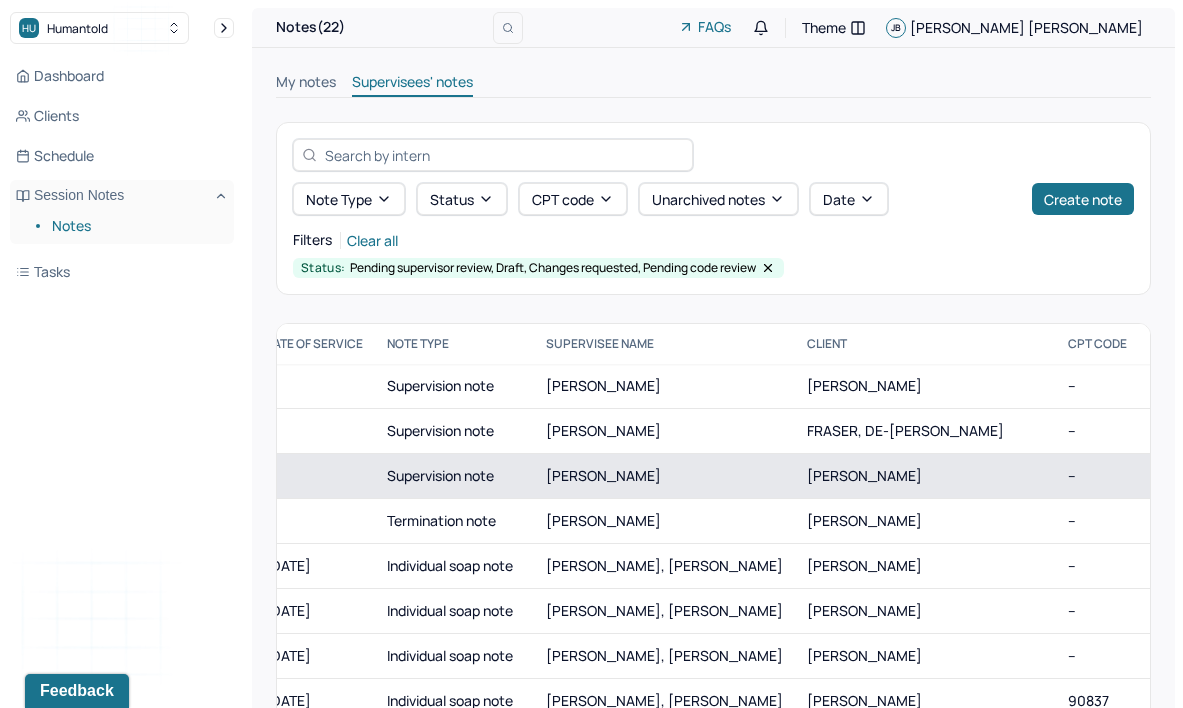 click on "Supervision note" at bounding box center [454, 476] 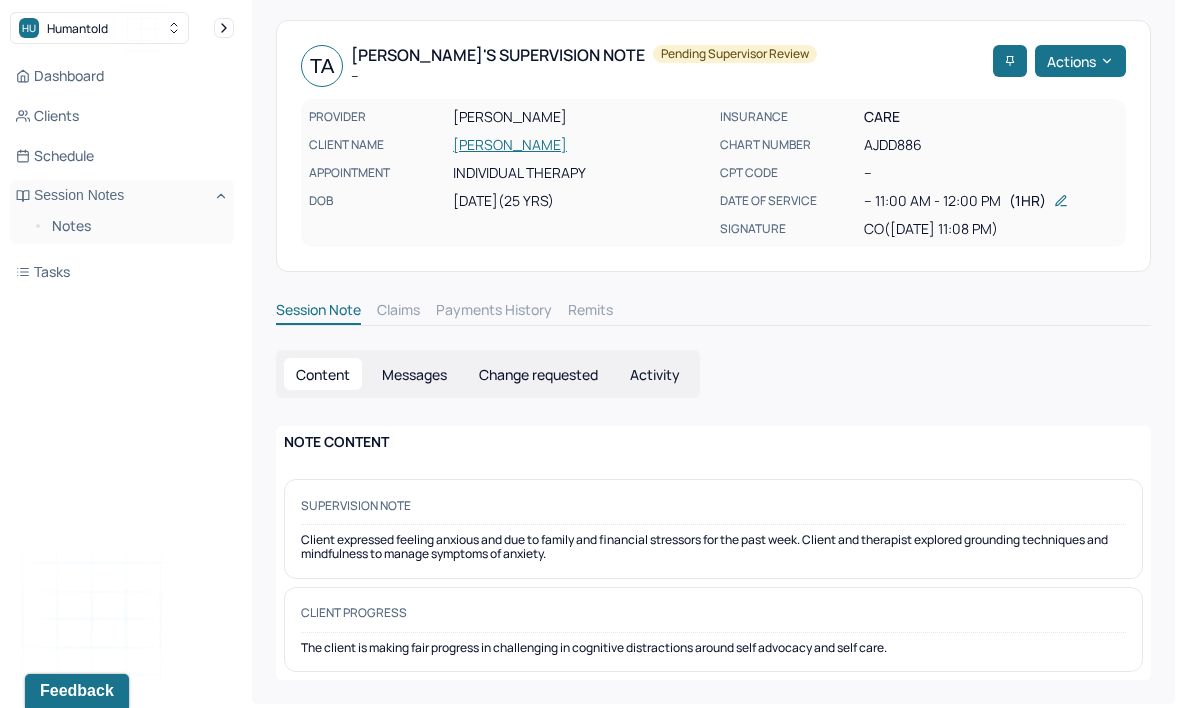 scroll, scrollTop: 51, scrollLeft: 0, axis: vertical 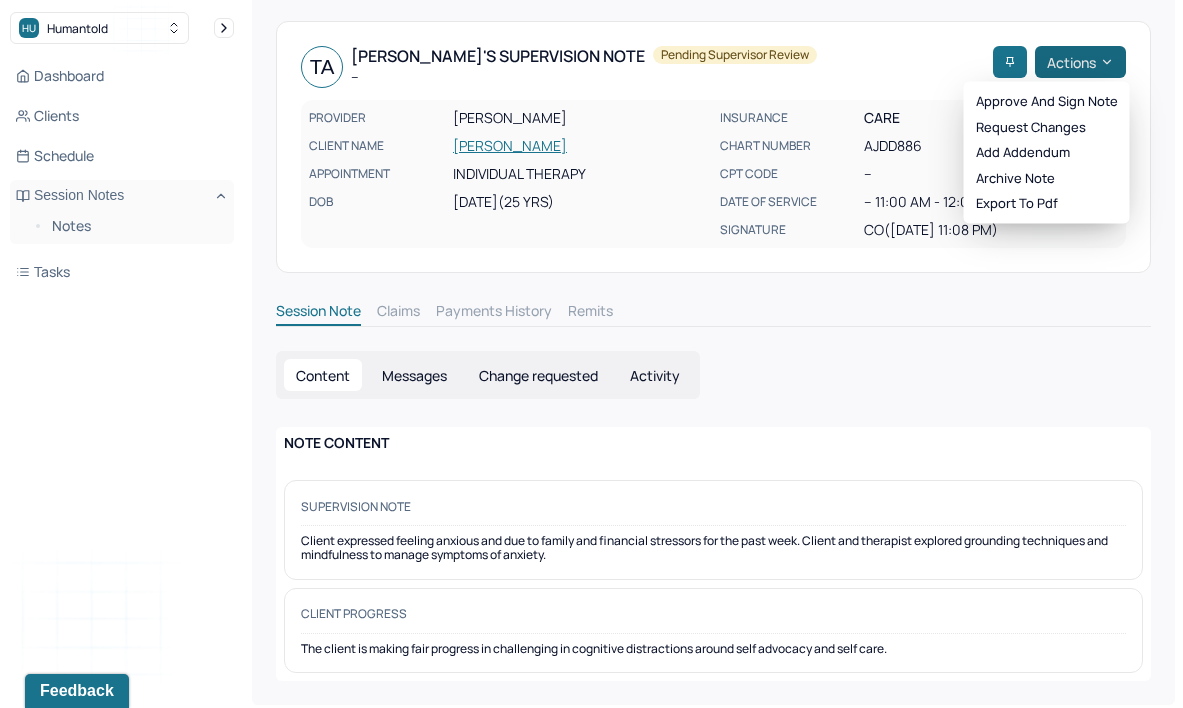 click 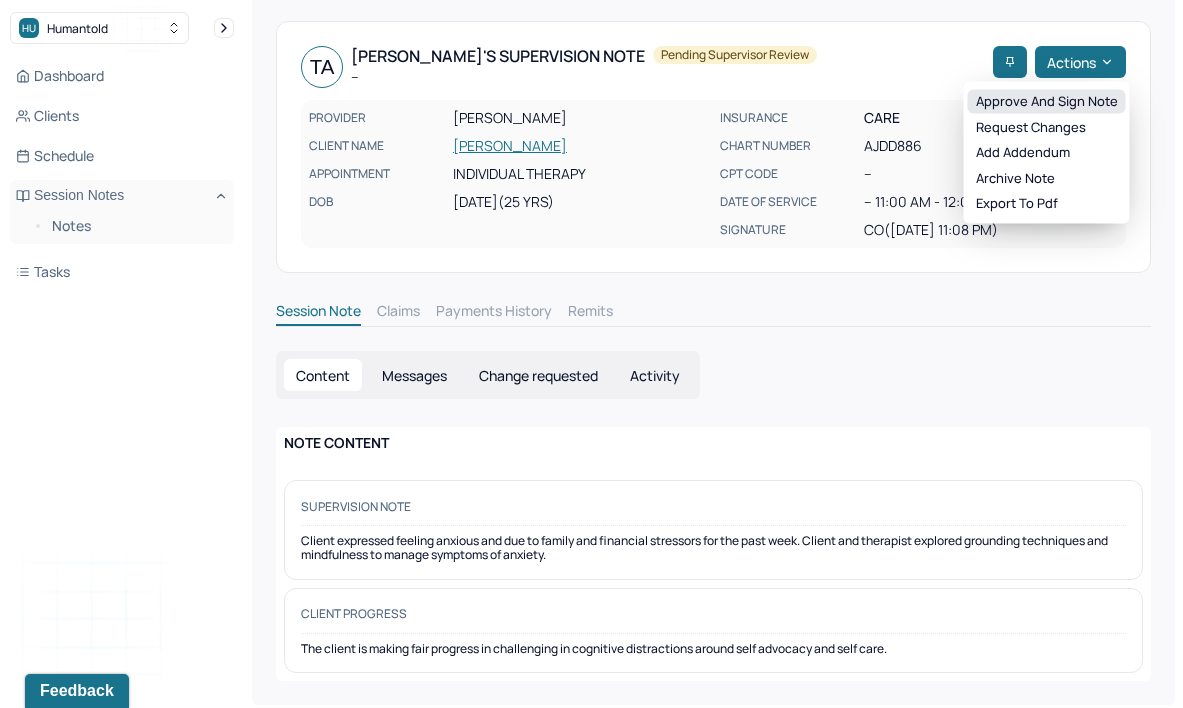 click on "Approve and sign note" at bounding box center [1047, 102] 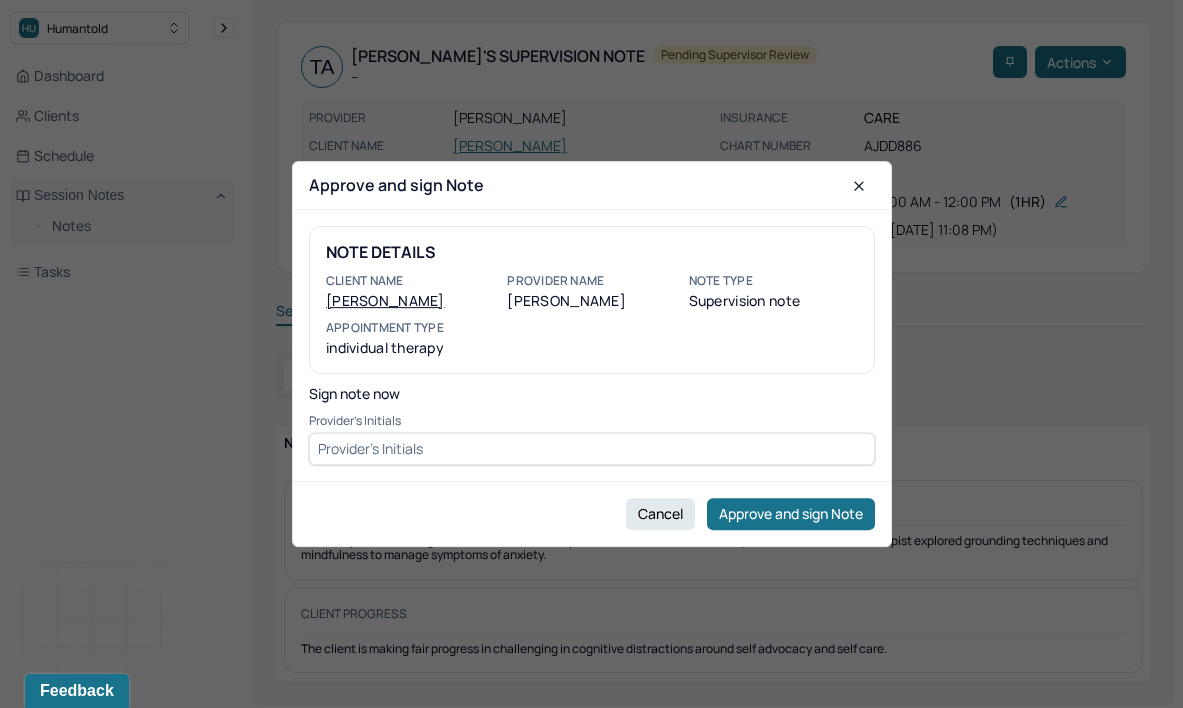 click on "Provider's Initials" at bounding box center (592, 421) 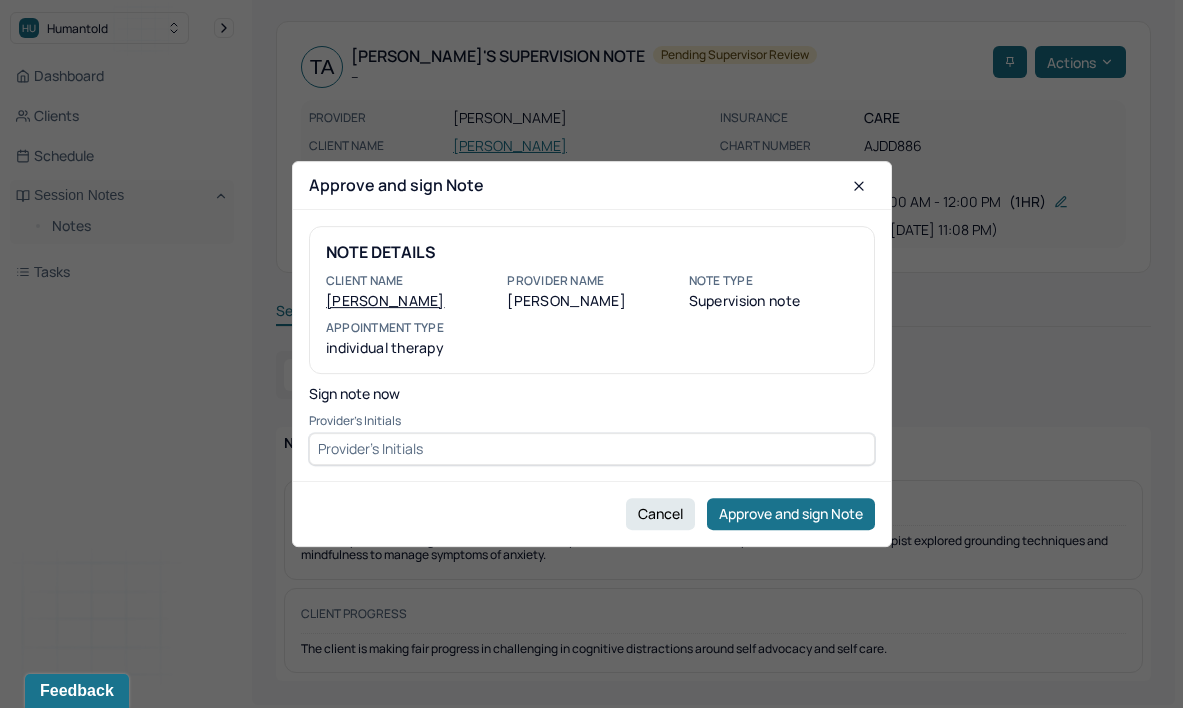 click at bounding box center [592, 449] 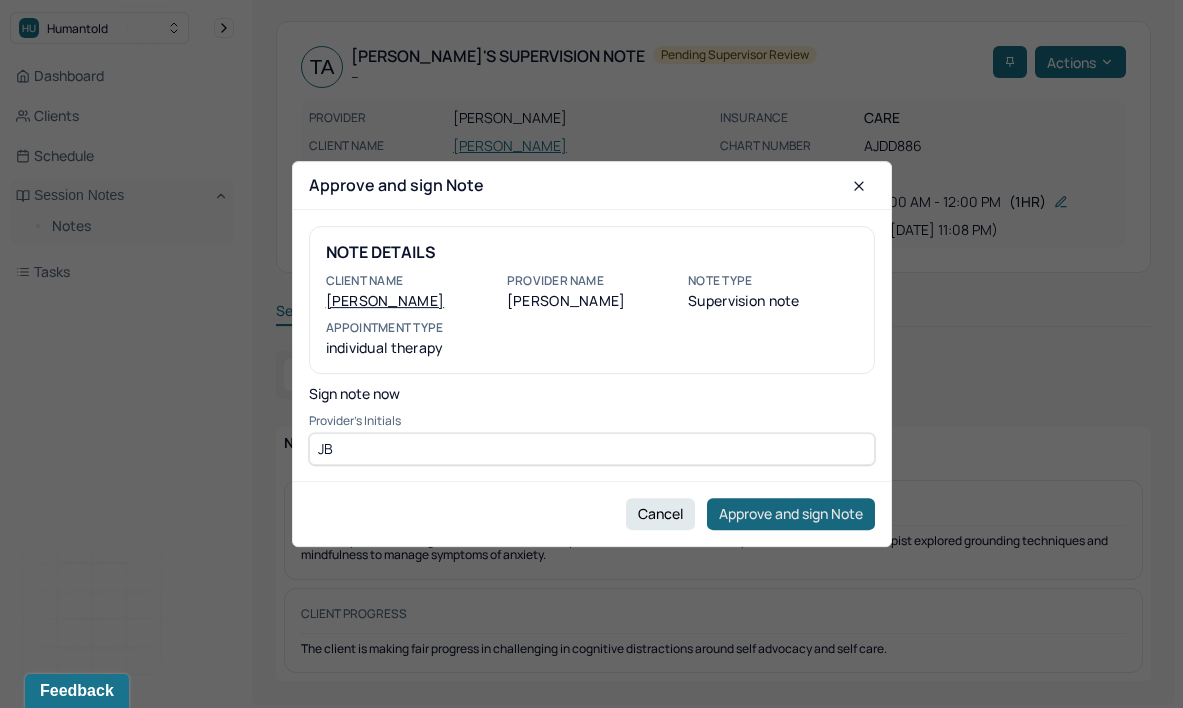 type on "JB" 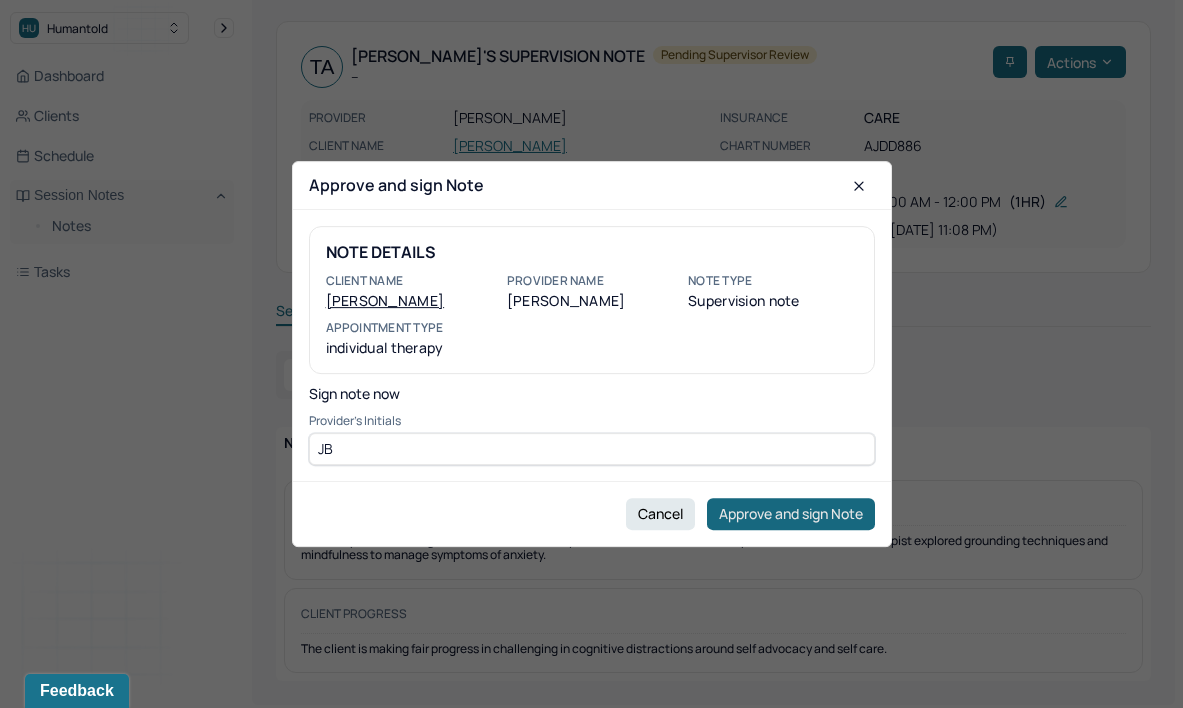click on "Approve and sign Note" at bounding box center [791, 514] 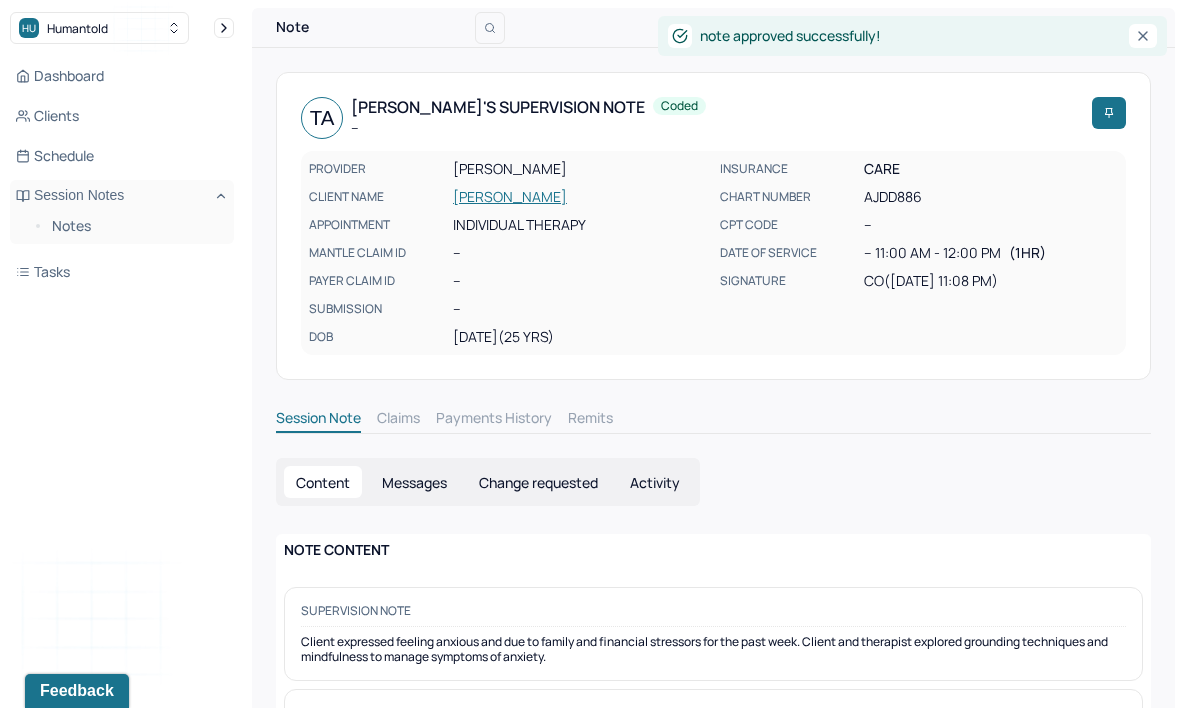 scroll, scrollTop: 0, scrollLeft: 0, axis: both 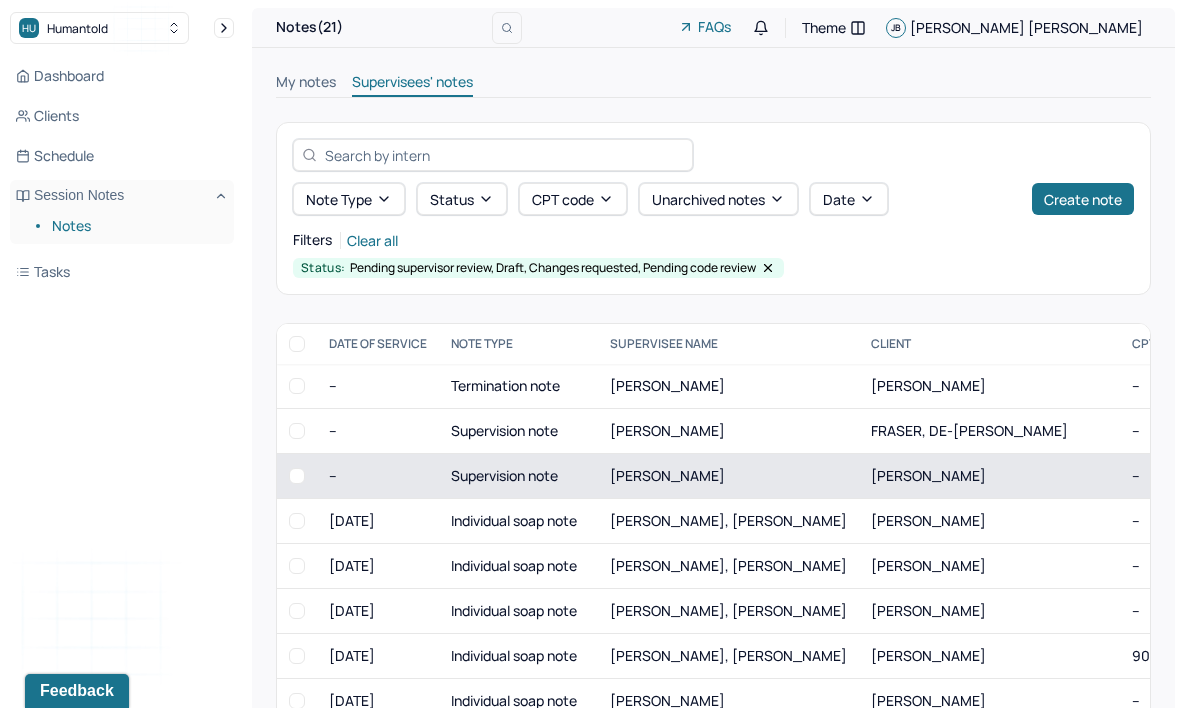 click on "Supervision note" at bounding box center [518, 476] 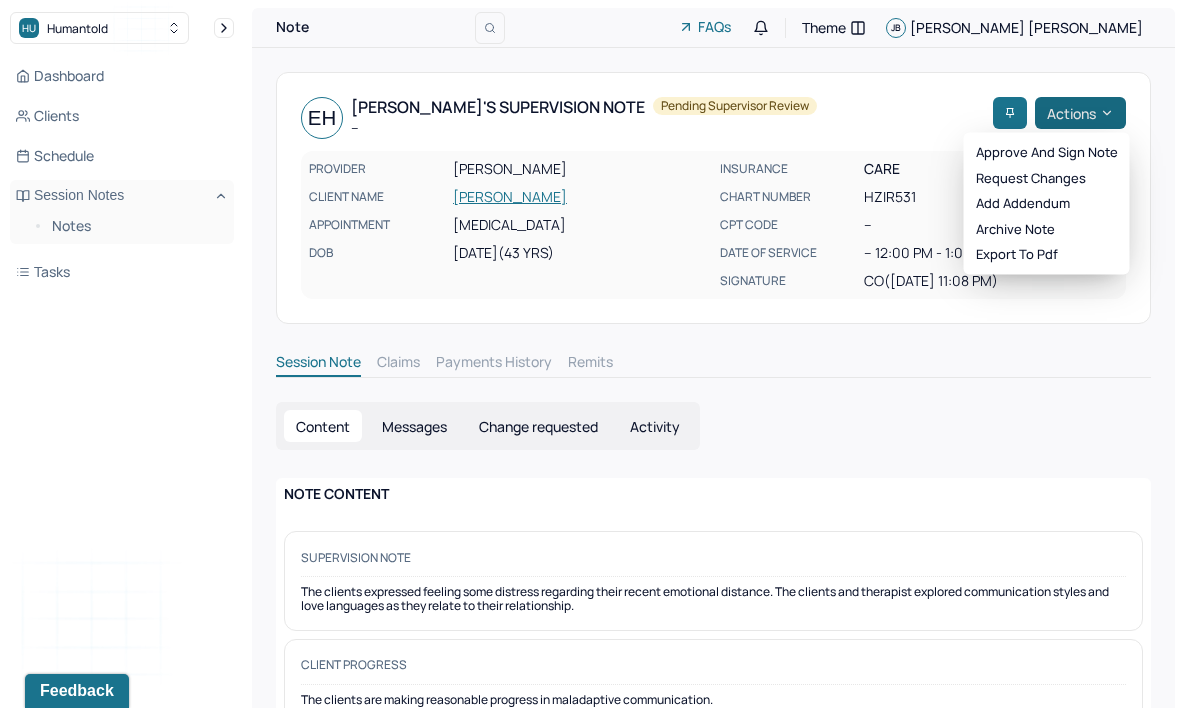 click on "Actions" at bounding box center (1080, 113) 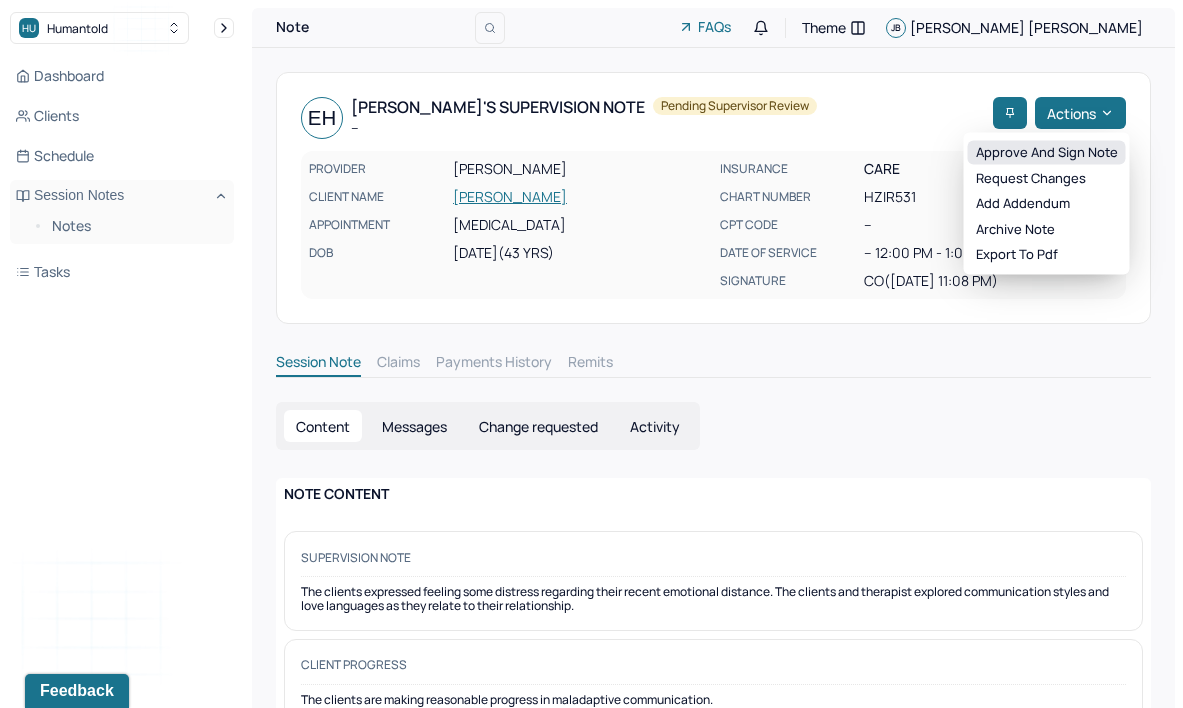 click on "Approve and sign note" at bounding box center (1047, 153) 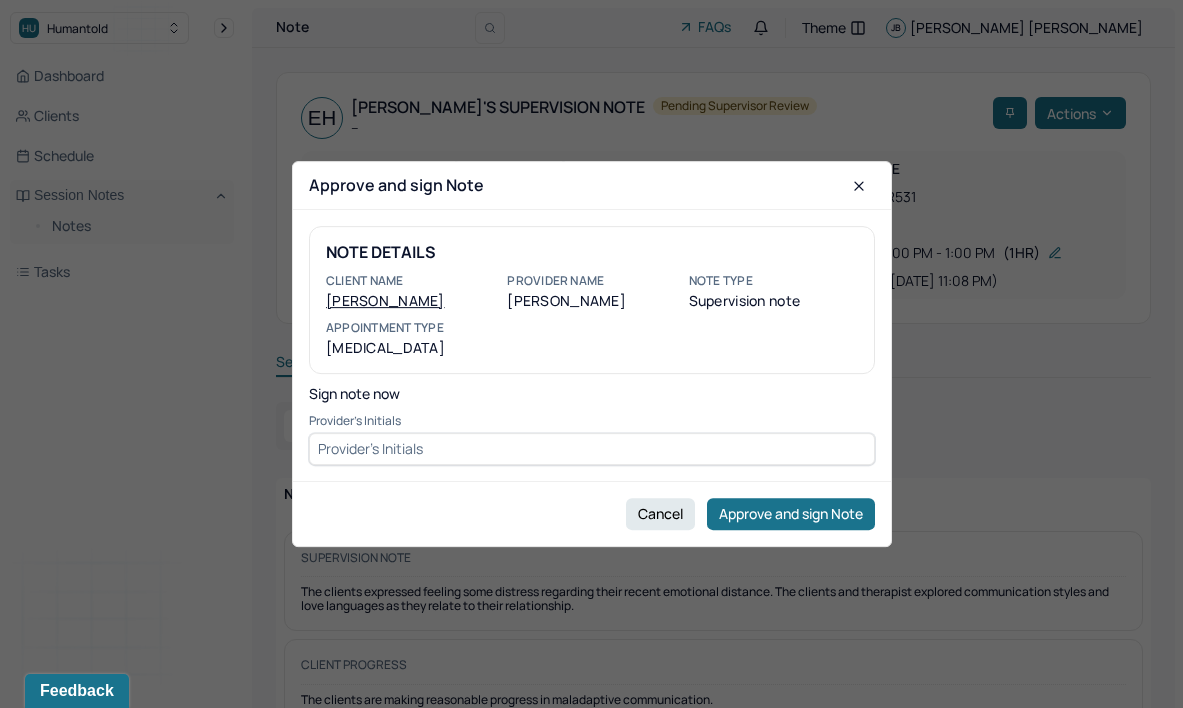 click on "NOTE DETAILS Client name [PERSON_NAME] Provider name [PERSON_NAME] Note type Supervision note Appointment Type [MEDICAL_DATA] Sign note now Provider's Initials" at bounding box center [592, 345] 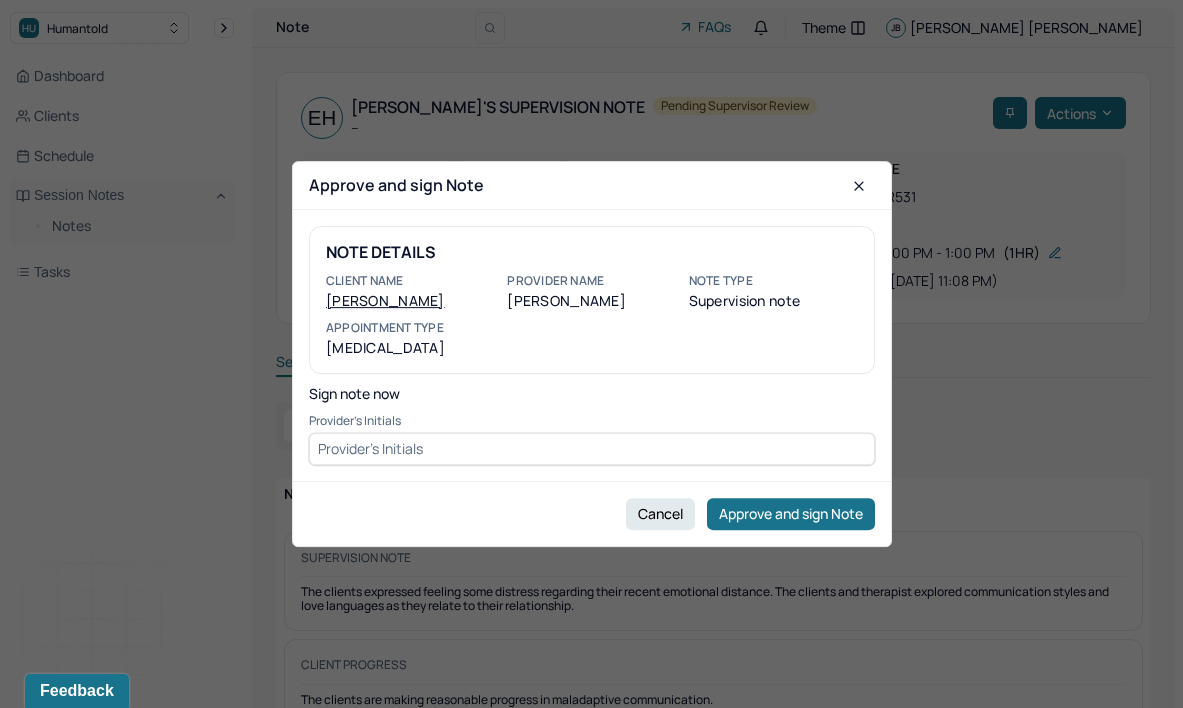 click at bounding box center [592, 449] 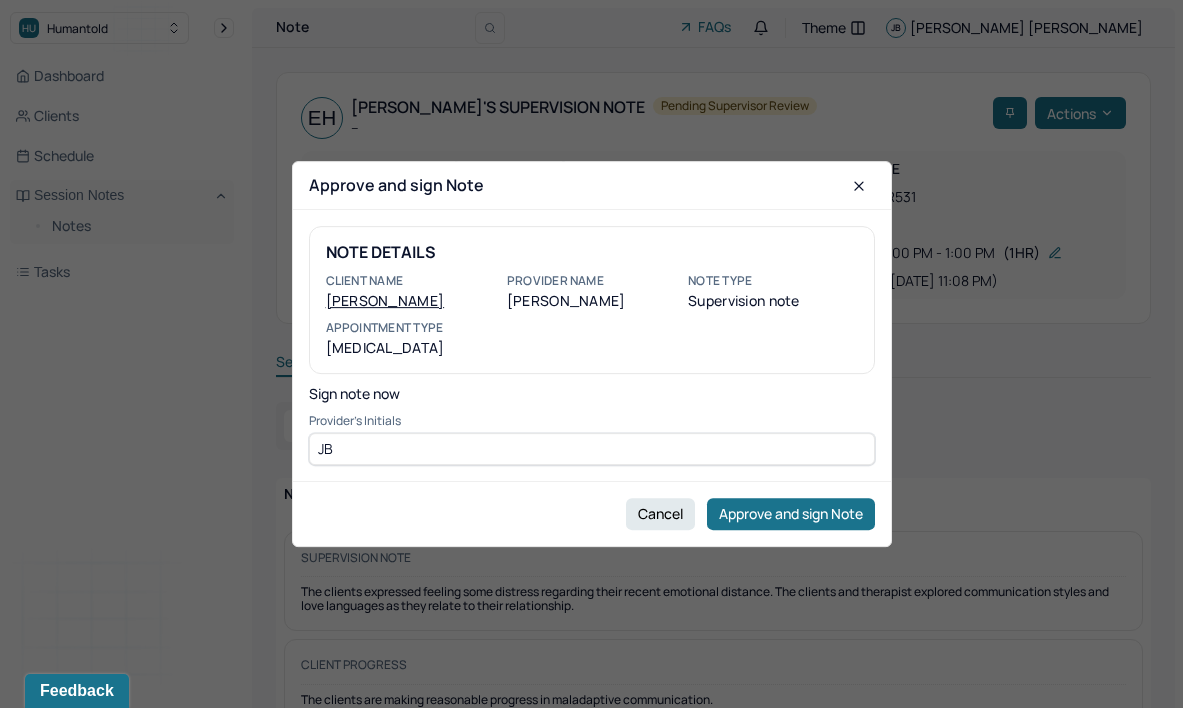 type on "JB" 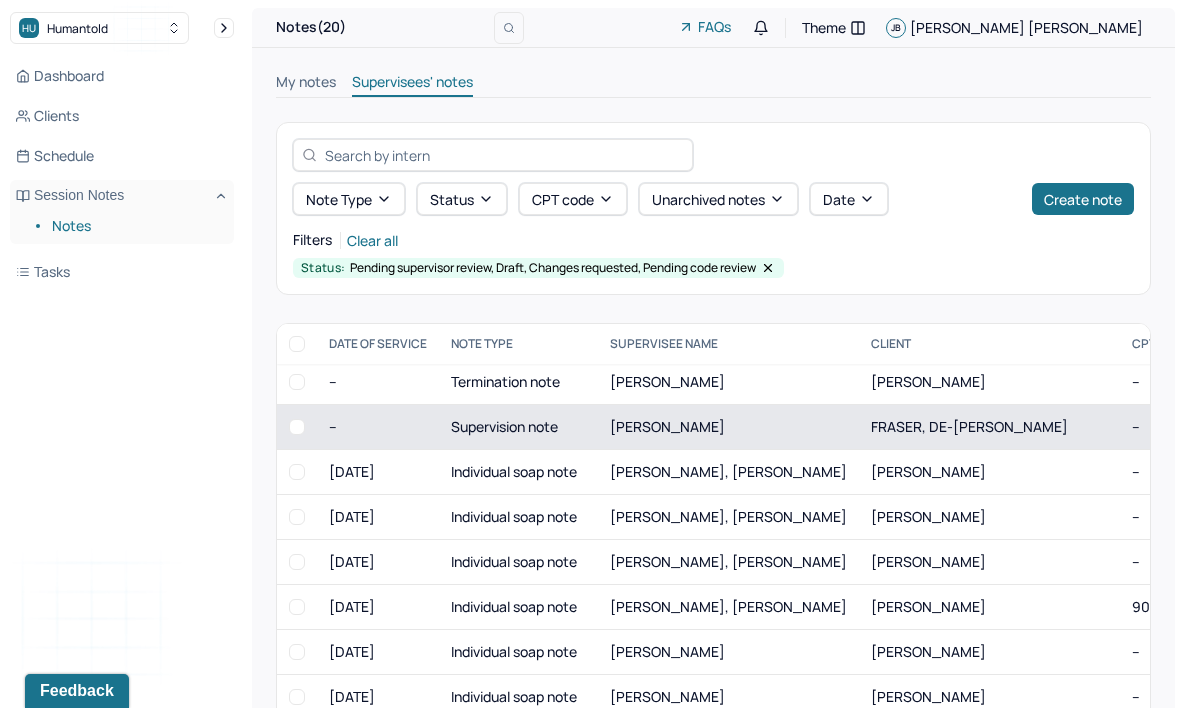 scroll, scrollTop: 4, scrollLeft: 0, axis: vertical 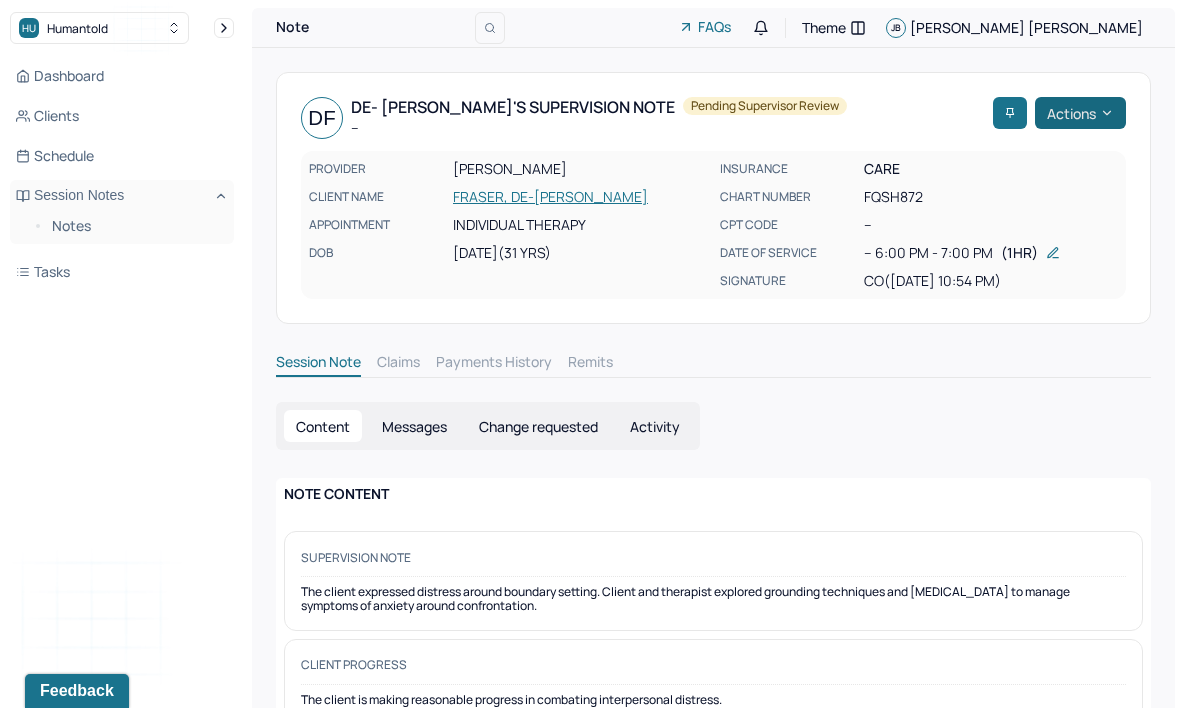 click on "Actions" at bounding box center [1080, 113] 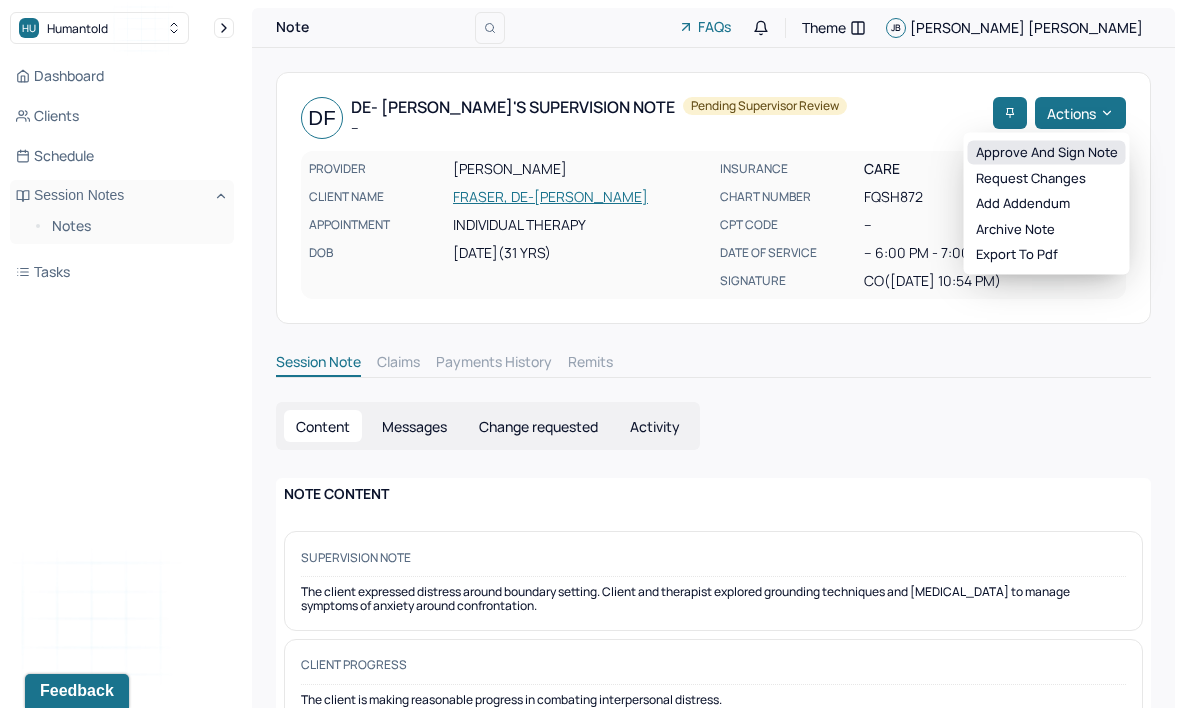 click on "Approve and sign note" at bounding box center (1047, 153) 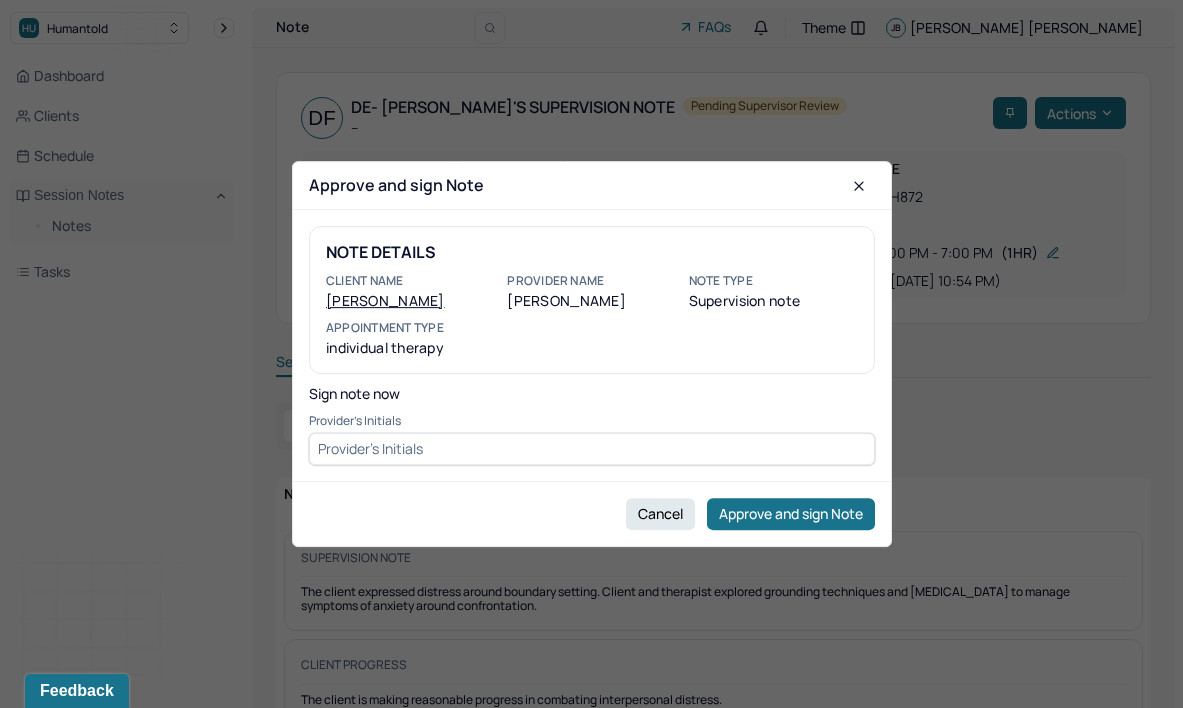 click at bounding box center (592, 449) 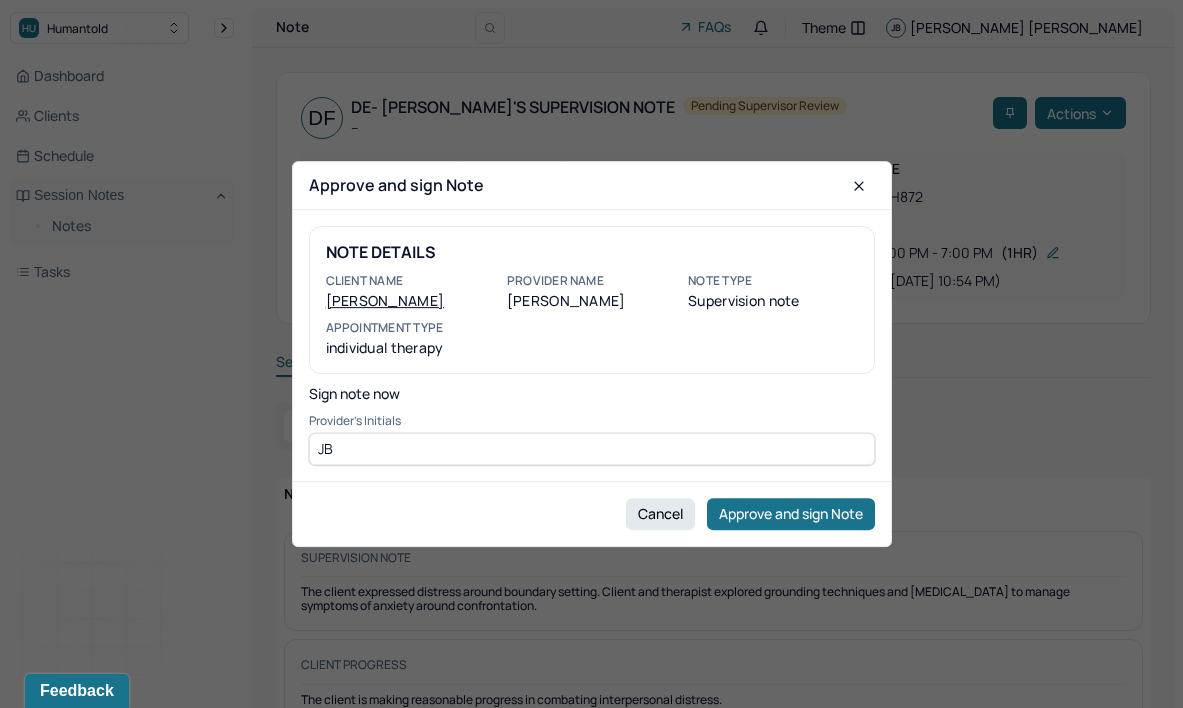type on "JB" 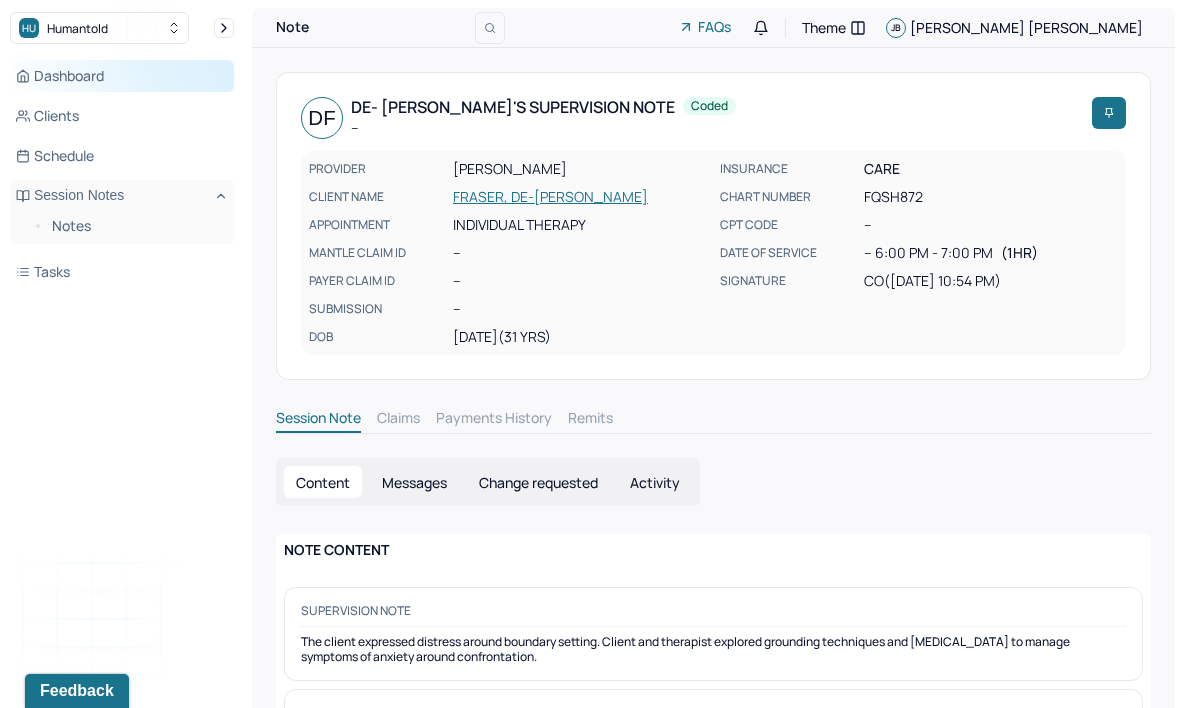 click on "Dashboard" at bounding box center (122, 76) 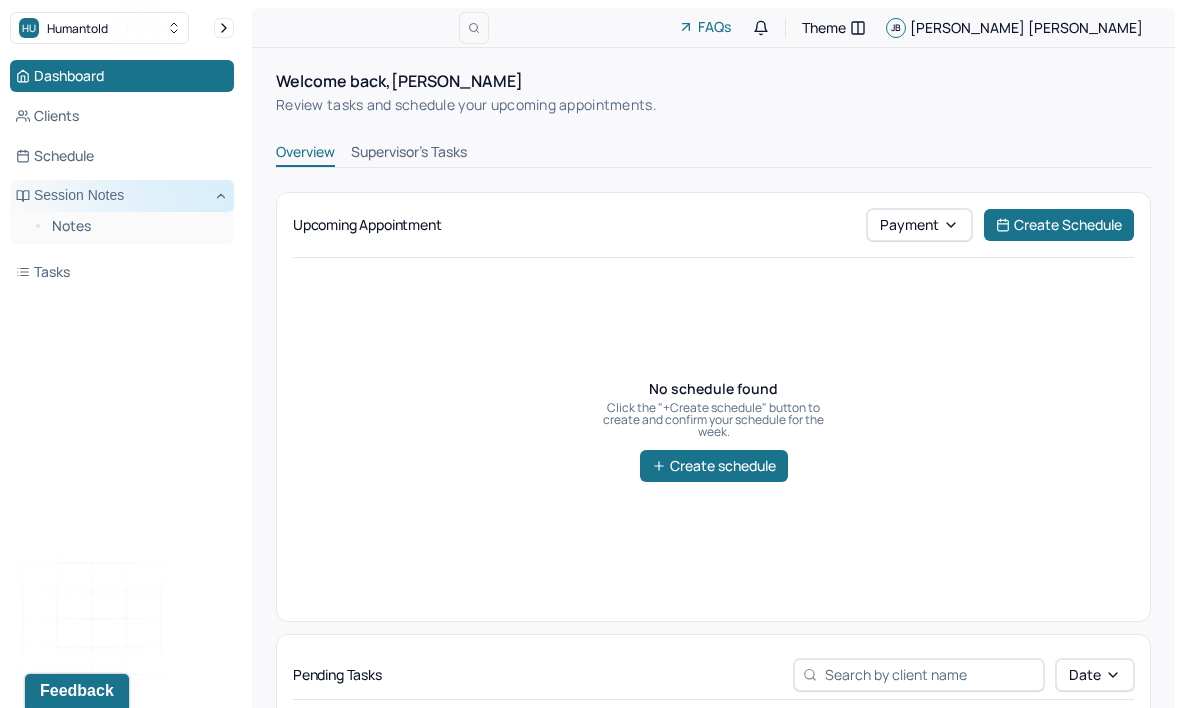 click on "Session Notes" at bounding box center [122, 196] 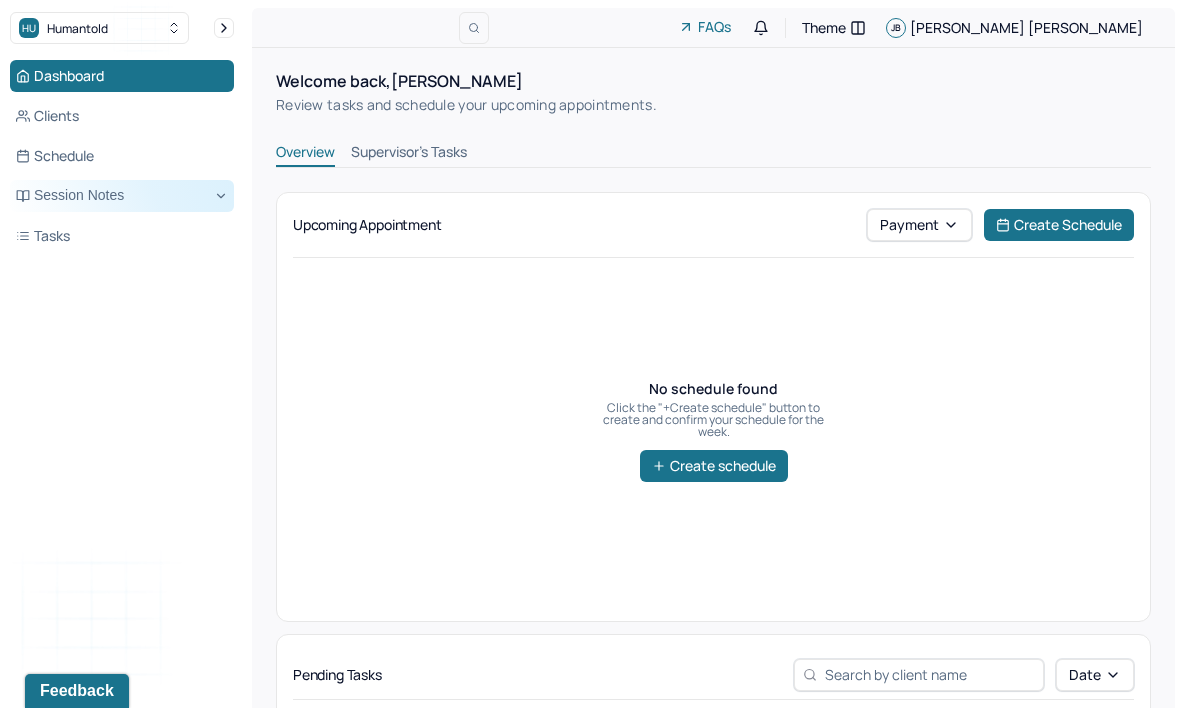 click on "Session Notes" at bounding box center [122, 196] 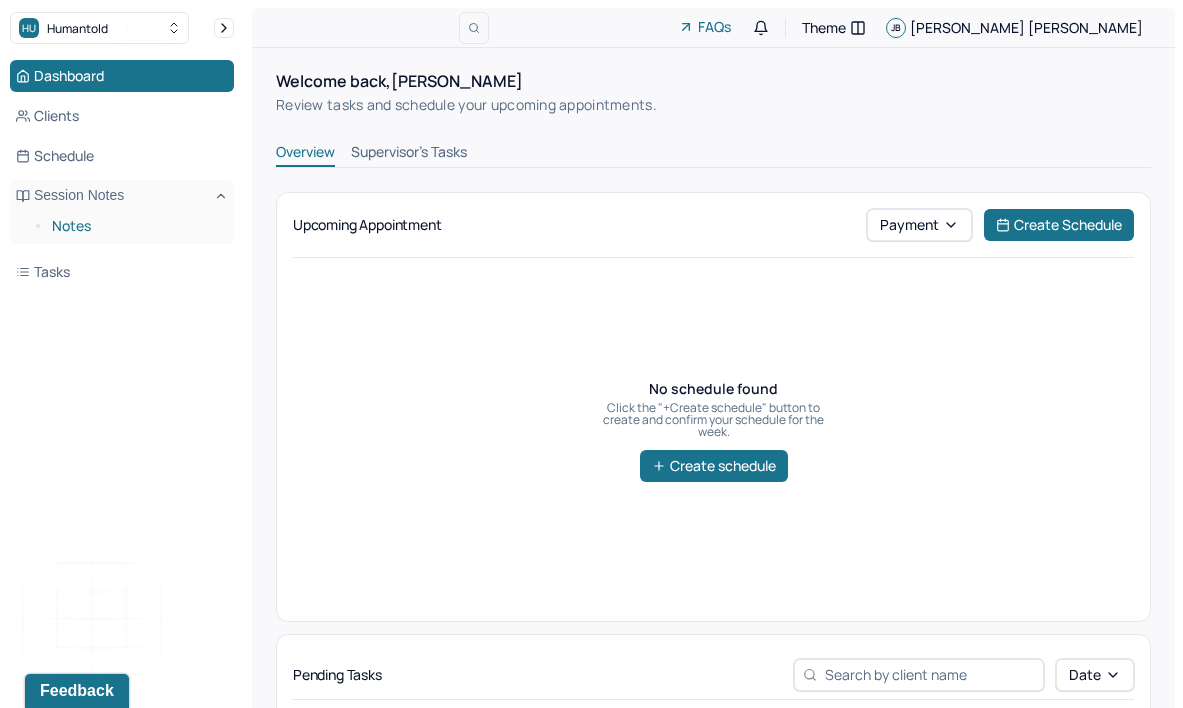 click on "Notes" at bounding box center (135, 226) 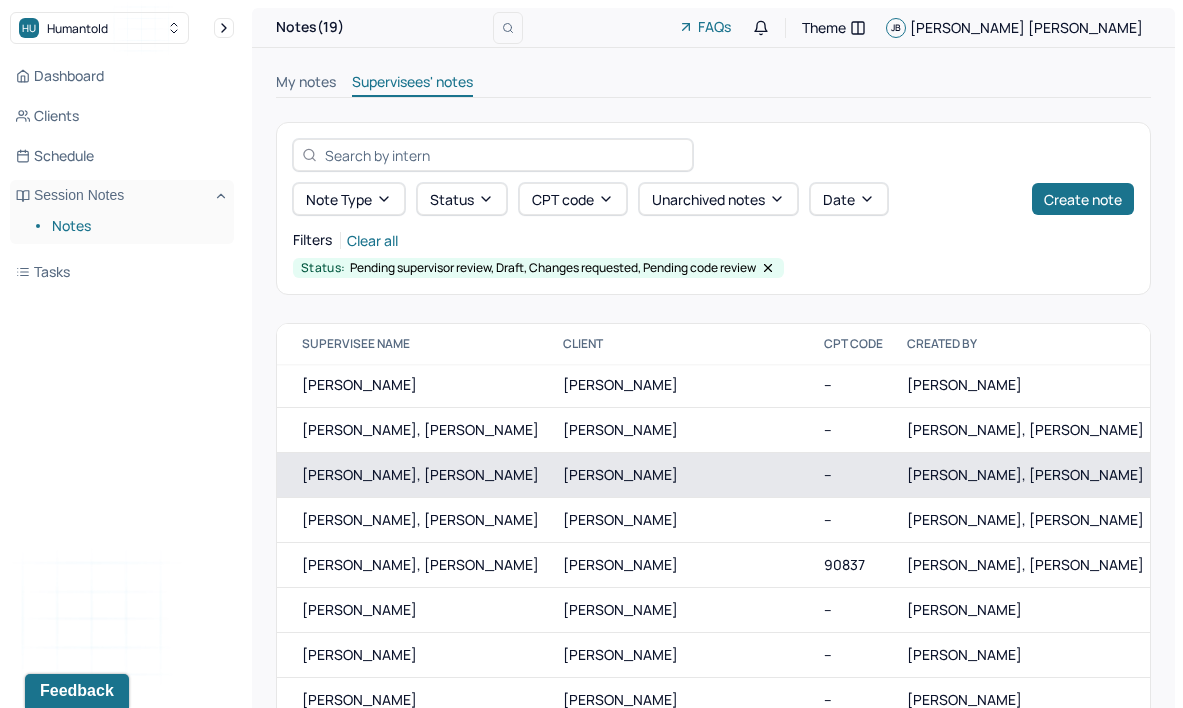 scroll, scrollTop: 2, scrollLeft: 301, axis: both 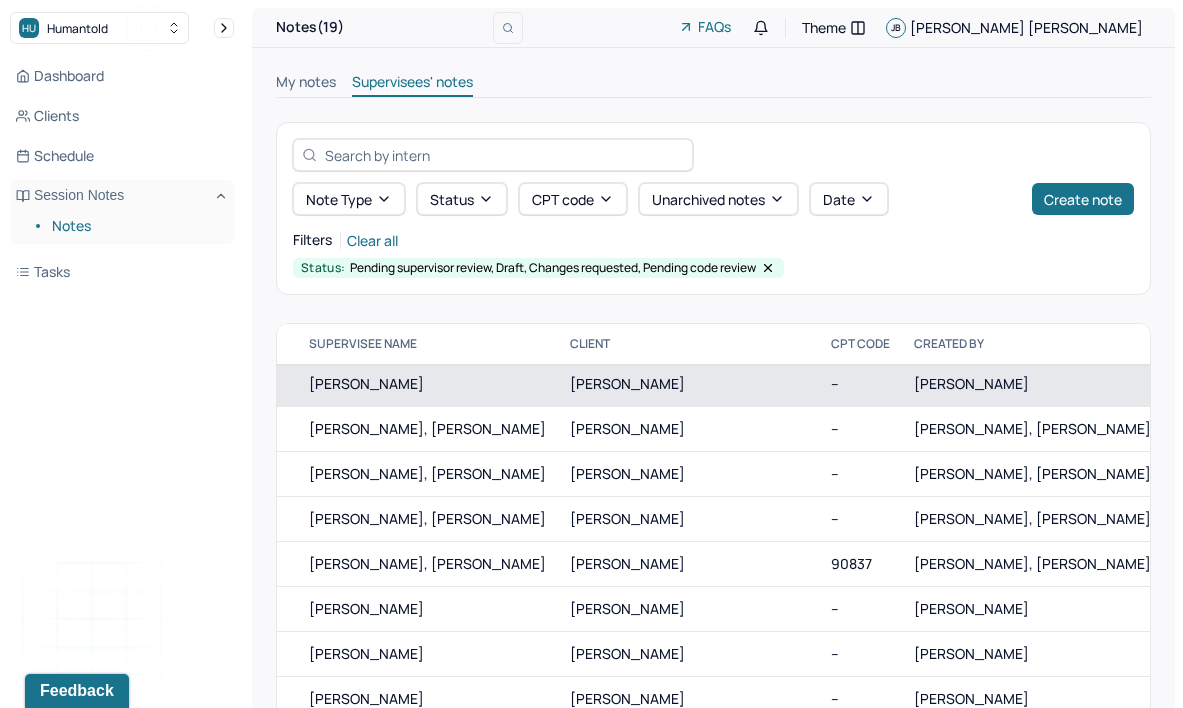click on "[PERSON_NAME]" at bounding box center [688, 384] 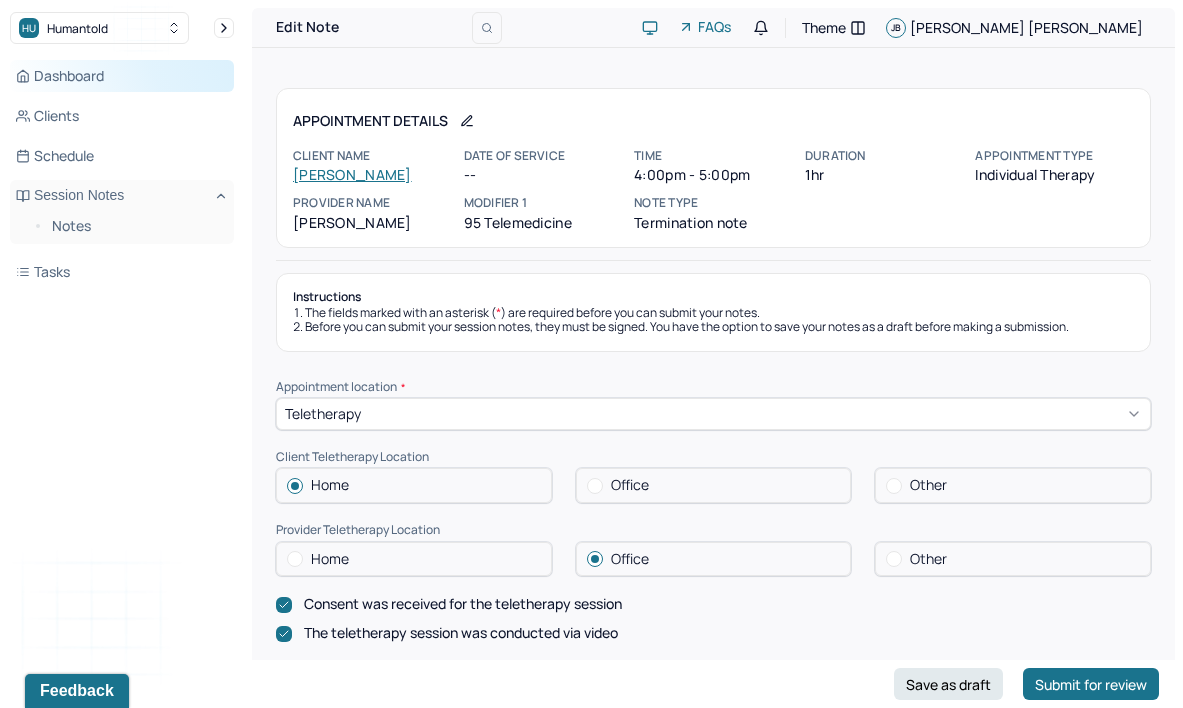 scroll, scrollTop: 0, scrollLeft: 0, axis: both 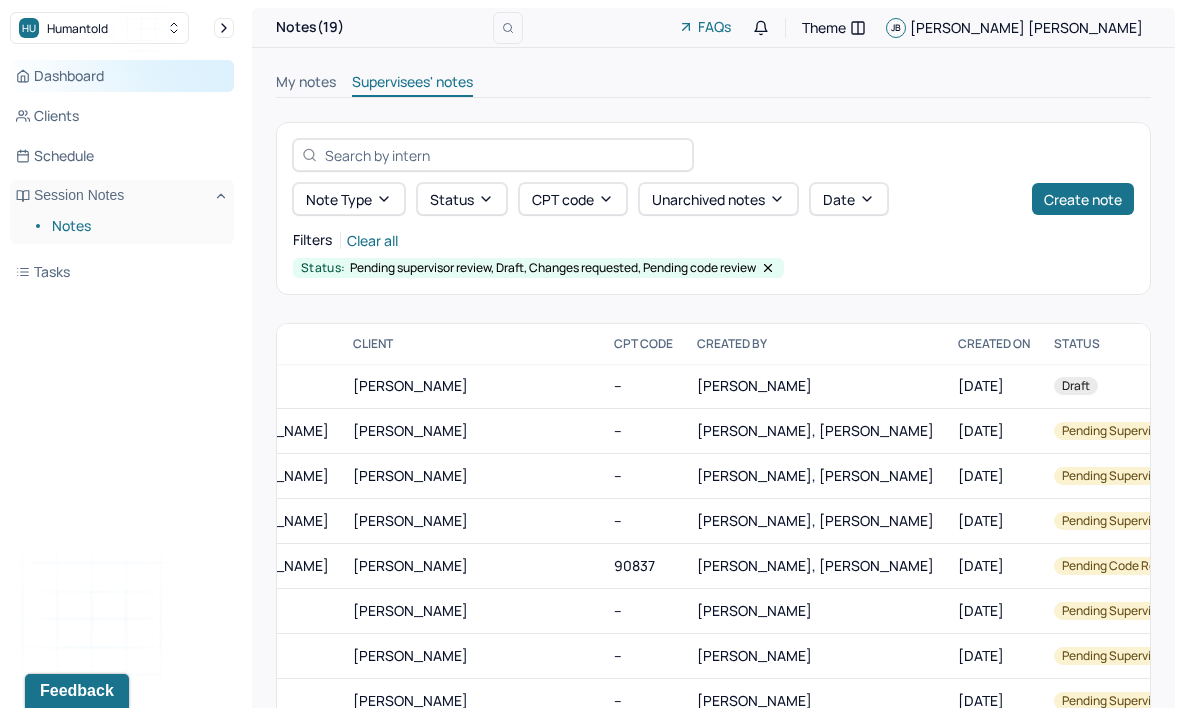 click on "Dashboard" at bounding box center [122, 76] 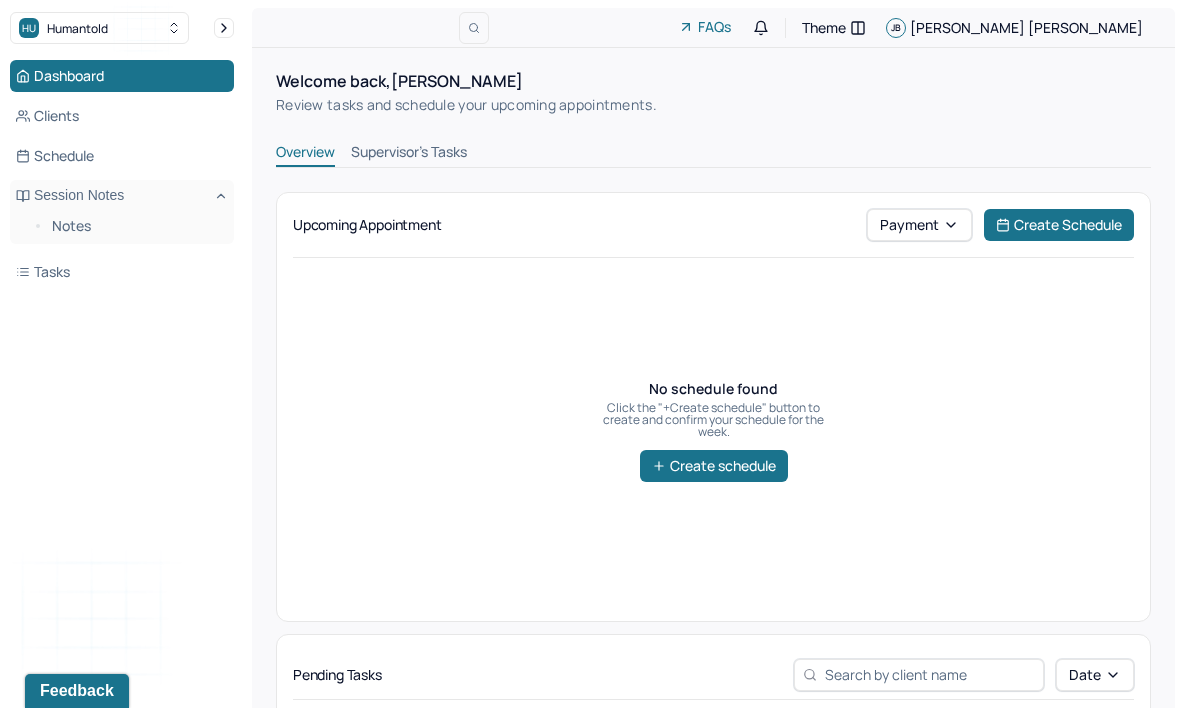click on "Overview Supervisor's Tasks" at bounding box center (713, 155) 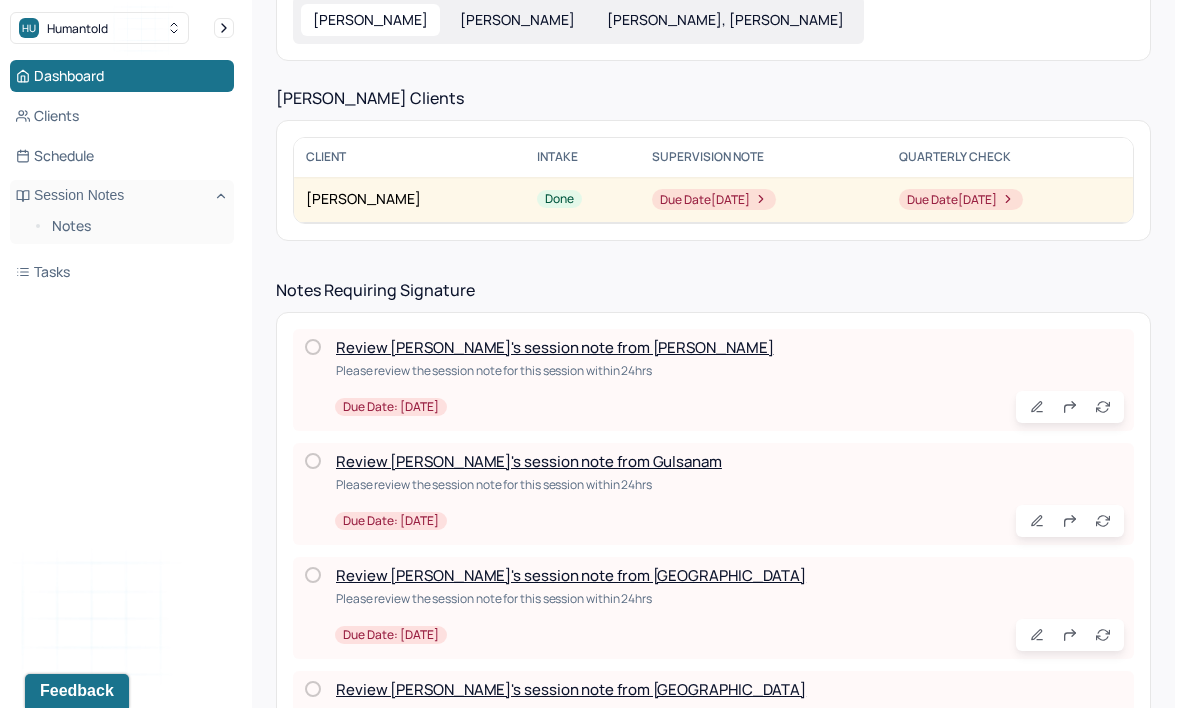 scroll, scrollTop: 242, scrollLeft: 0, axis: vertical 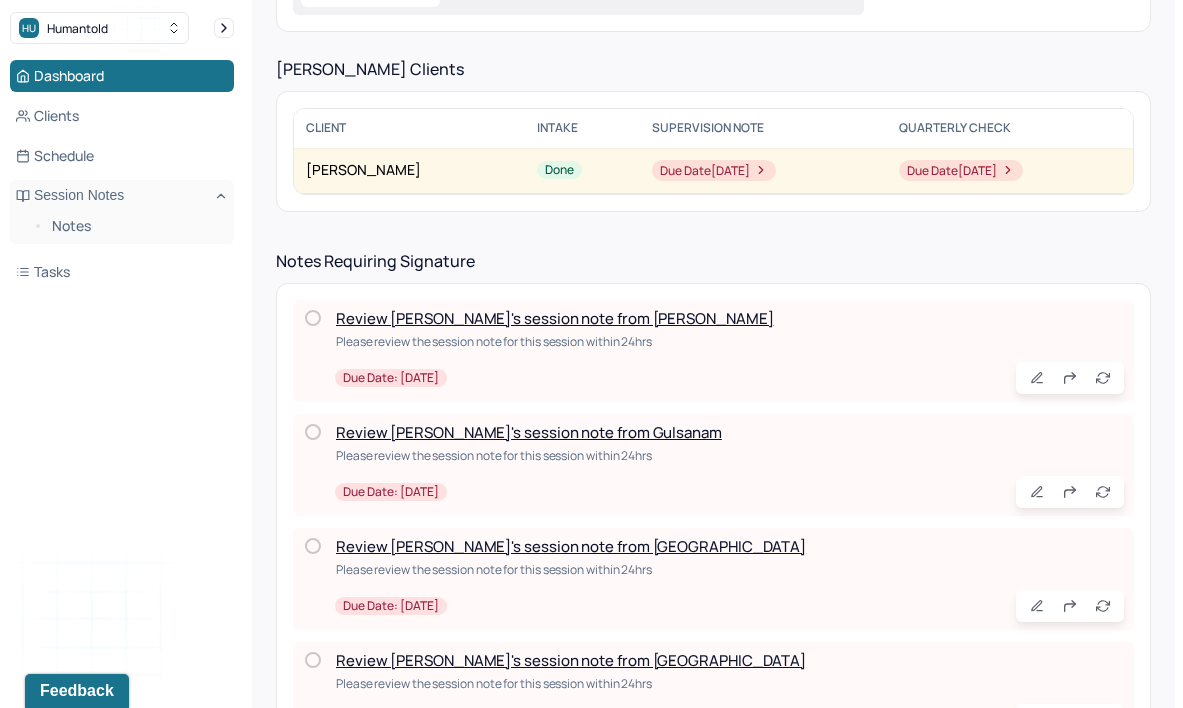 click on "Review [PERSON_NAME]'s session note from [PERSON_NAME]" at bounding box center (554, 318) 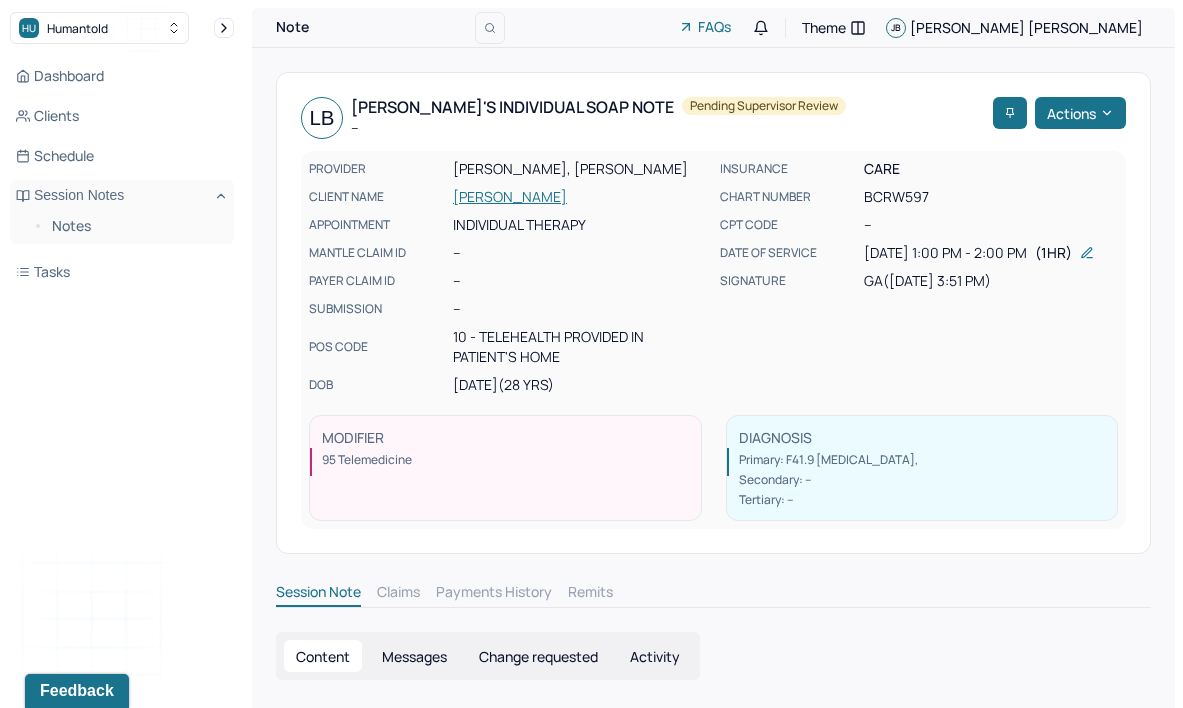 scroll, scrollTop: 0, scrollLeft: 0, axis: both 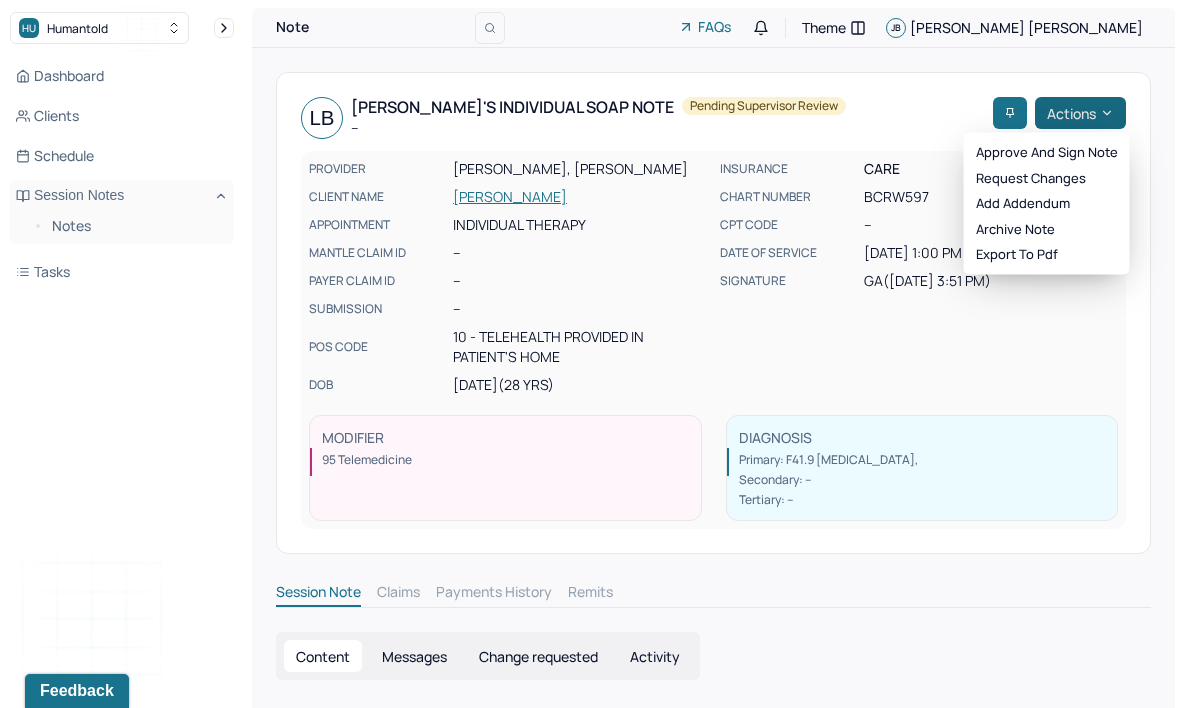 click on "Actions" at bounding box center (1080, 113) 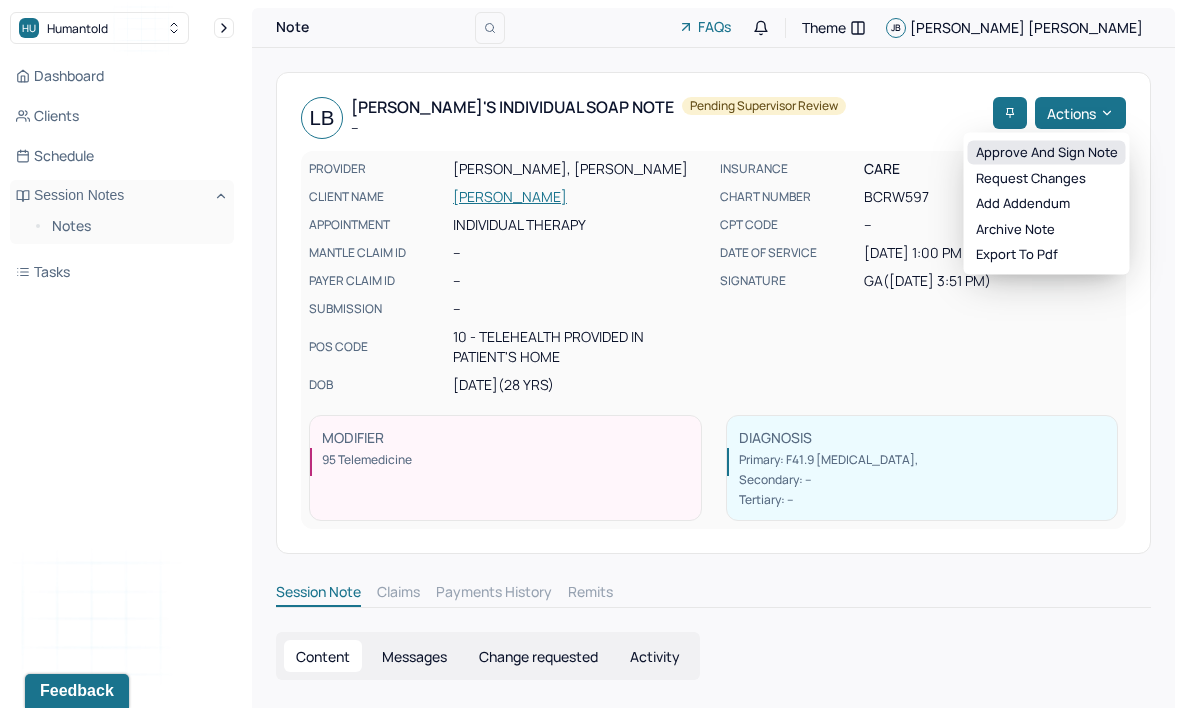 click on "Approve and sign note" at bounding box center (1047, 153) 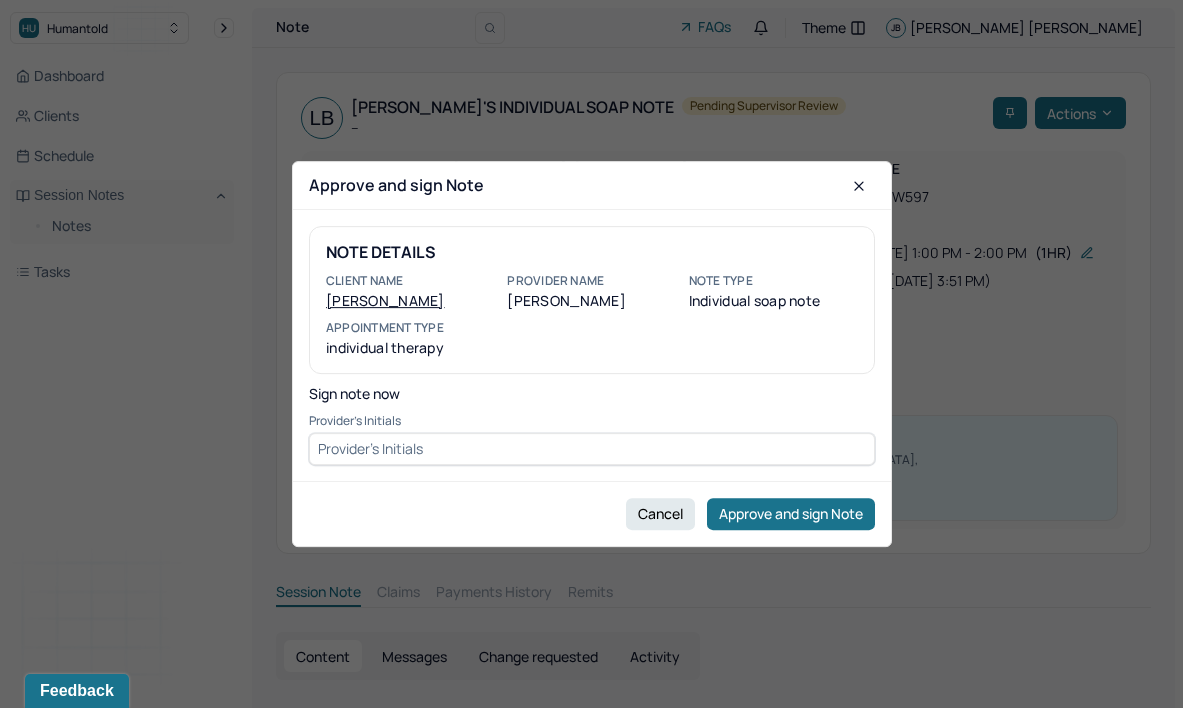 click at bounding box center [592, 449] 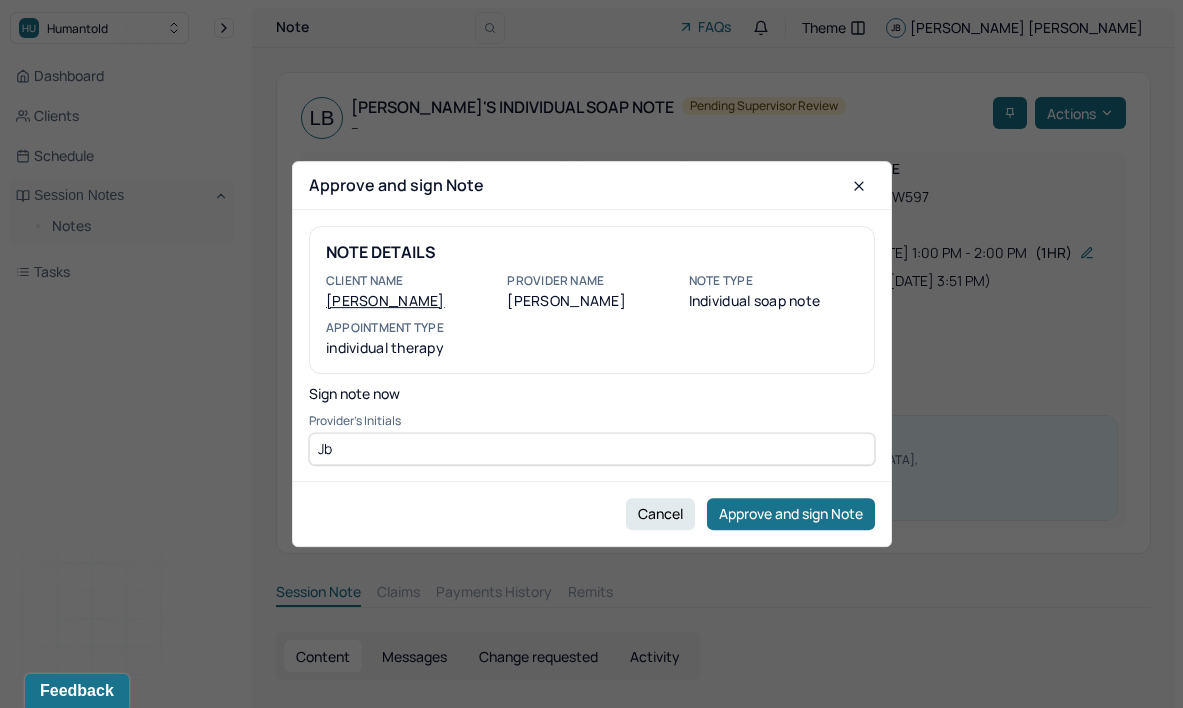 type on "Jb" 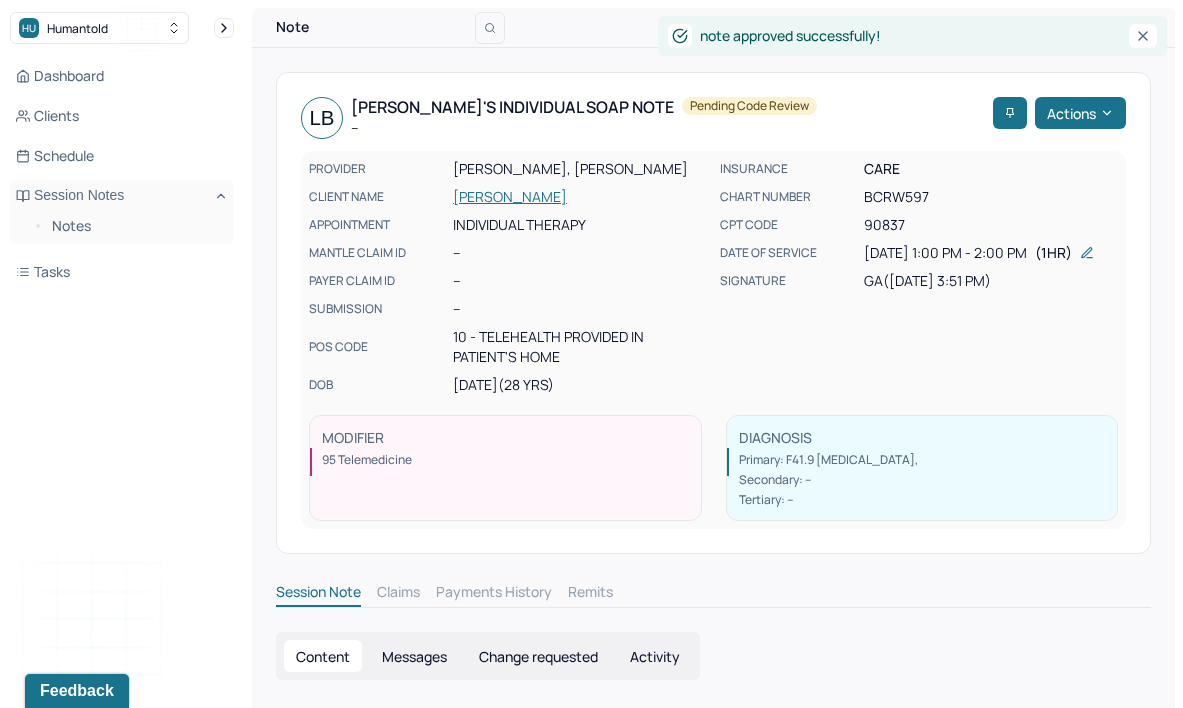 click on "Dashboard Clients Schedule Session Notes Notes Tasks" at bounding box center [122, 174] 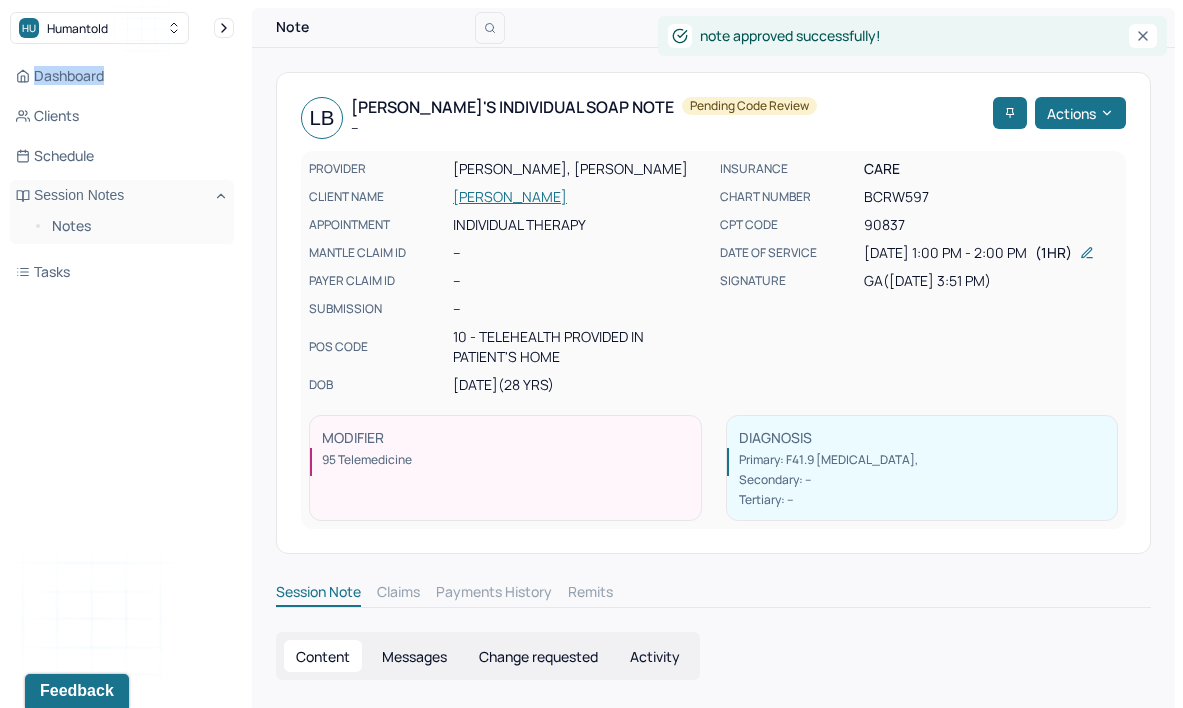 click on "Dashboard Clients Schedule Session Notes Notes Tasks" at bounding box center [122, 174] 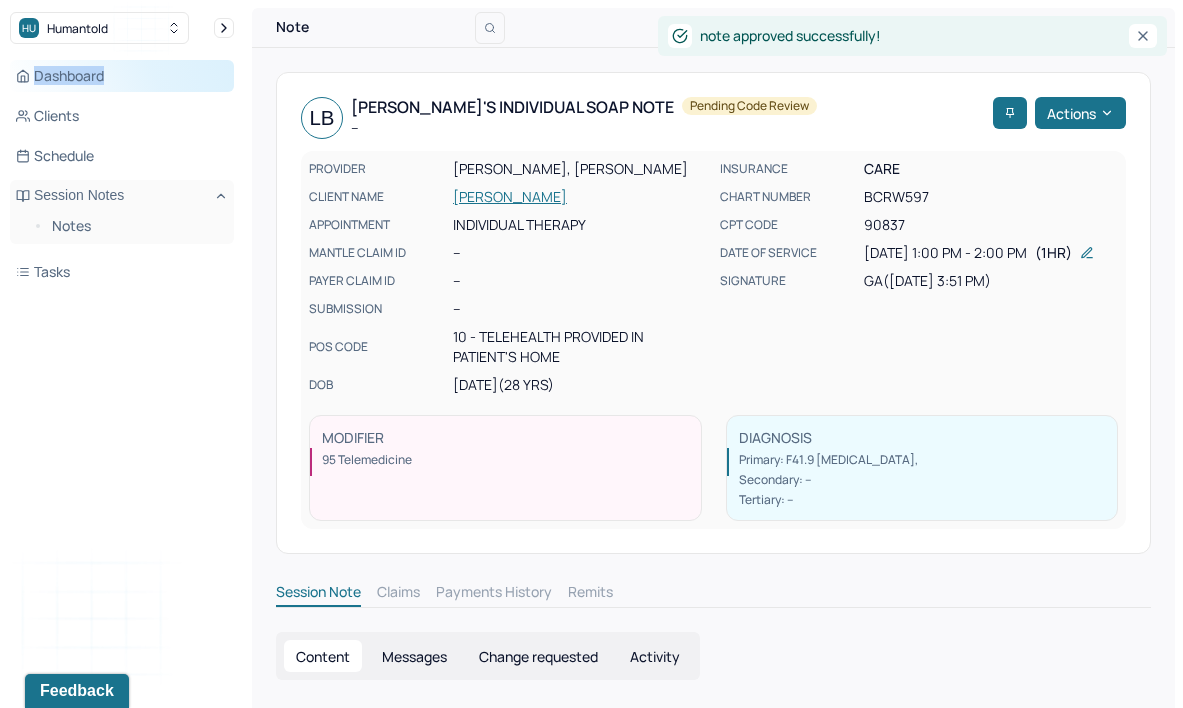 click on "Dashboard" at bounding box center [122, 76] 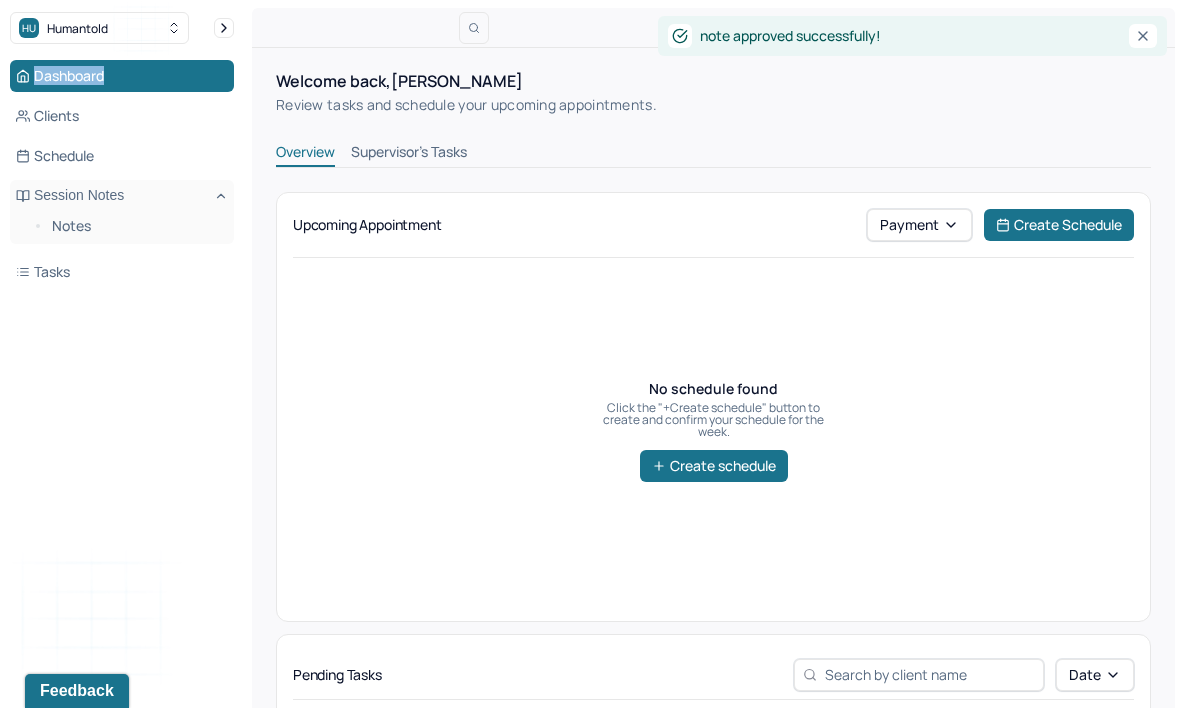 click on "Supervisor's Tasks" at bounding box center (409, 154) 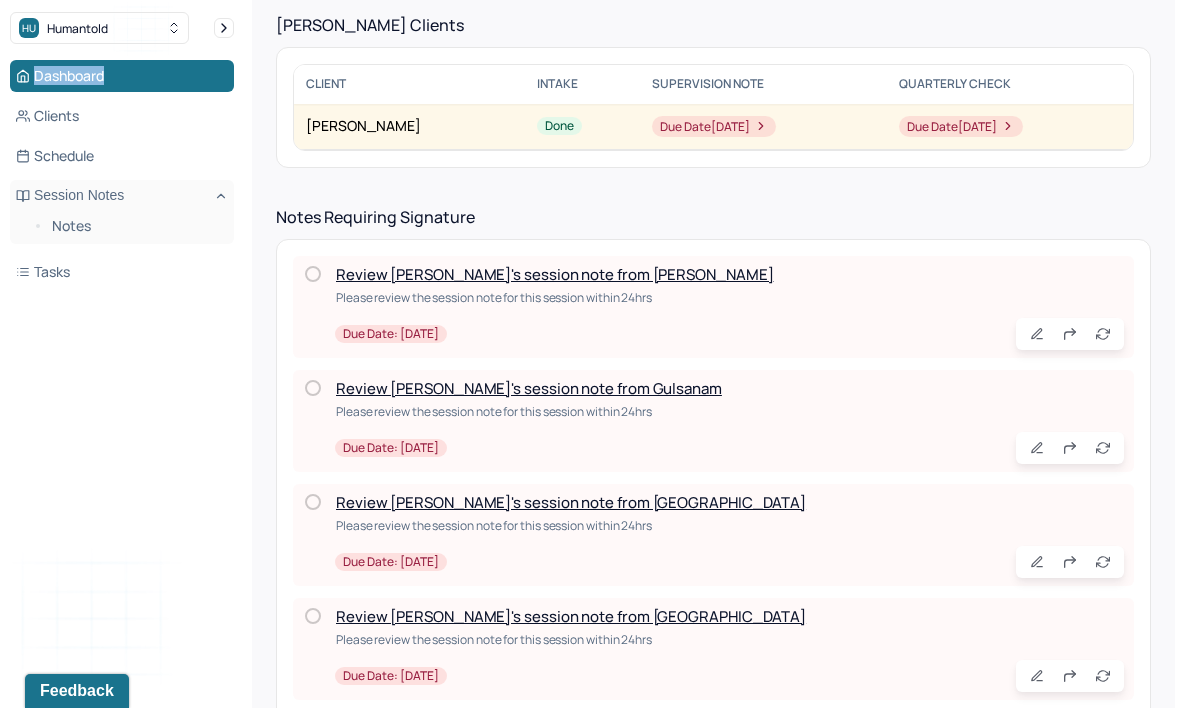click on "Review [PERSON_NAME]'s session note from Gulsanam" at bounding box center (529, 388) 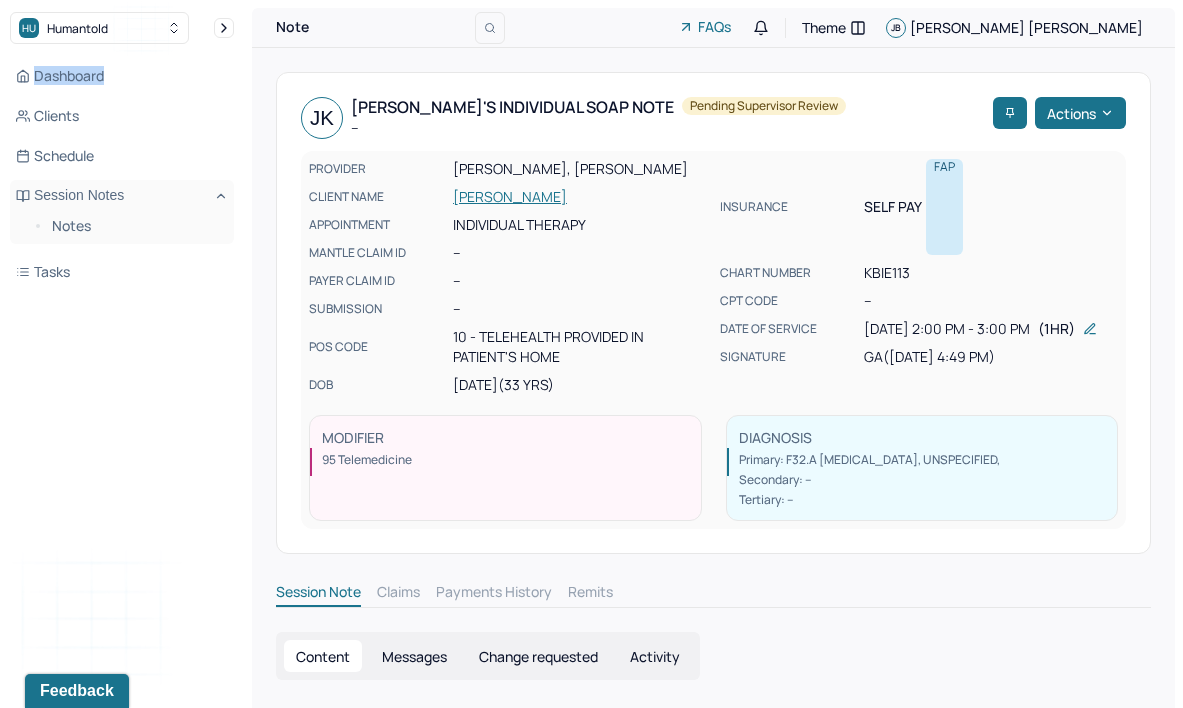 scroll, scrollTop: 0, scrollLeft: 0, axis: both 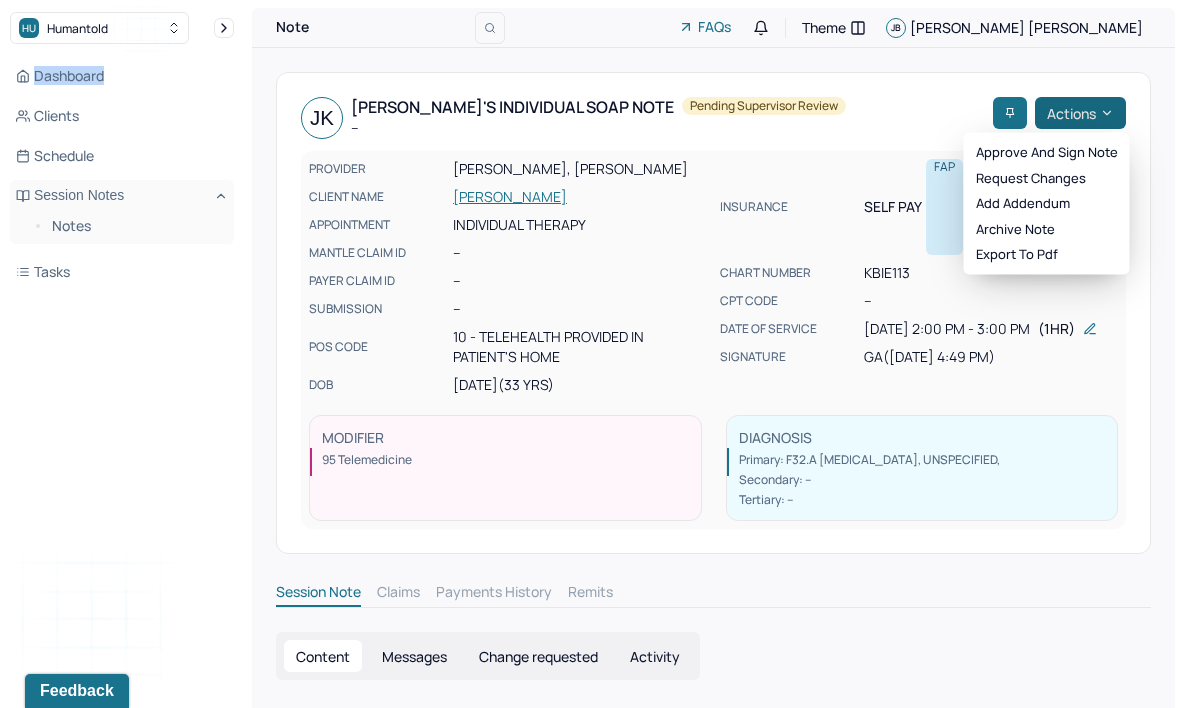 click on "Actions" at bounding box center [1080, 113] 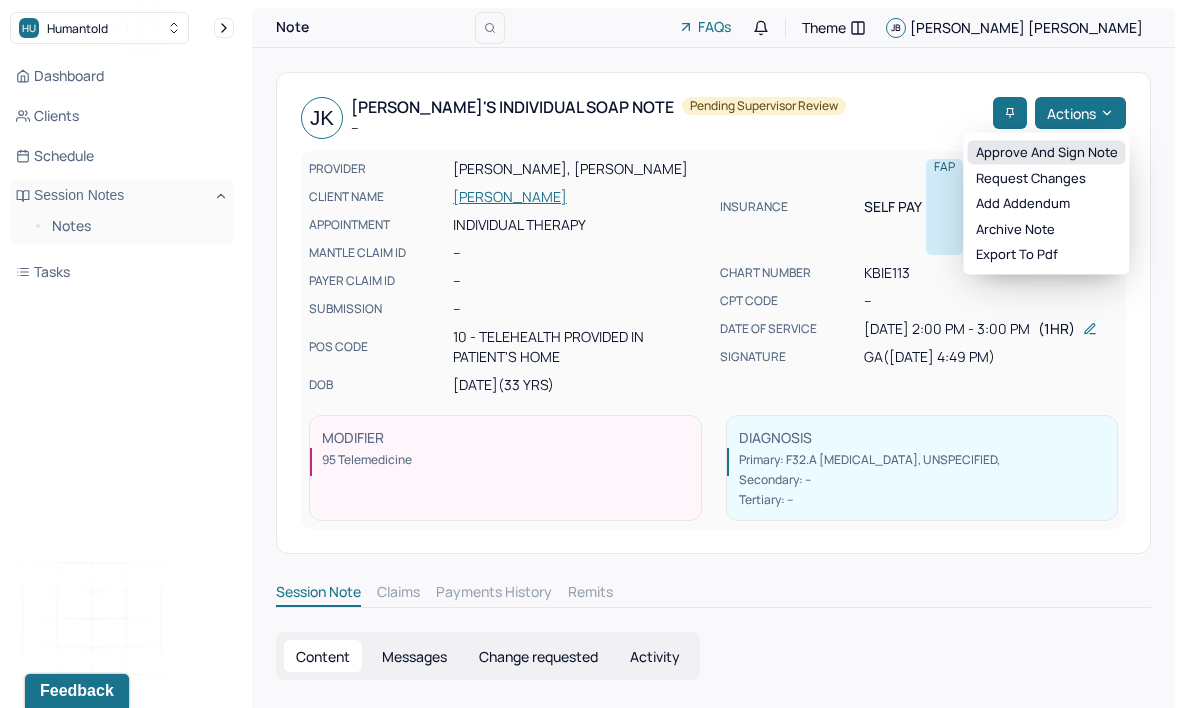click on "Approve and sign note" at bounding box center (1047, 153) 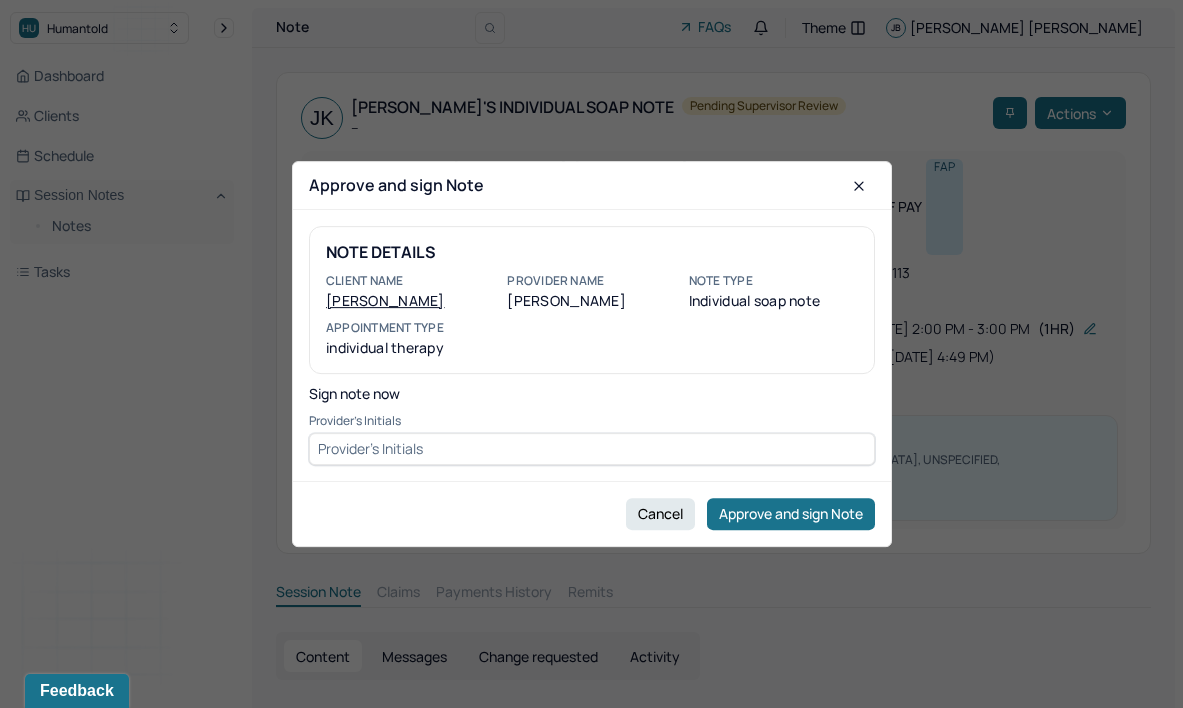 click at bounding box center (592, 449) 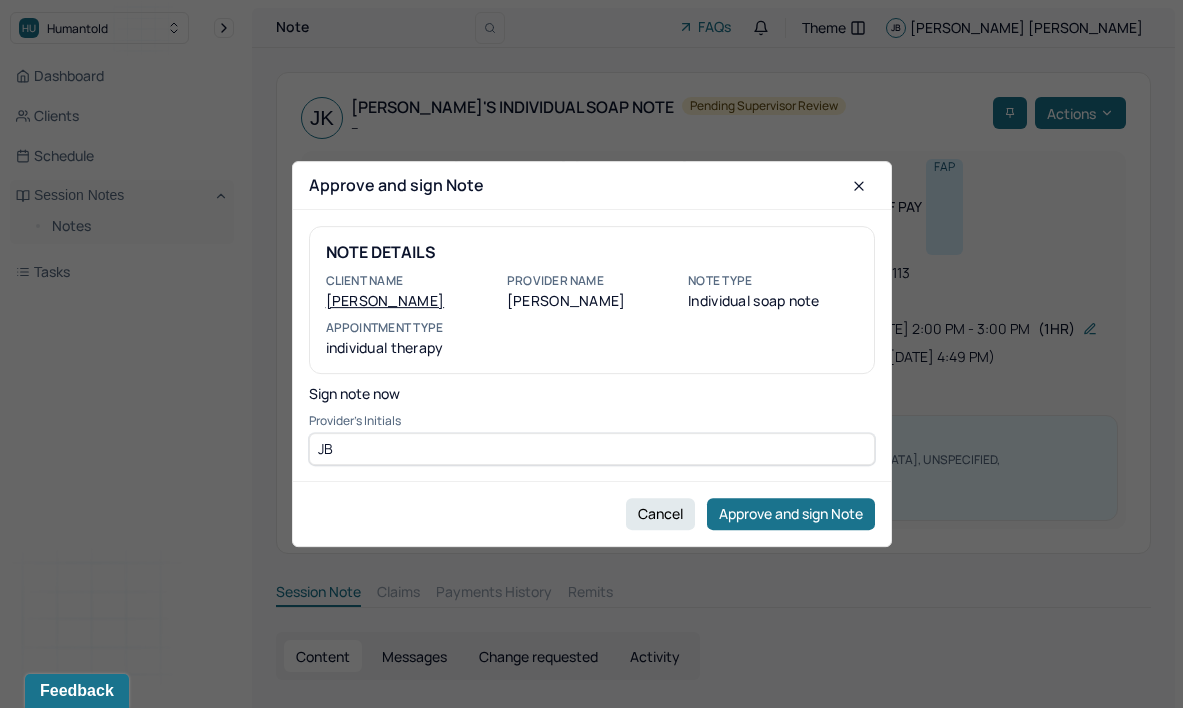 type on "JB" 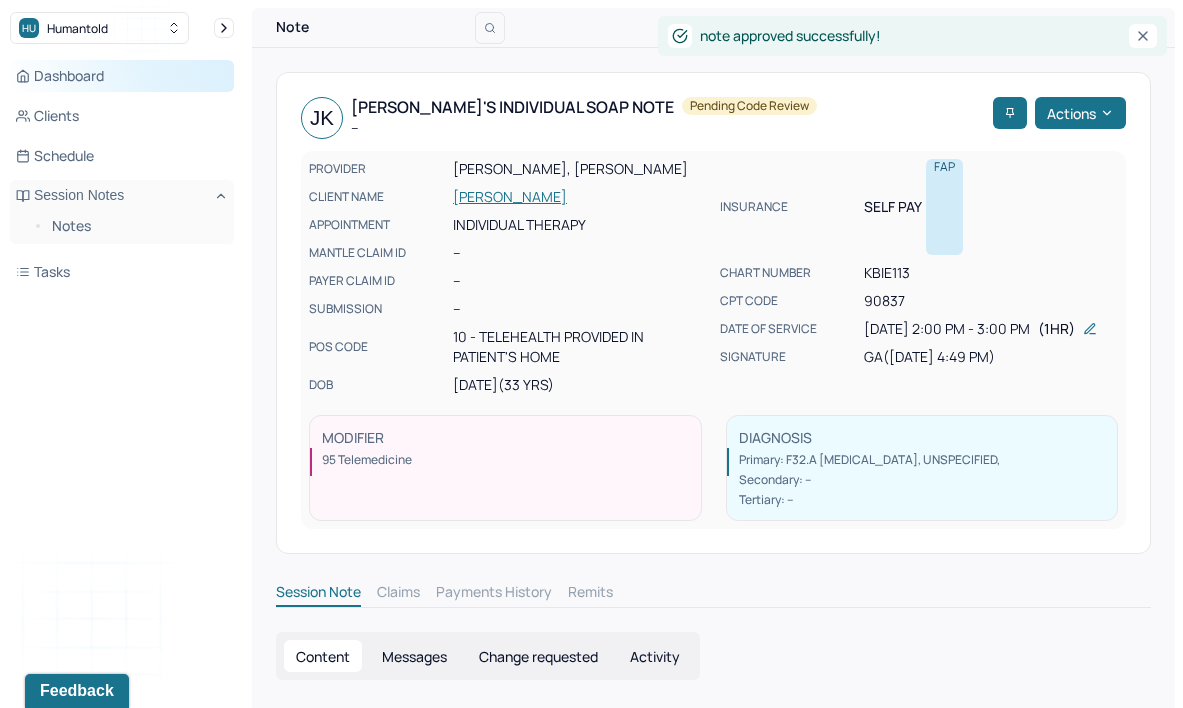 click on "Dashboard" at bounding box center [122, 76] 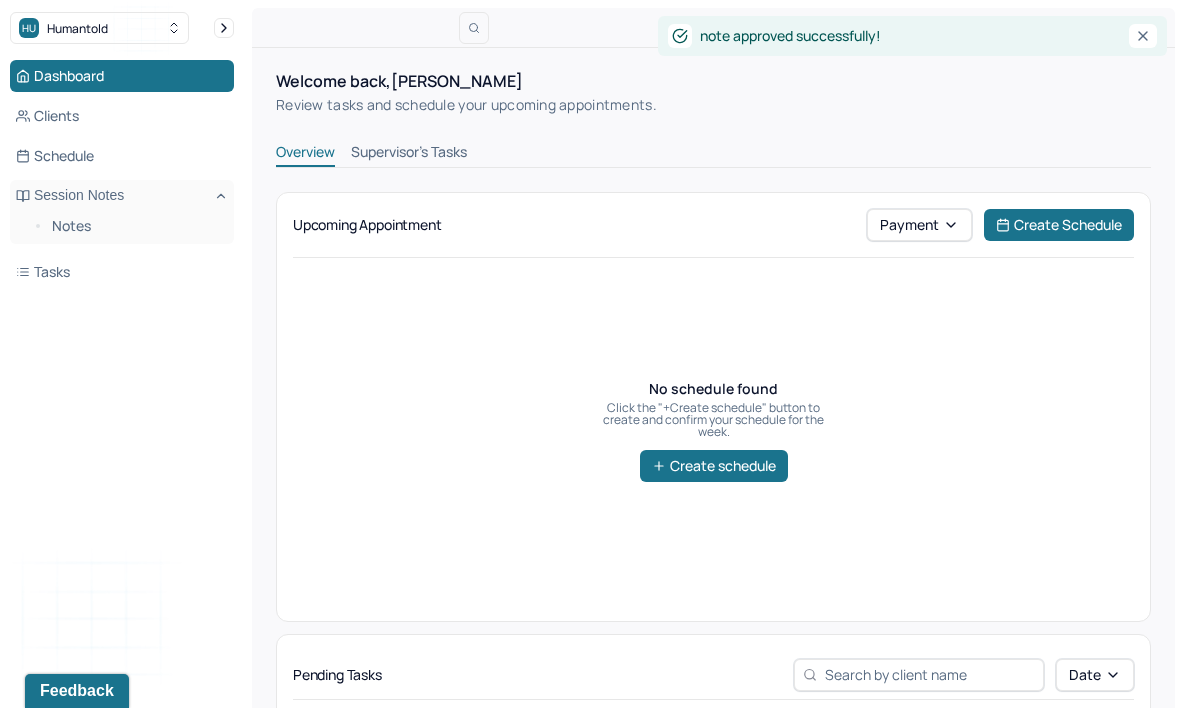 click on "Supervisor's Tasks" at bounding box center [409, 154] 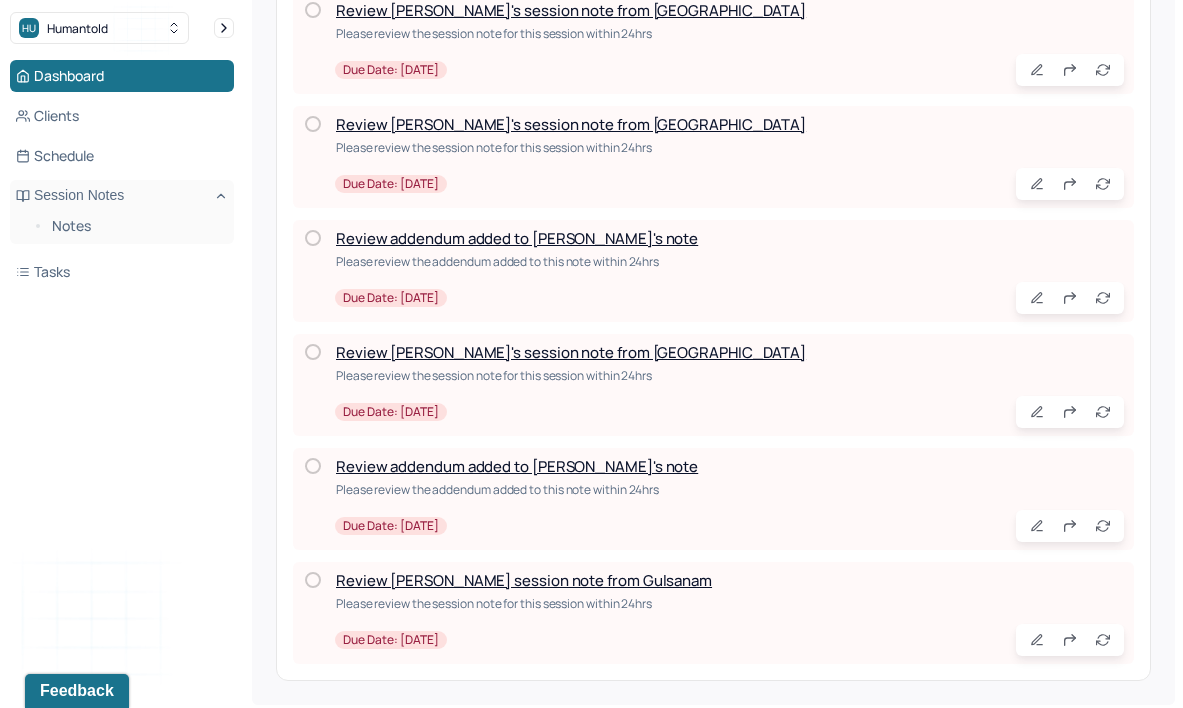 scroll, scrollTop: 549, scrollLeft: 0, axis: vertical 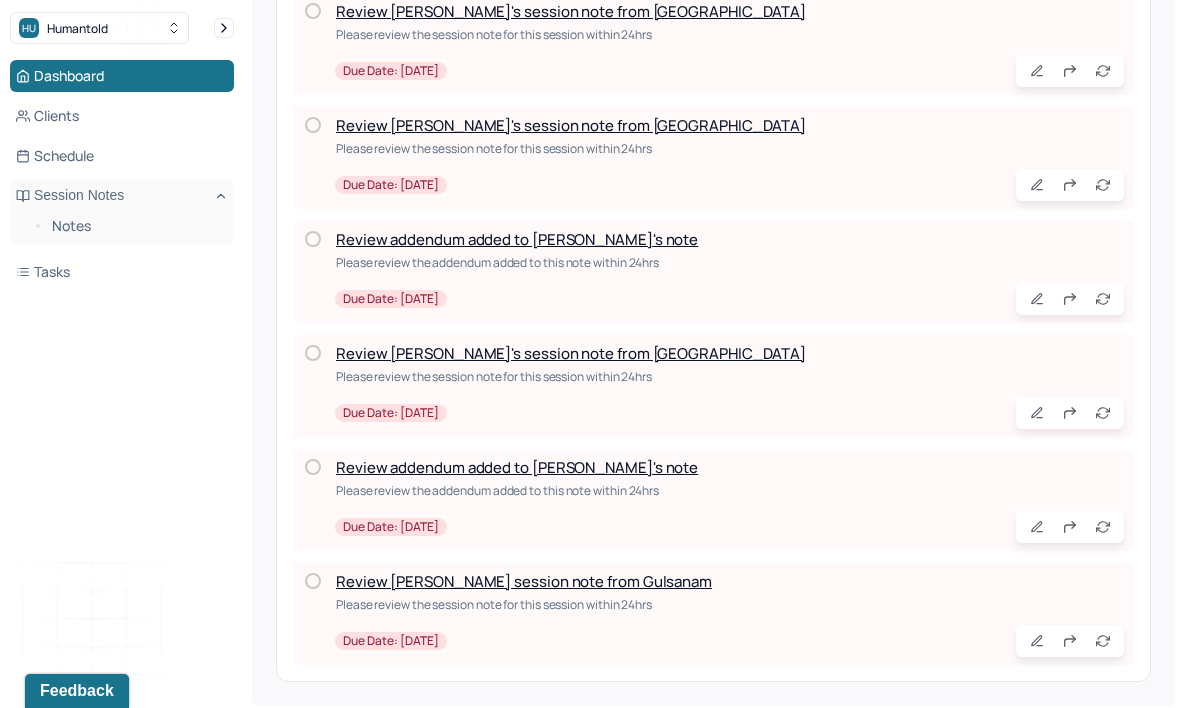 click on "Review [PERSON_NAME] session note from Gulsanam" at bounding box center [524, 581] 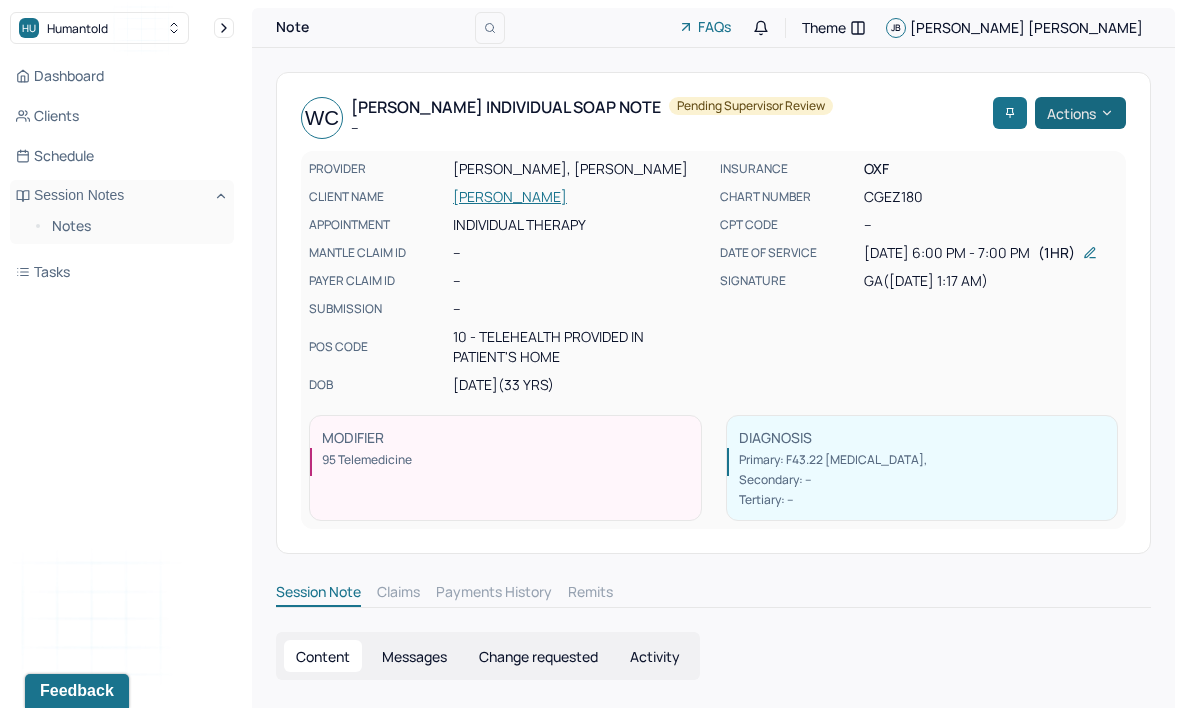 scroll, scrollTop: 0, scrollLeft: 0, axis: both 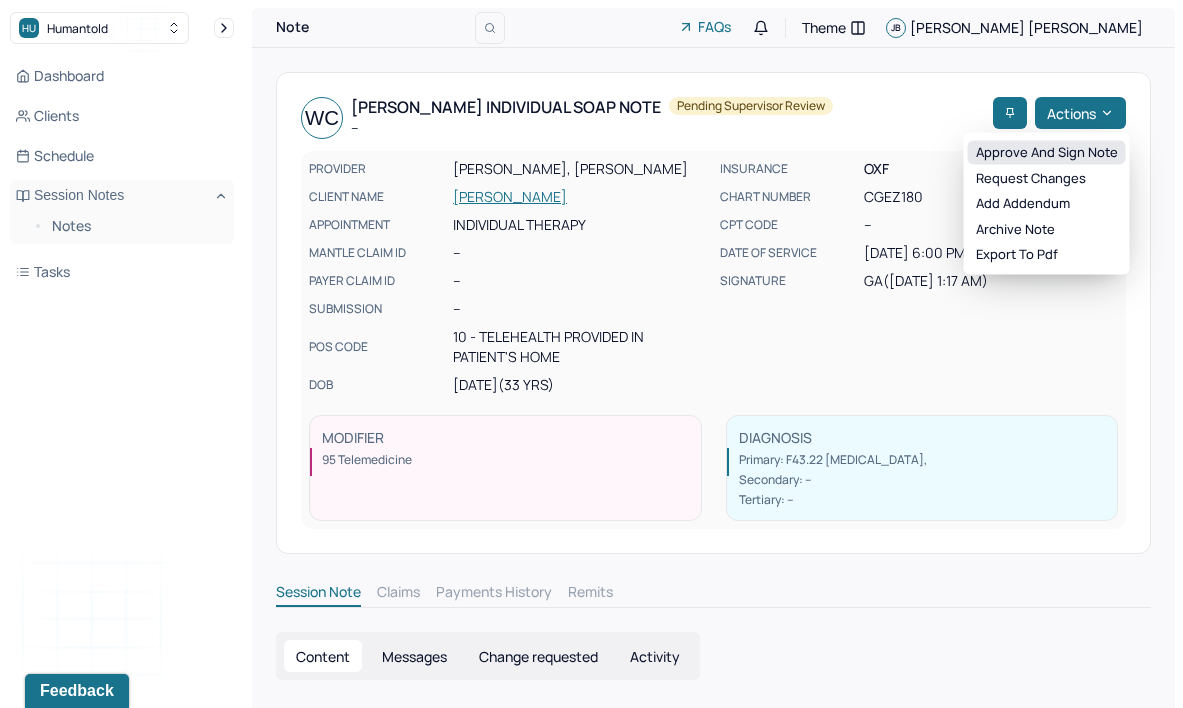 click on "Approve and sign note" at bounding box center [1047, 153] 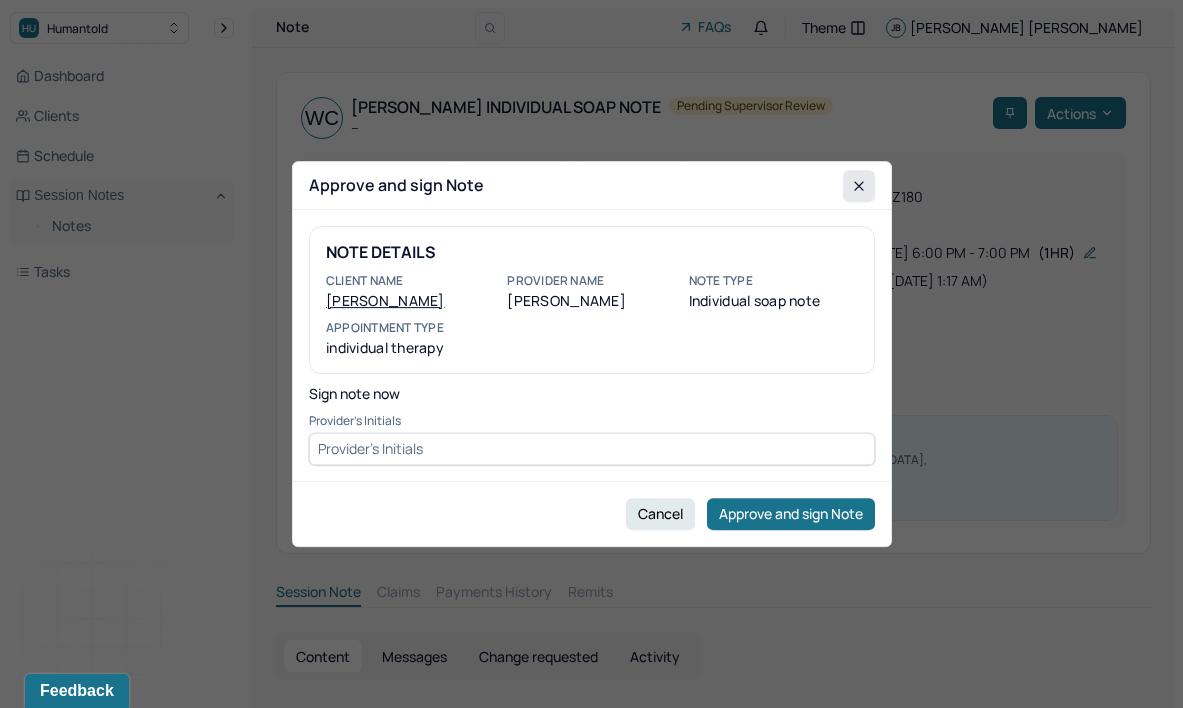 click 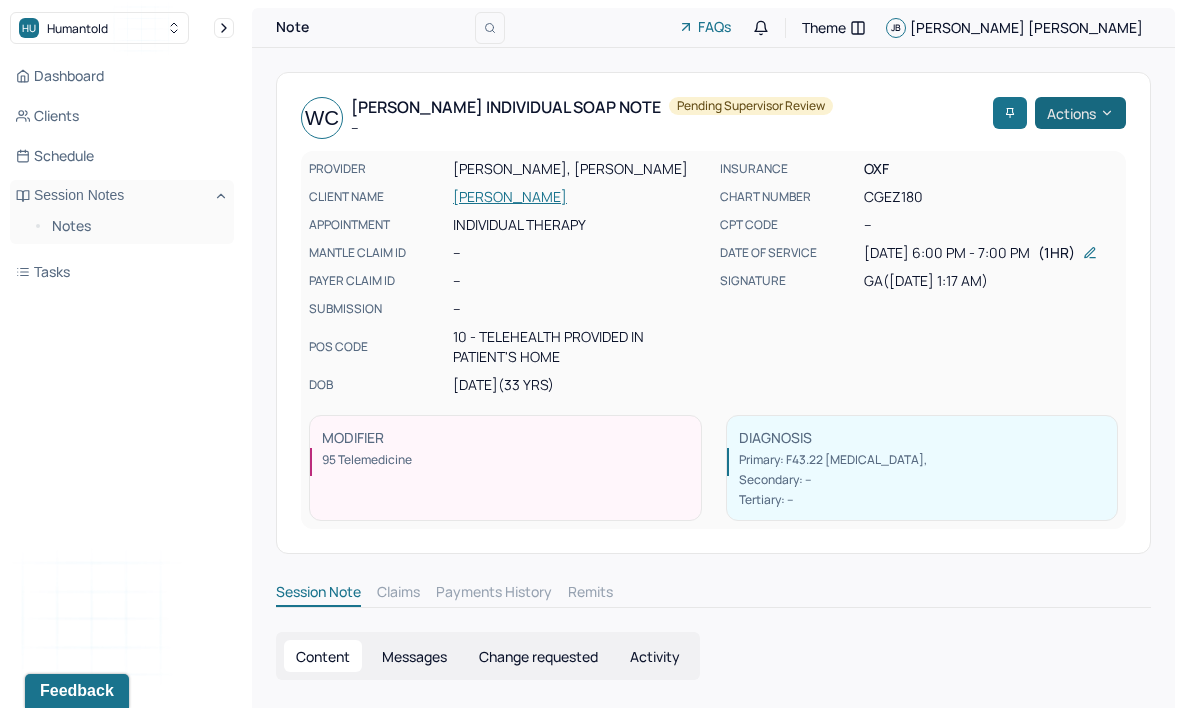 scroll, scrollTop: -1, scrollLeft: 0, axis: vertical 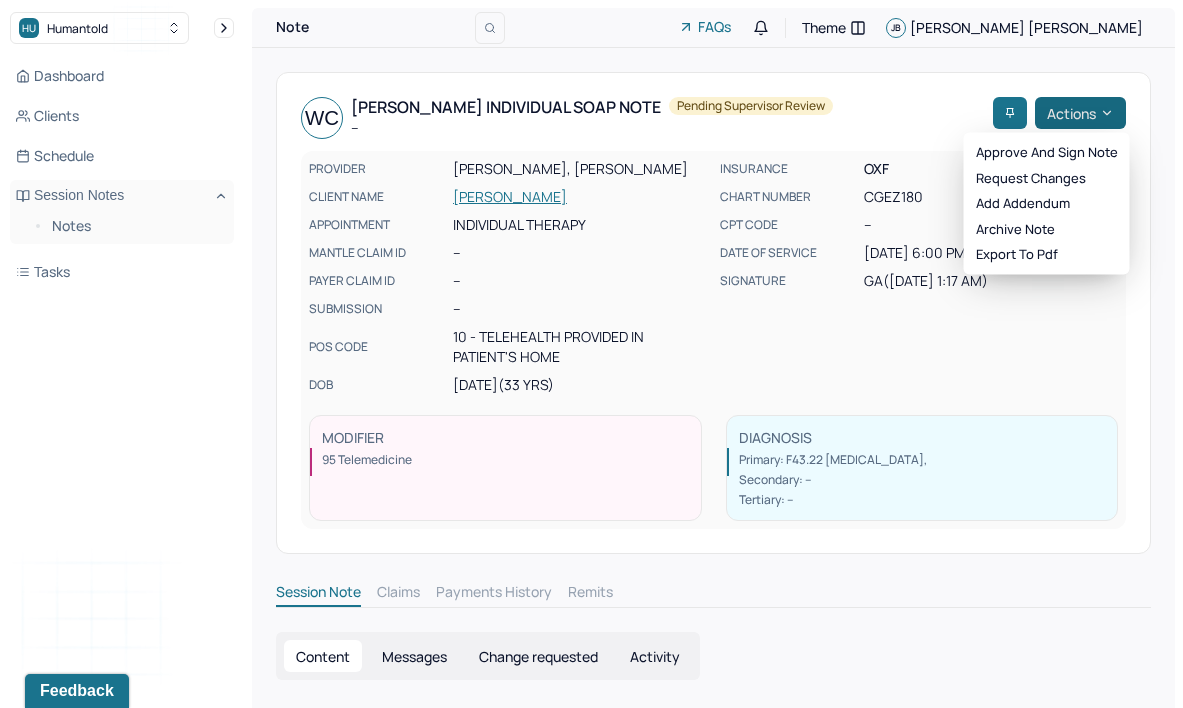 click on "Actions" at bounding box center [1080, 113] 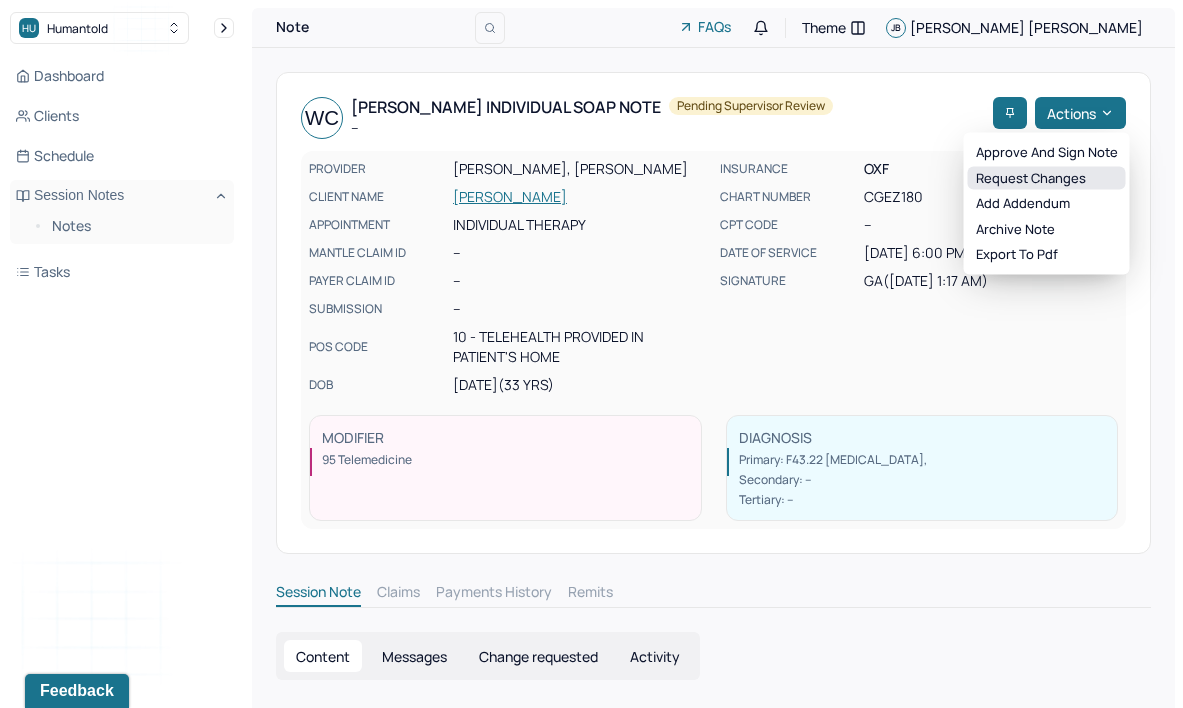 click on "Request changes" at bounding box center [1047, 178] 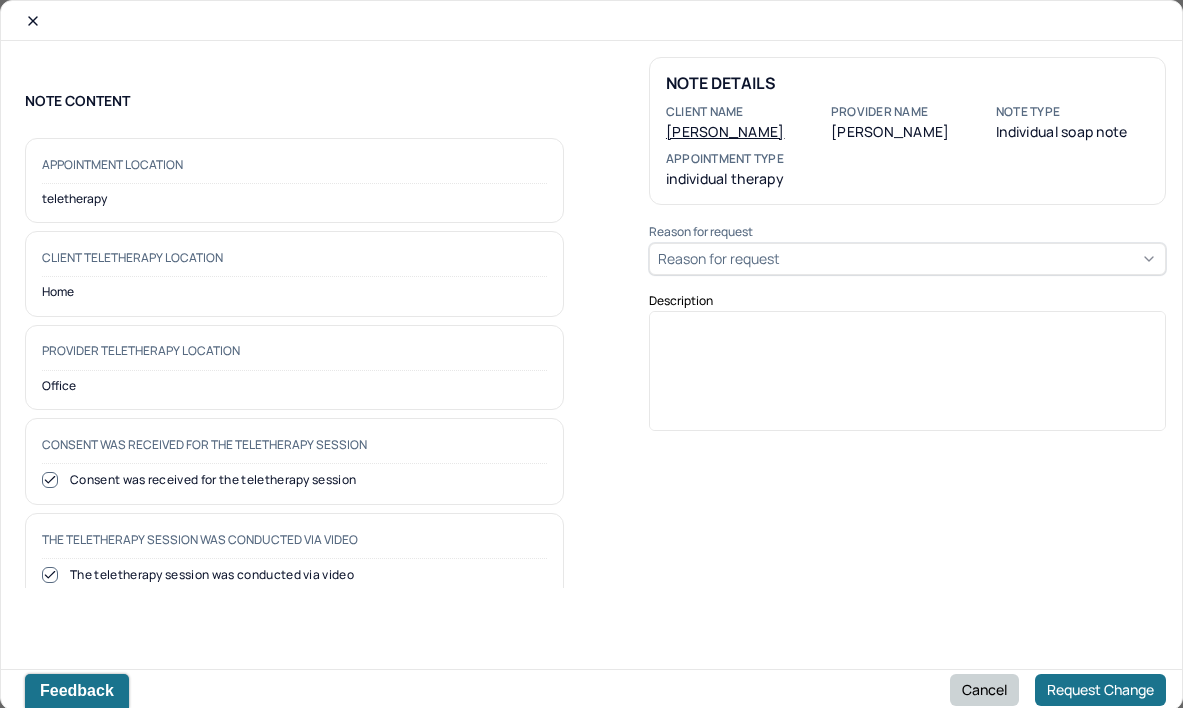 click on "Cancel" at bounding box center [984, 690] 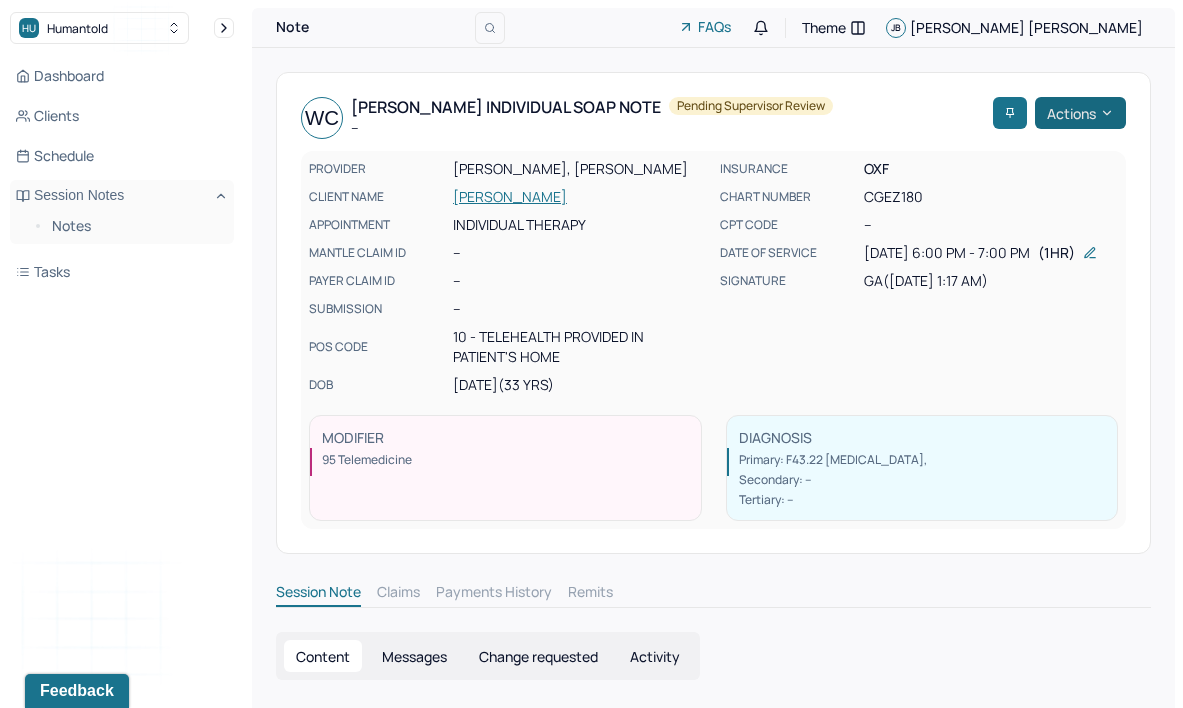 click on "Actions" at bounding box center [1080, 113] 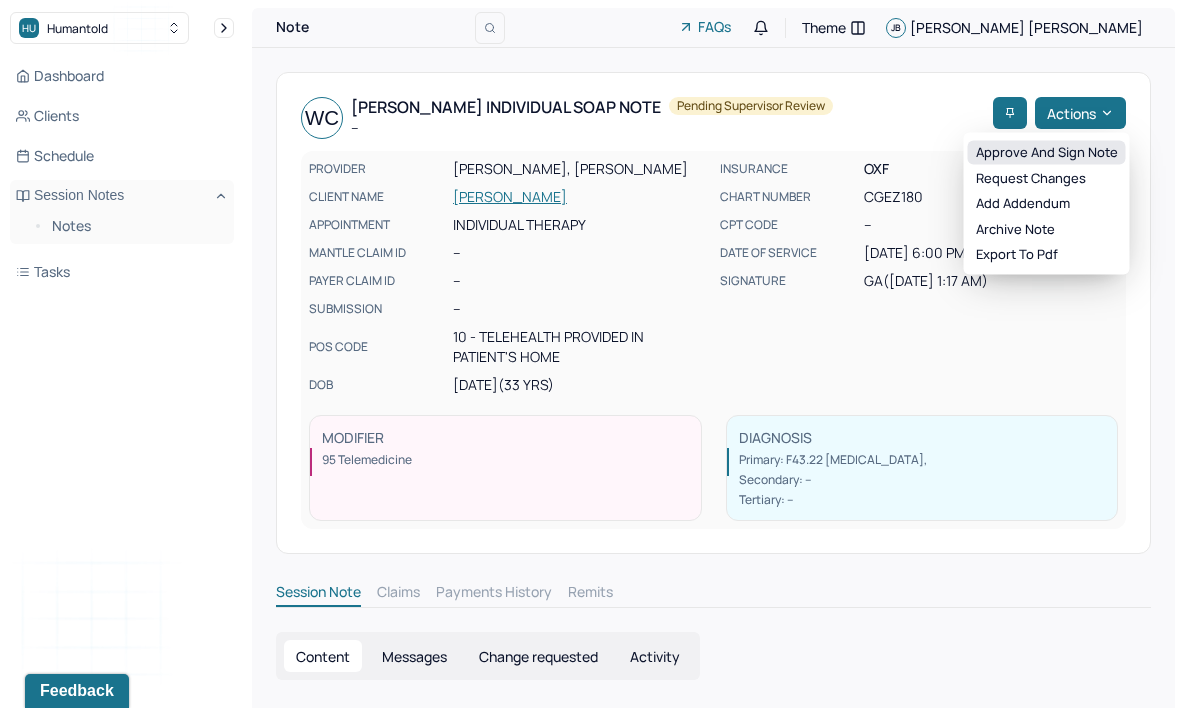 click on "Approve and sign note" at bounding box center (1047, 153) 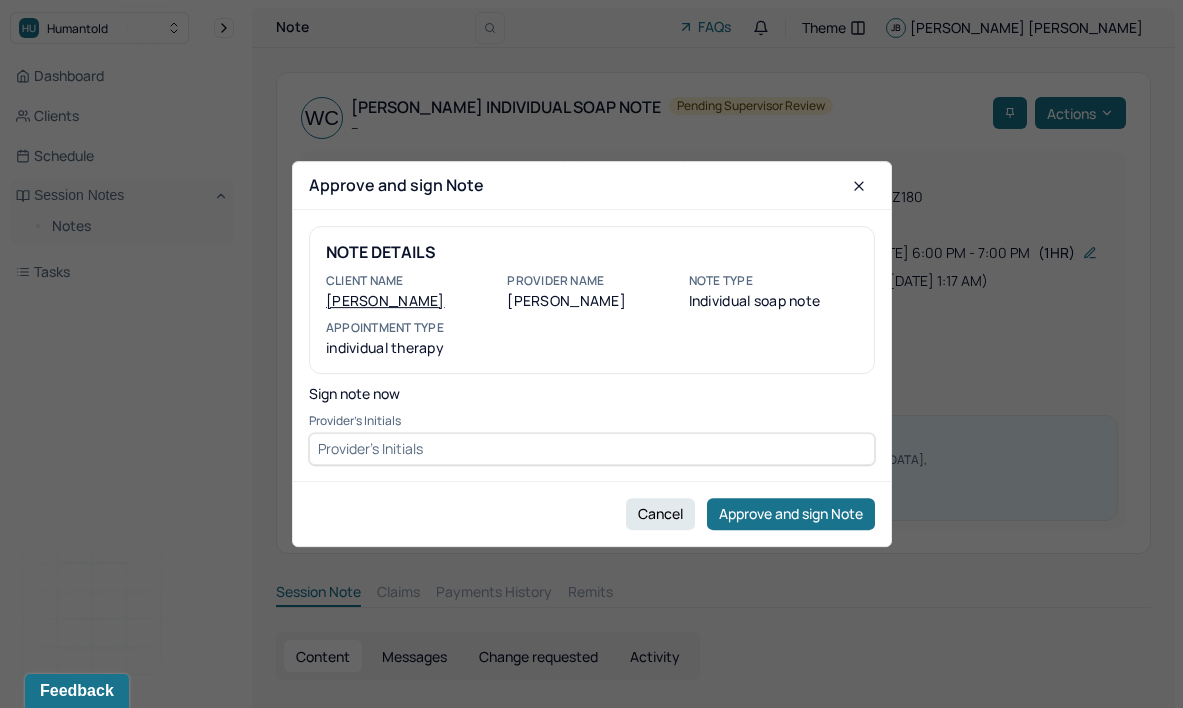 click at bounding box center (592, 449) 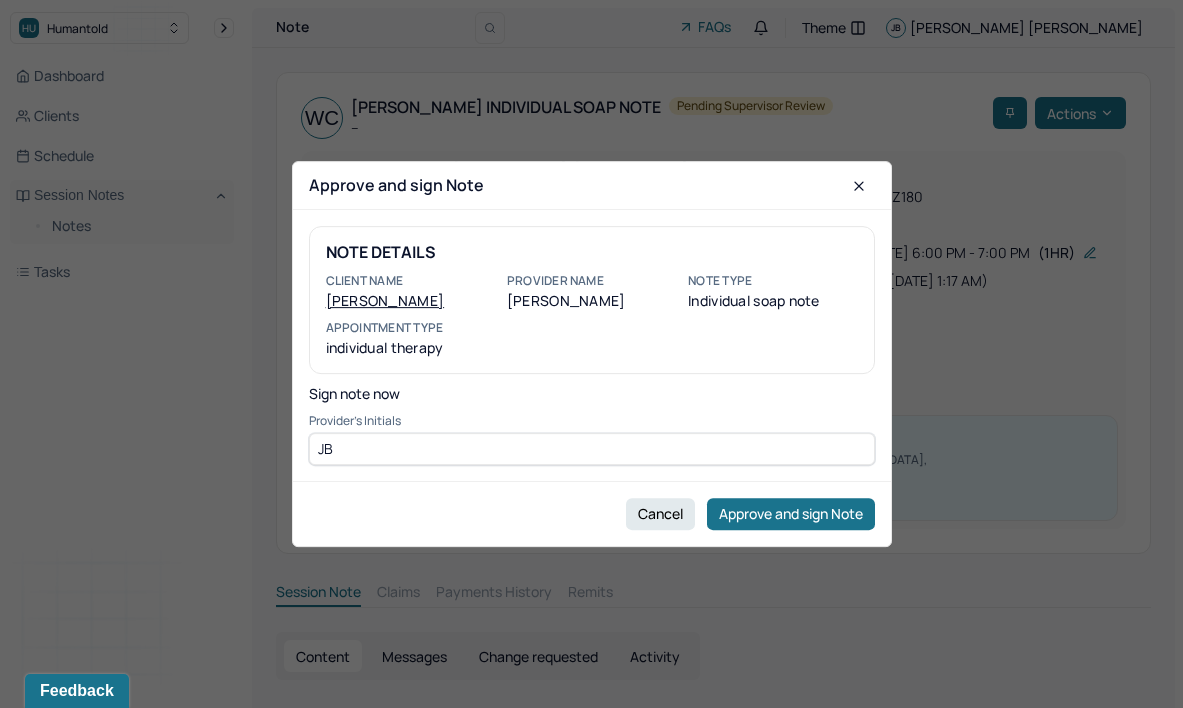 type on "JB" 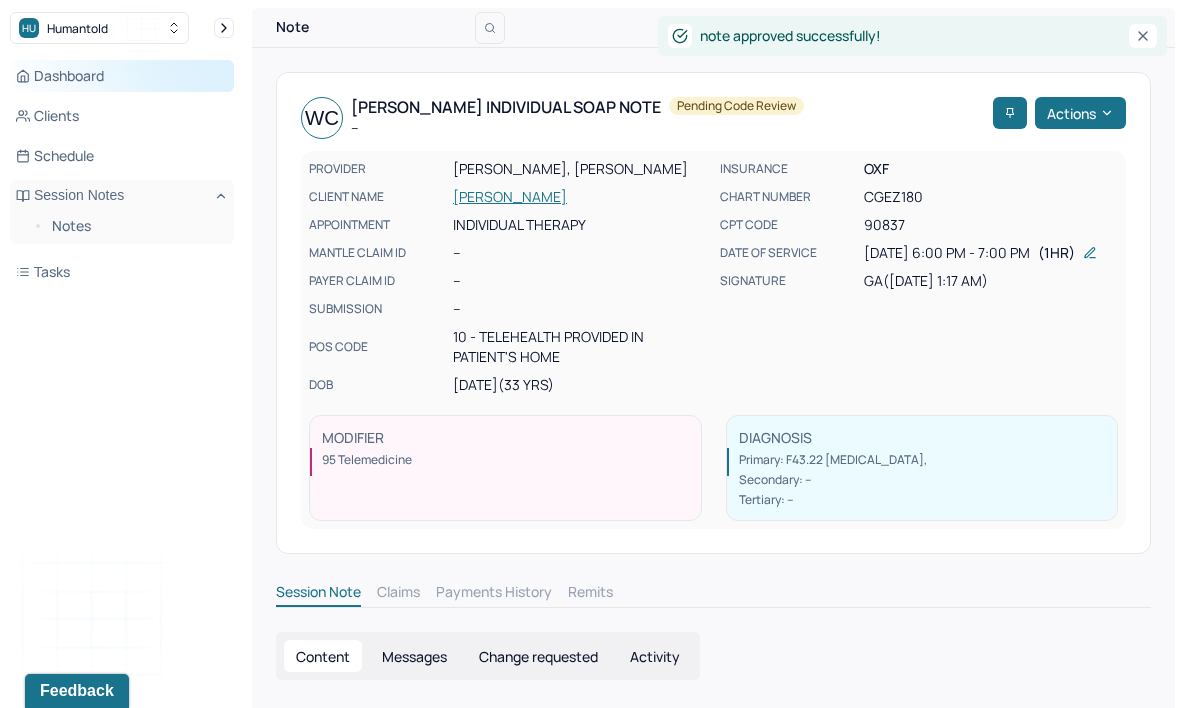 click on "Dashboard" at bounding box center (122, 76) 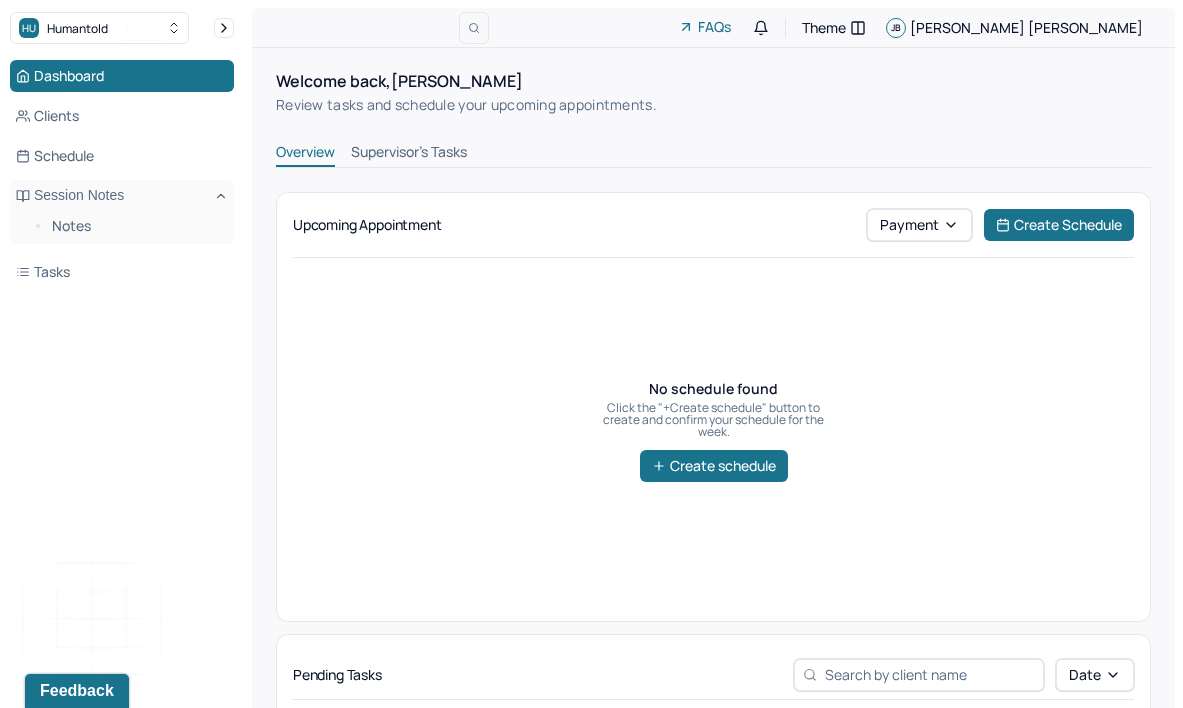 click on "Supervisor's Tasks" at bounding box center (409, 154) 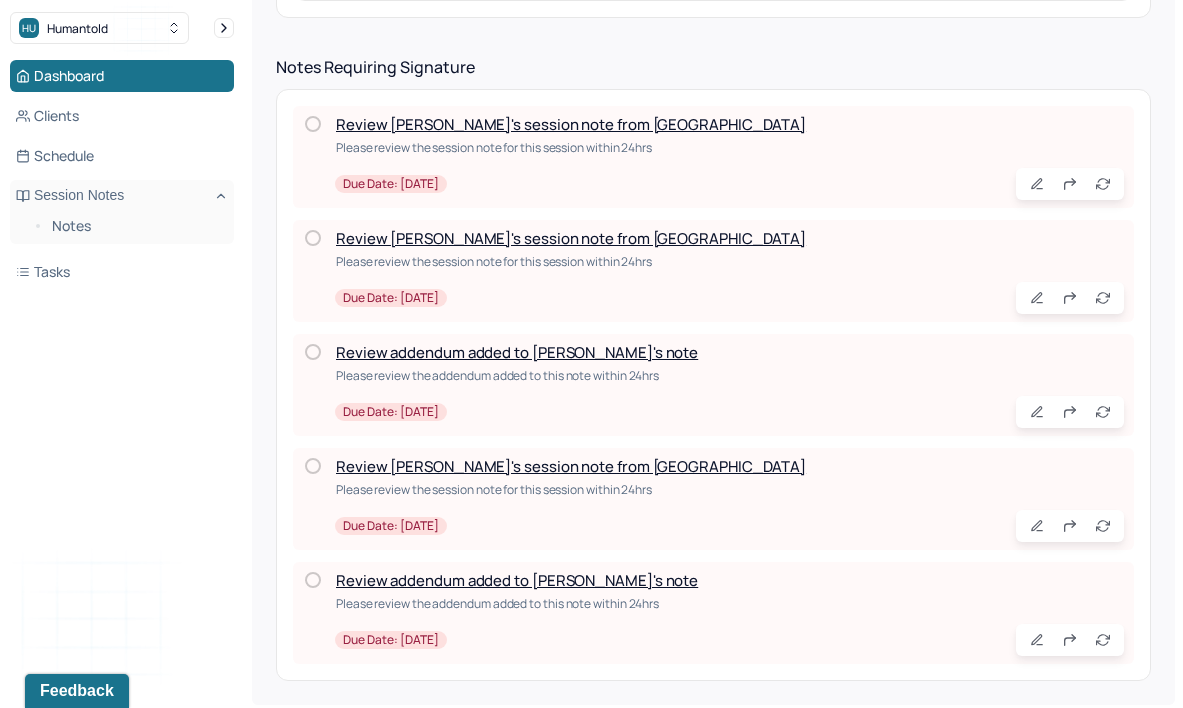 scroll, scrollTop: 435, scrollLeft: 0, axis: vertical 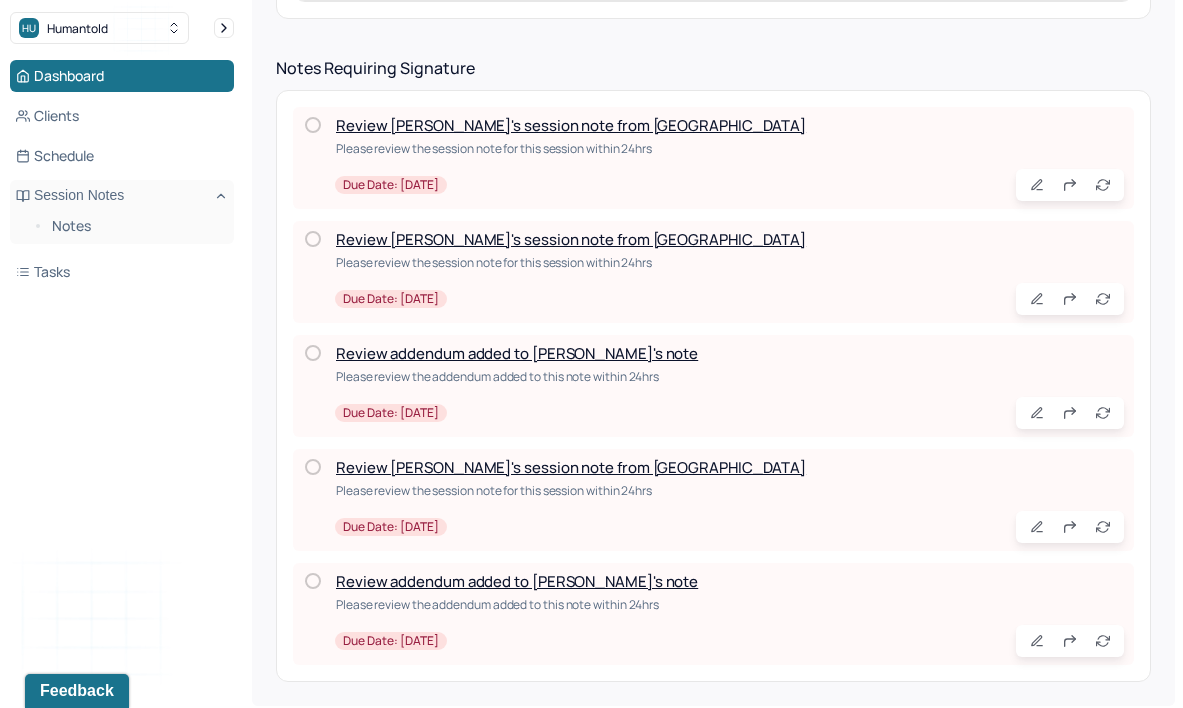 click on "Review addendum added to [PERSON_NAME]'s note" at bounding box center [517, 353] 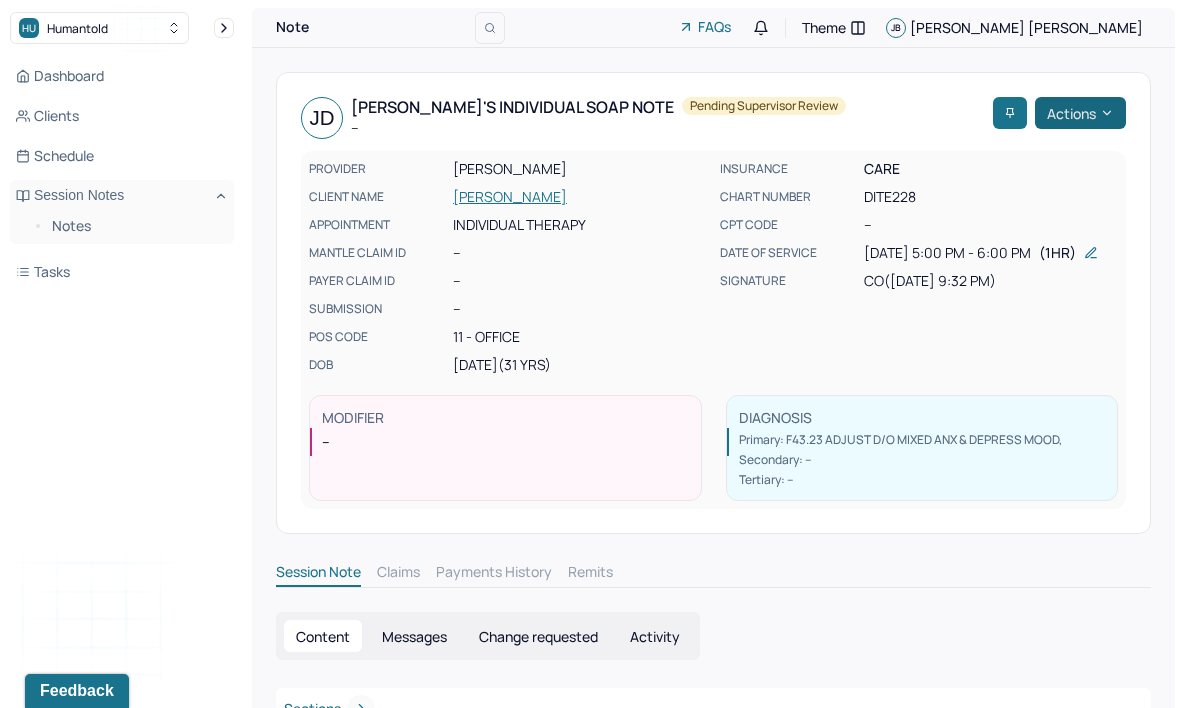 scroll, scrollTop: 0, scrollLeft: 0, axis: both 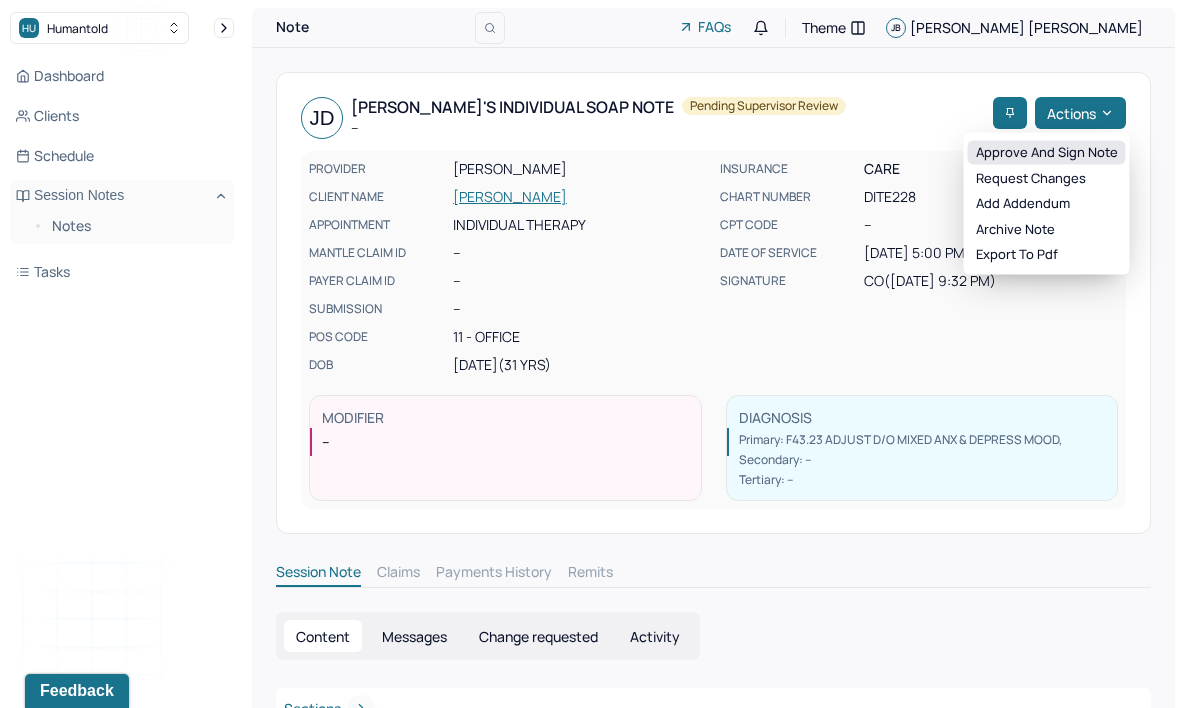 click on "Approve and sign note" at bounding box center [1047, 153] 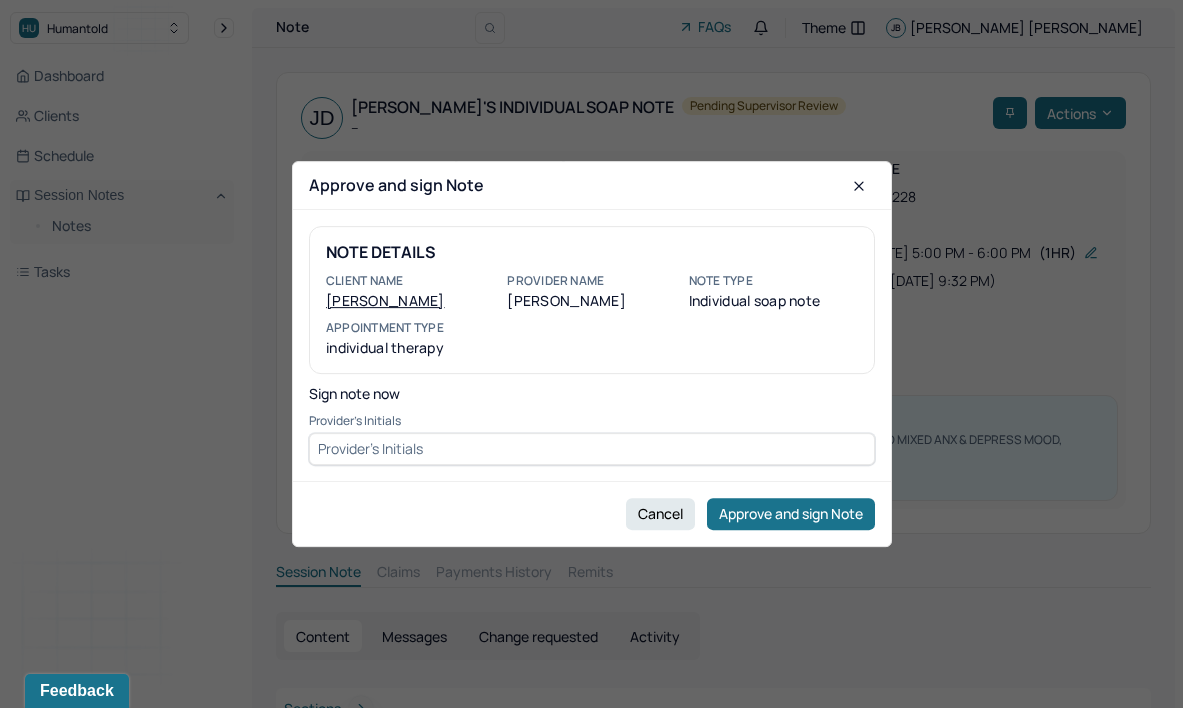 click at bounding box center [592, 449] 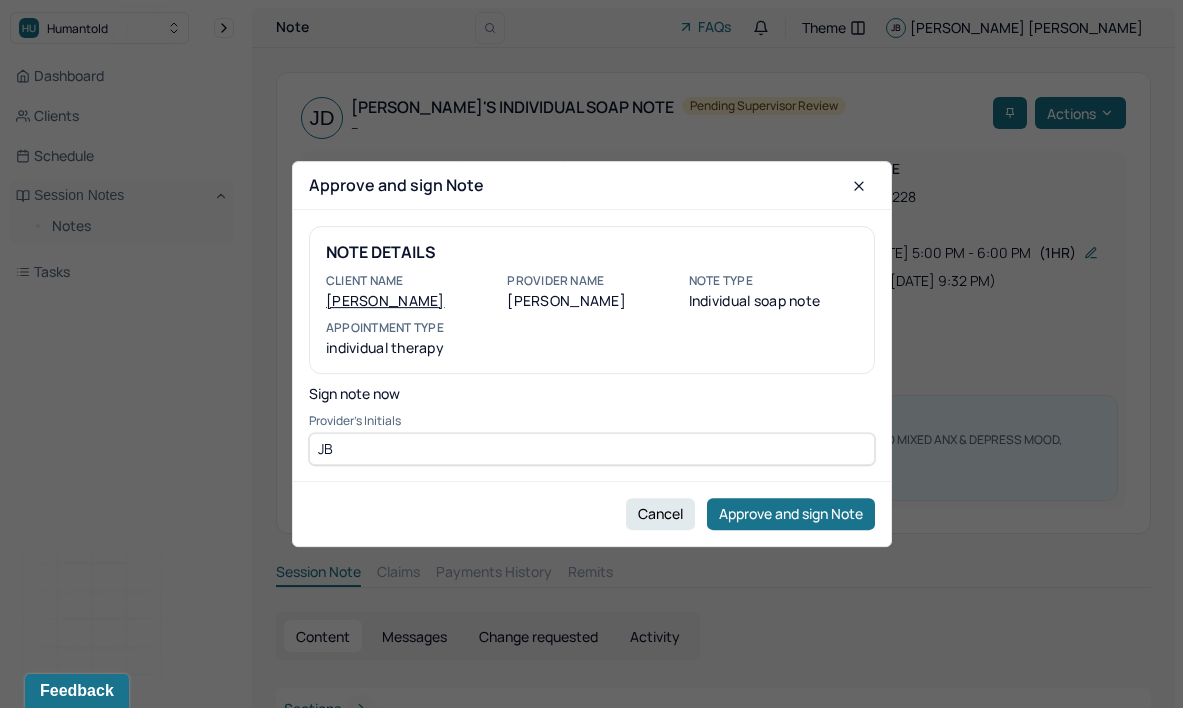 type on "JB" 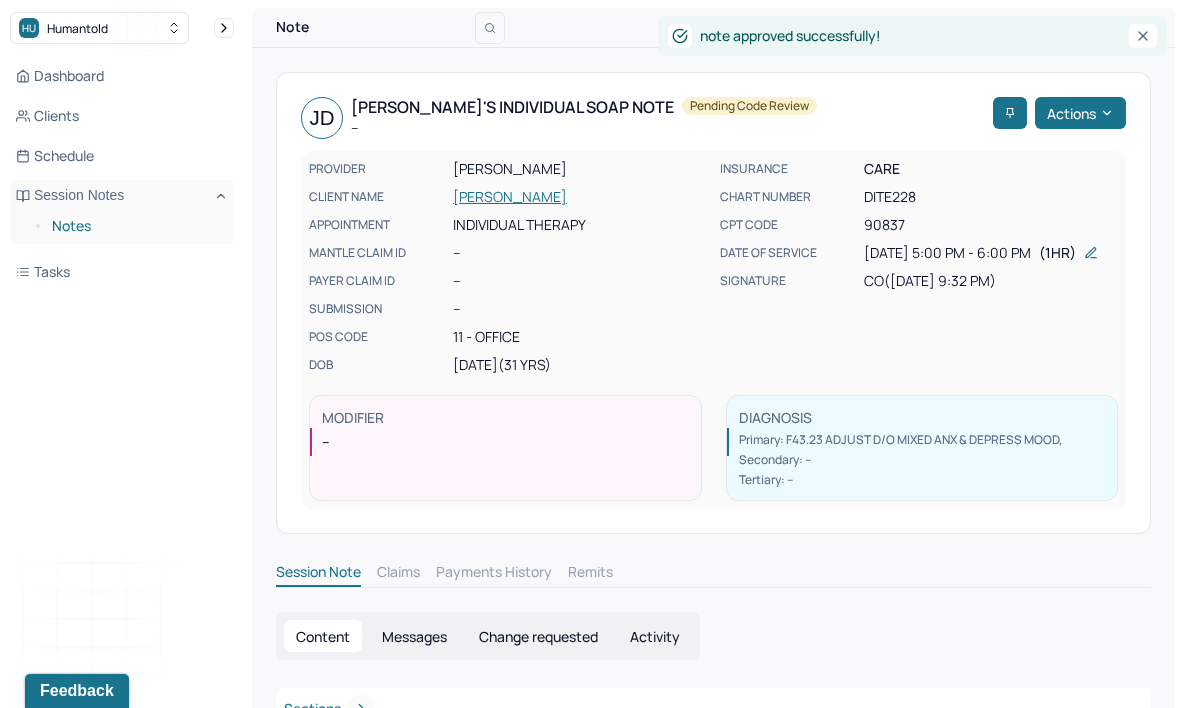 click on "Notes" at bounding box center (135, 226) 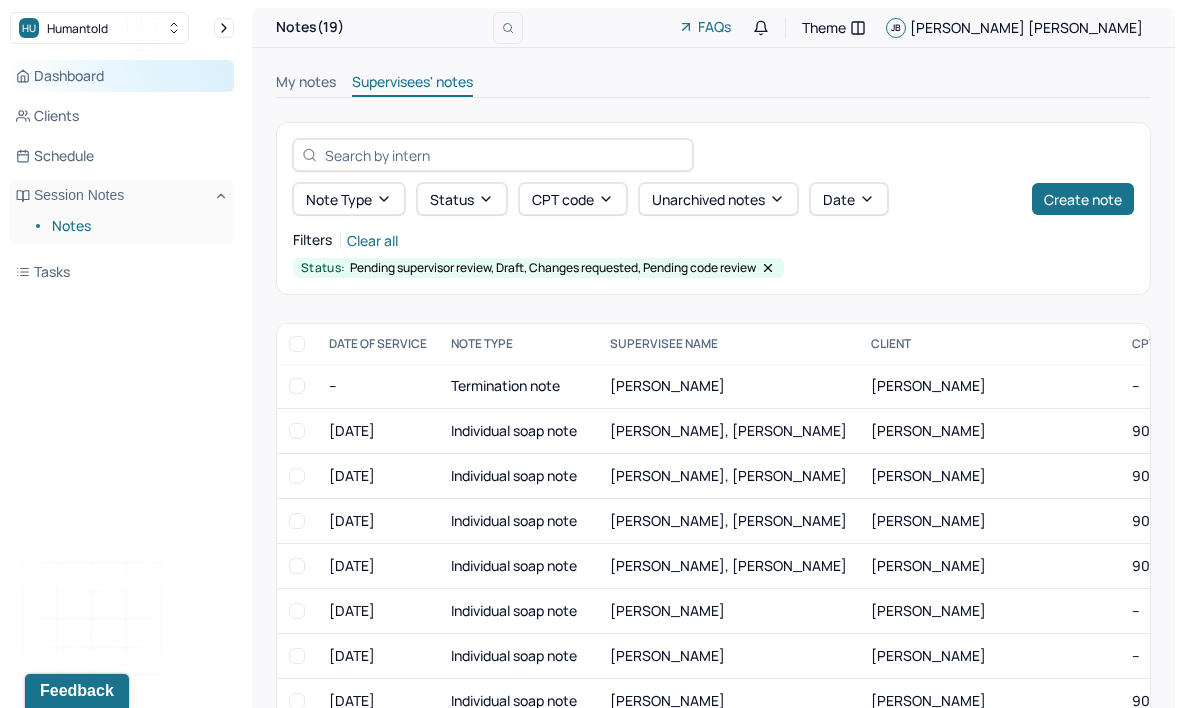 click on "Dashboard" at bounding box center [122, 76] 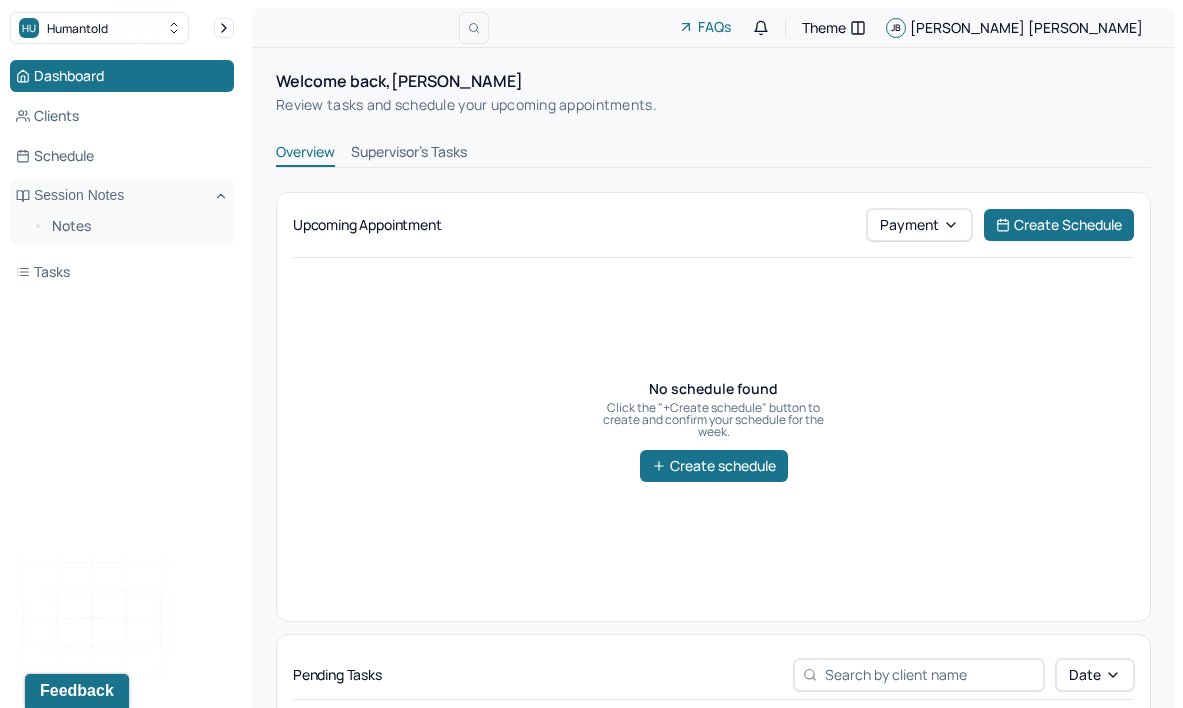 click on "Supervisor's Tasks" at bounding box center (409, 154) 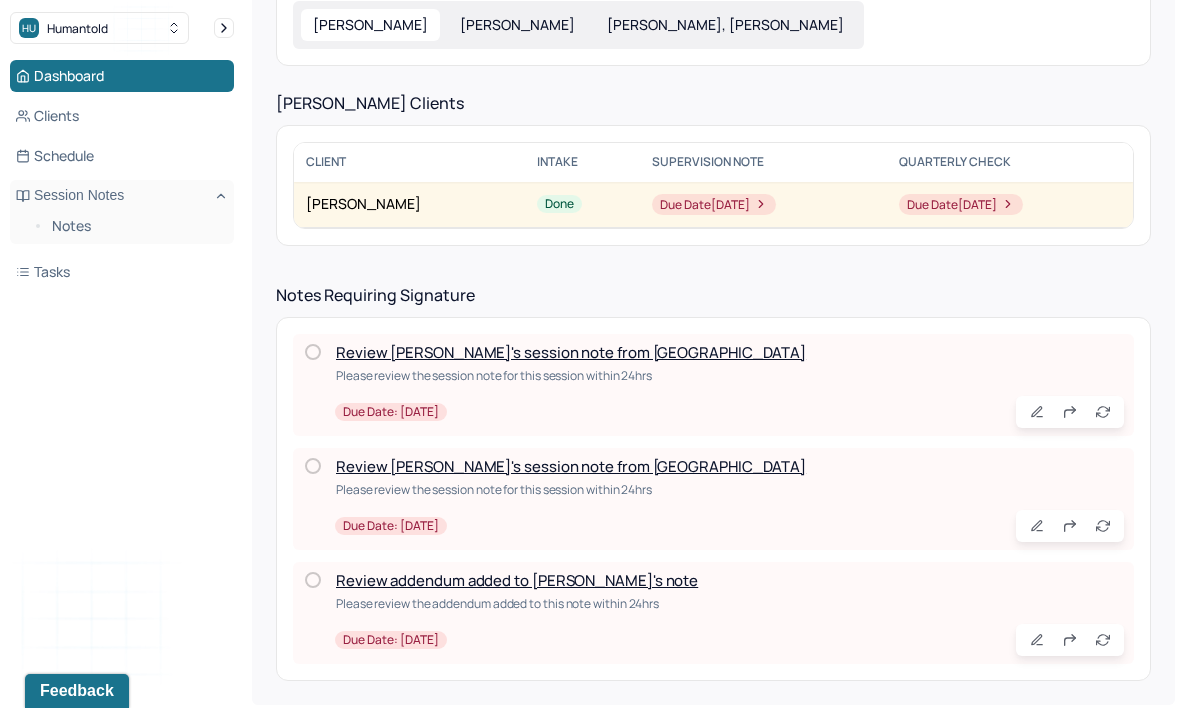 scroll, scrollTop: 207, scrollLeft: 0, axis: vertical 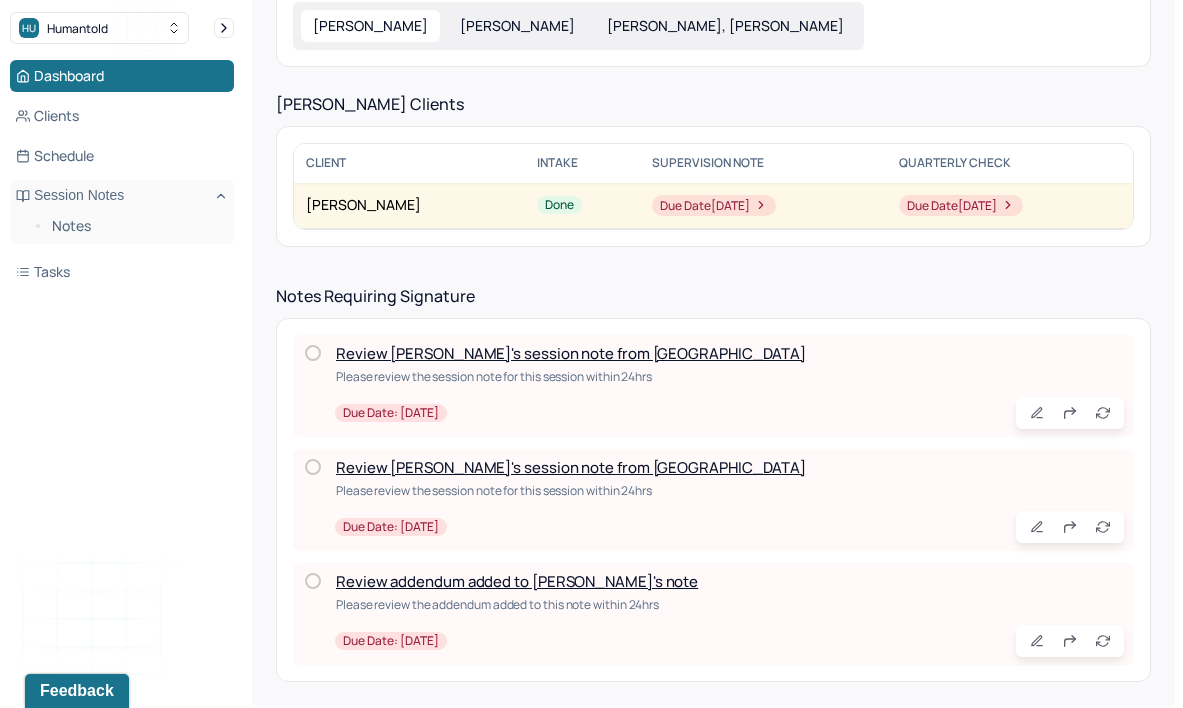 click on "Review addendum added to [PERSON_NAME]'s note" at bounding box center [517, 581] 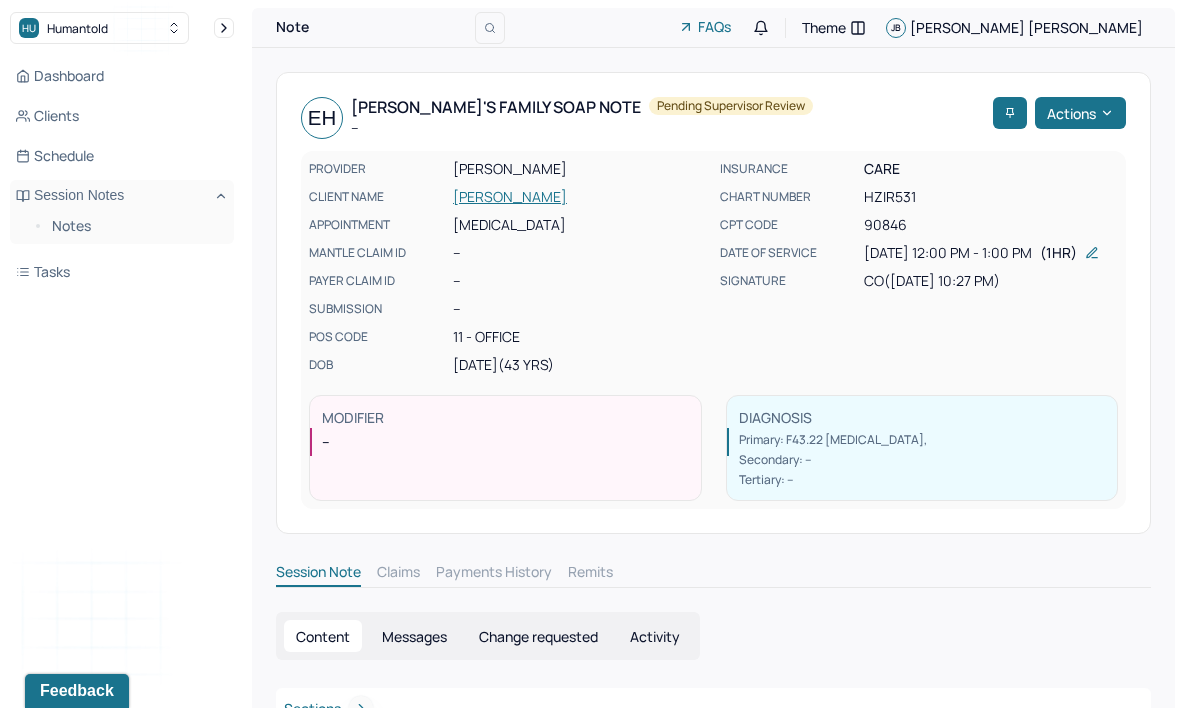 scroll, scrollTop: 0, scrollLeft: 0, axis: both 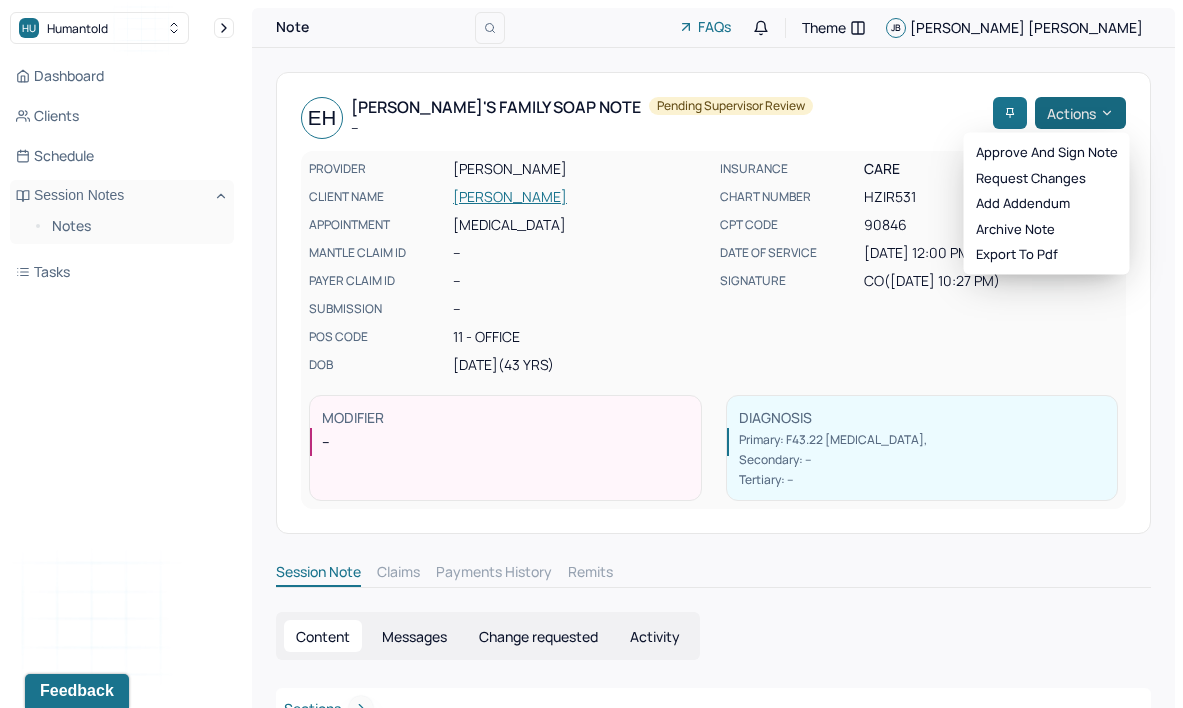 click on "Actions" at bounding box center [1080, 113] 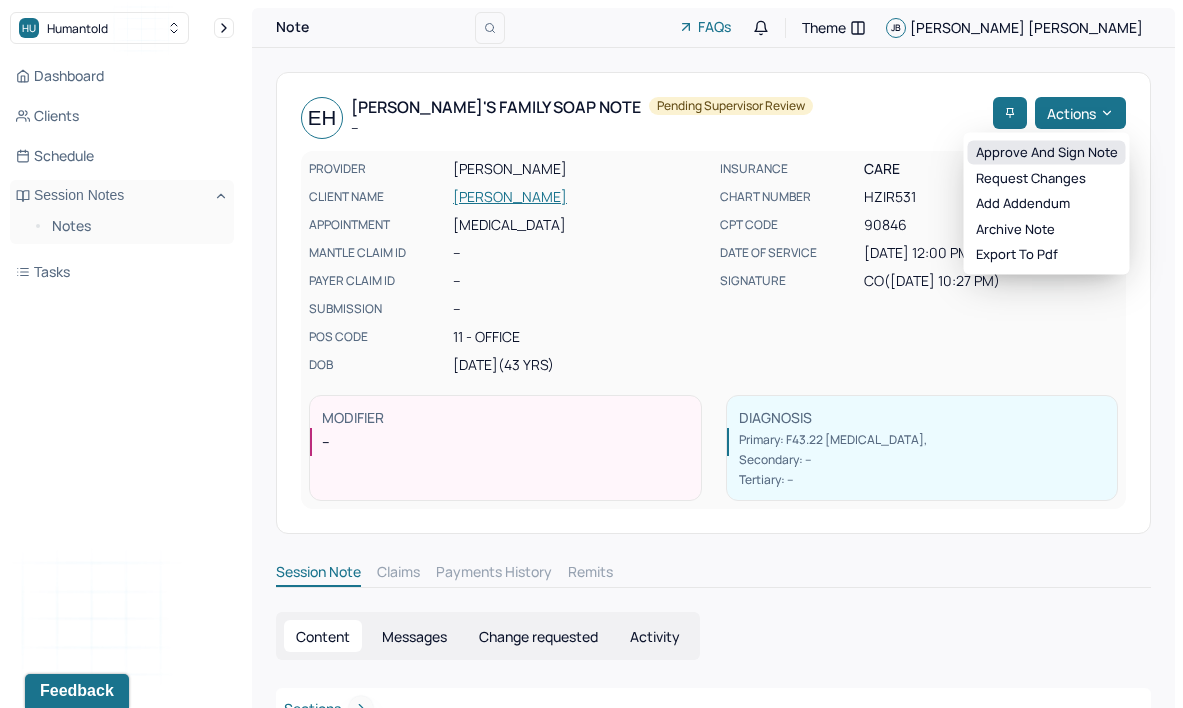 click on "Approve and sign note" at bounding box center (1047, 153) 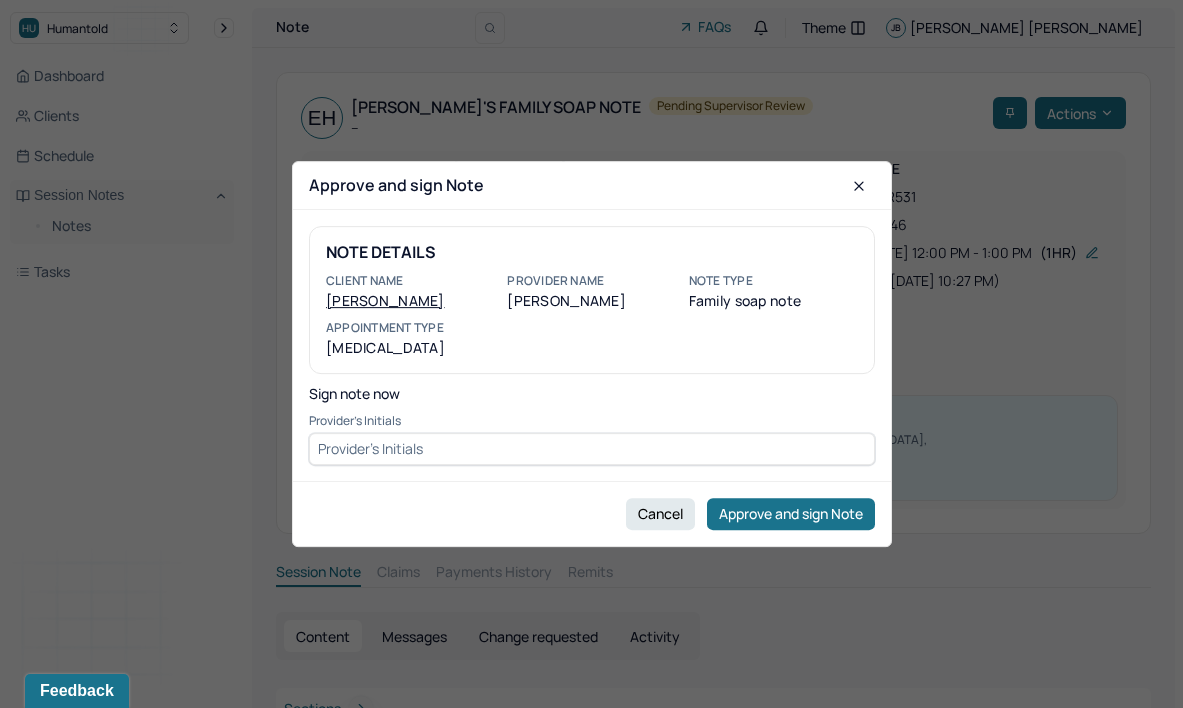 click on "NOTE DETAILS Client name [PERSON_NAME] Provider name [PERSON_NAME] Note type Family soap note Appointment Type [MEDICAL_DATA] Sign note now Provider's Initials" at bounding box center (592, 345) 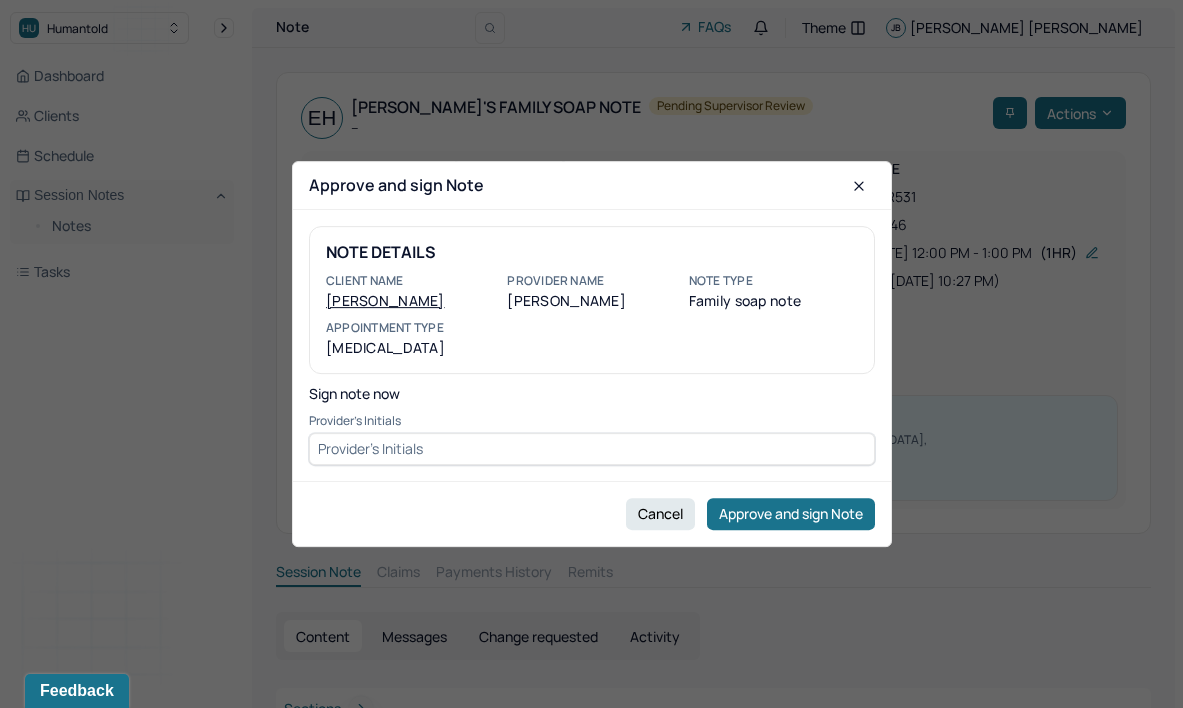 click at bounding box center (592, 449) 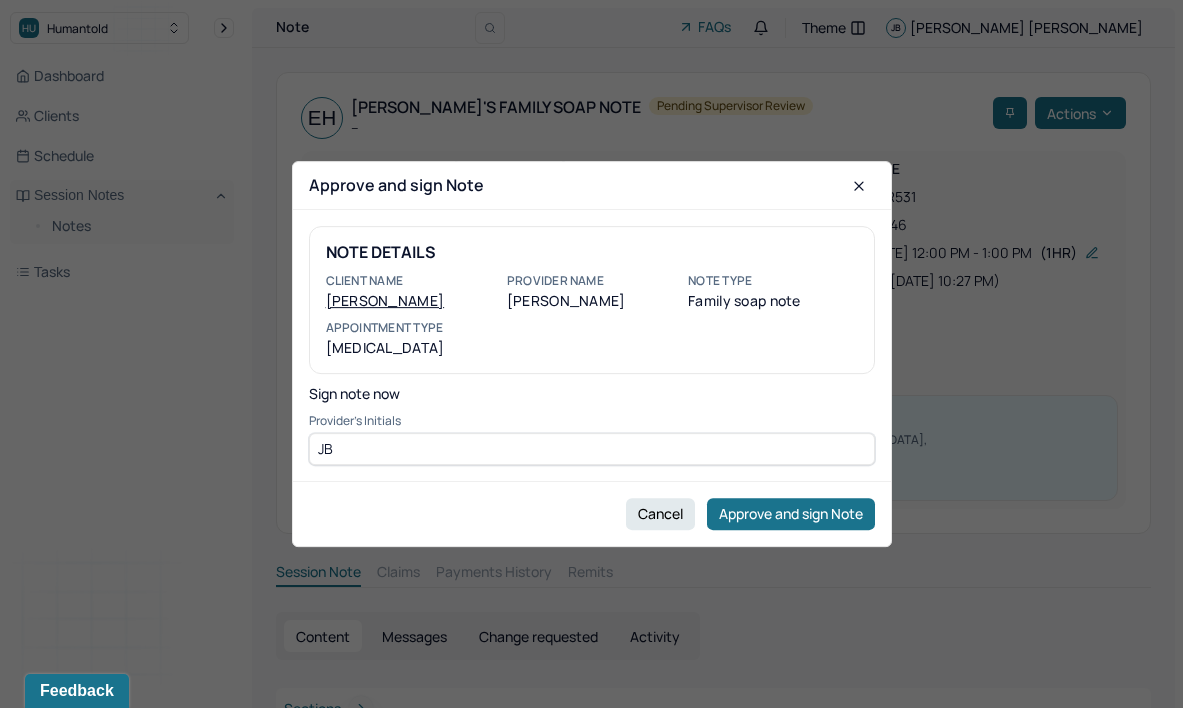 type on "JB" 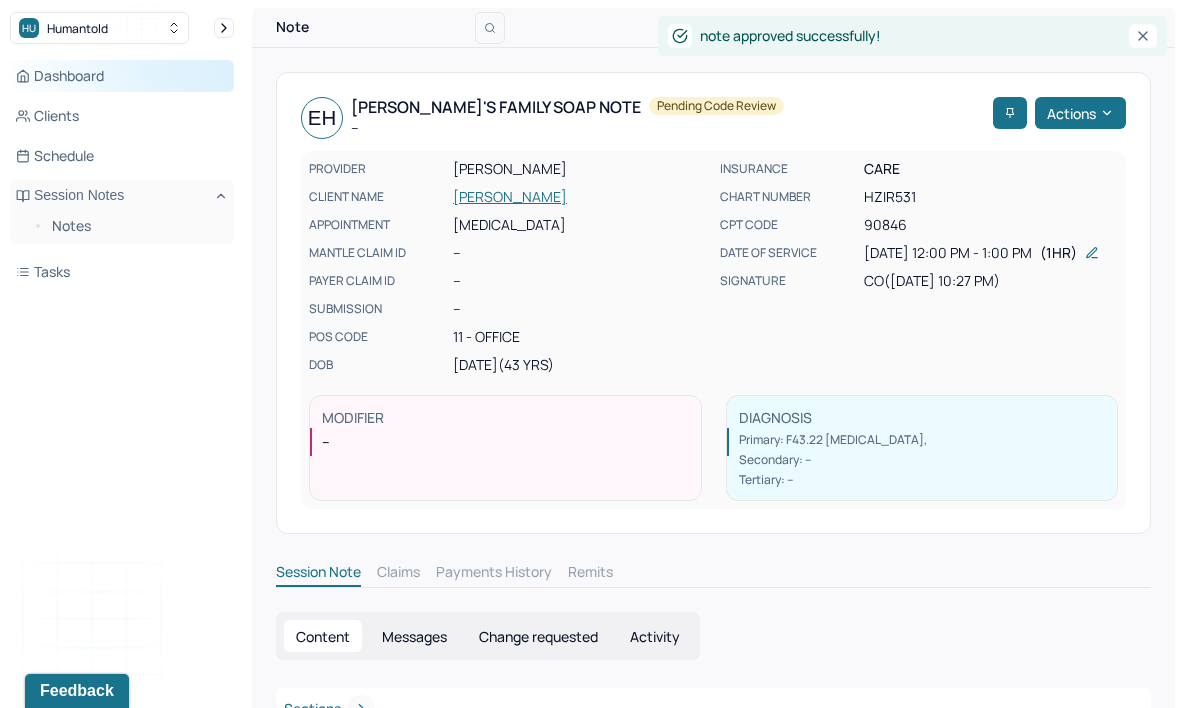 click on "Dashboard" at bounding box center (122, 76) 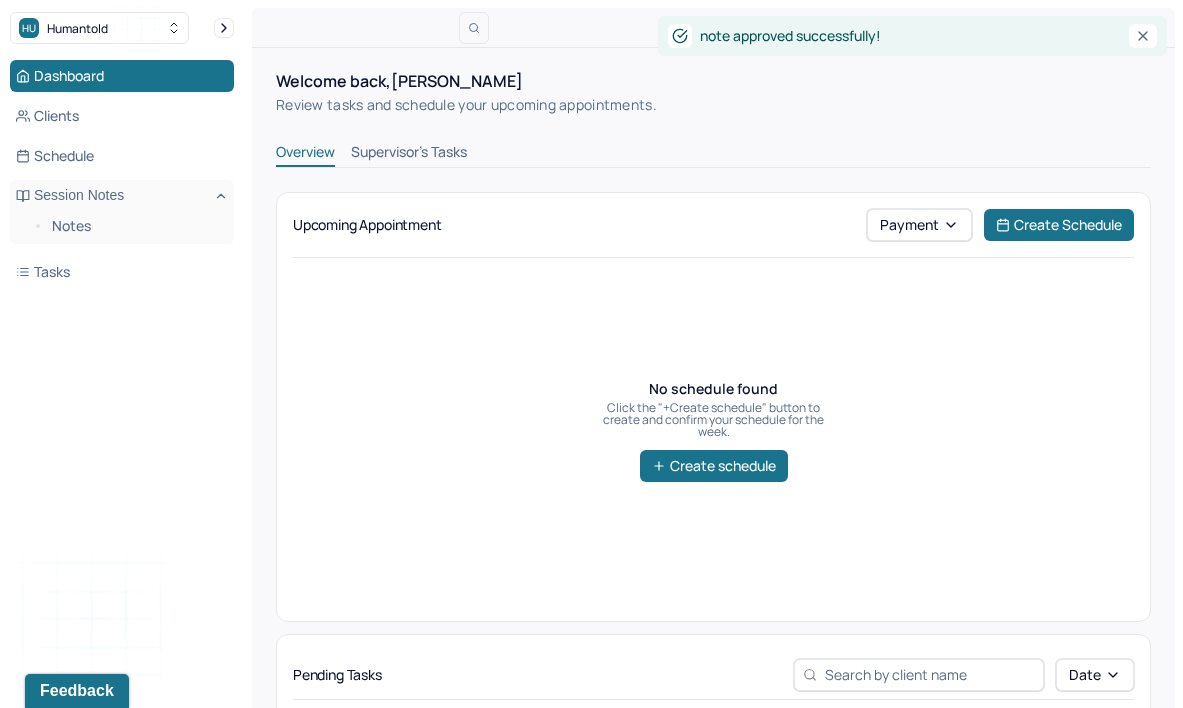 click on "Supervisor's Tasks" at bounding box center (409, 154) 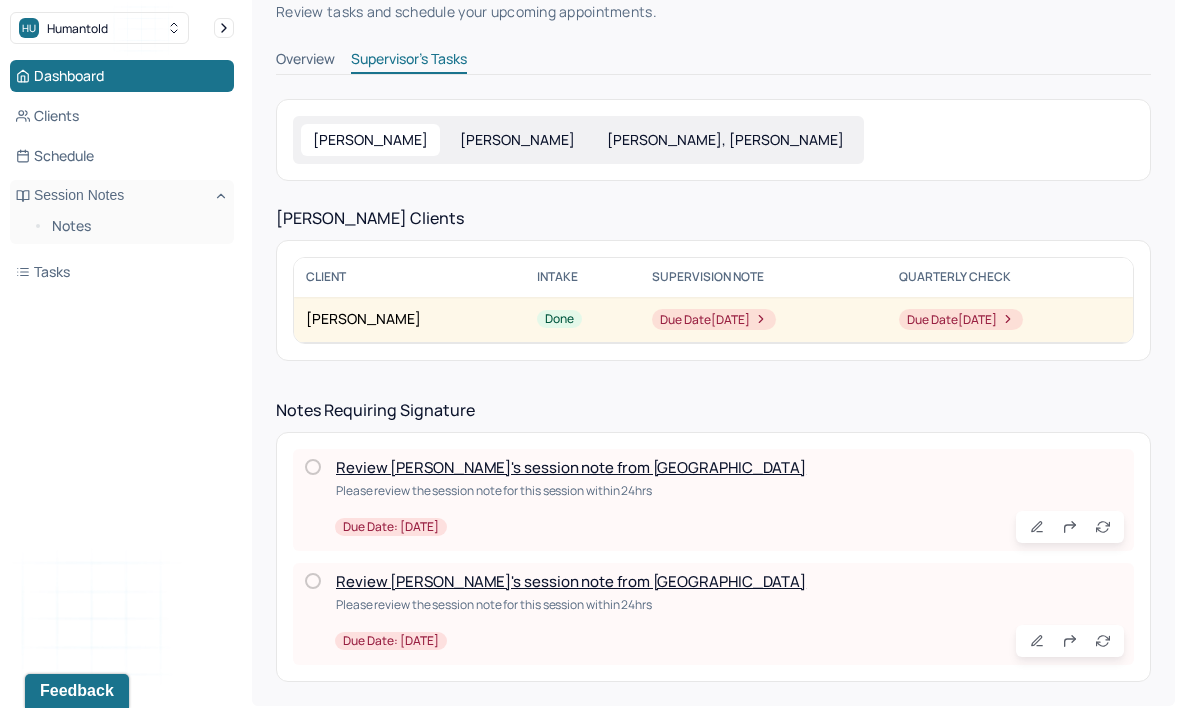 click on "Review [PERSON_NAME]'s session note from [GEOGRAPHIC_DATA]" at bounding box center [571, 467] 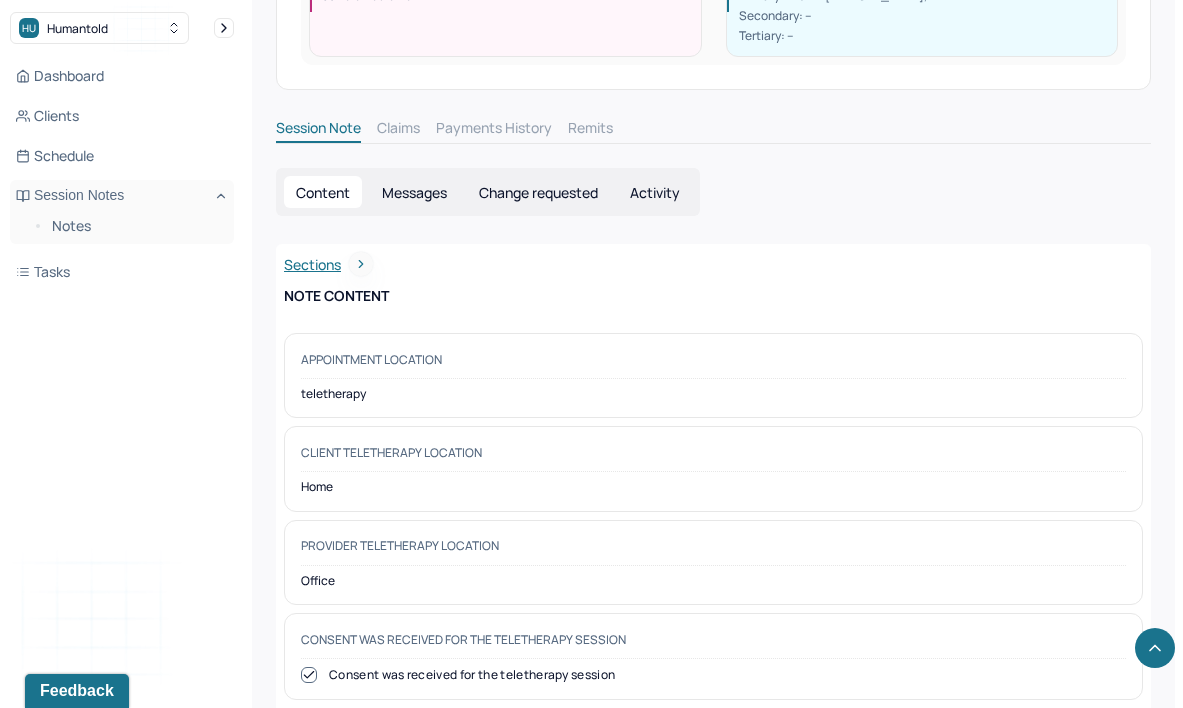 scroll, scrollTop: 0, scrollLeft: 0, axis: both 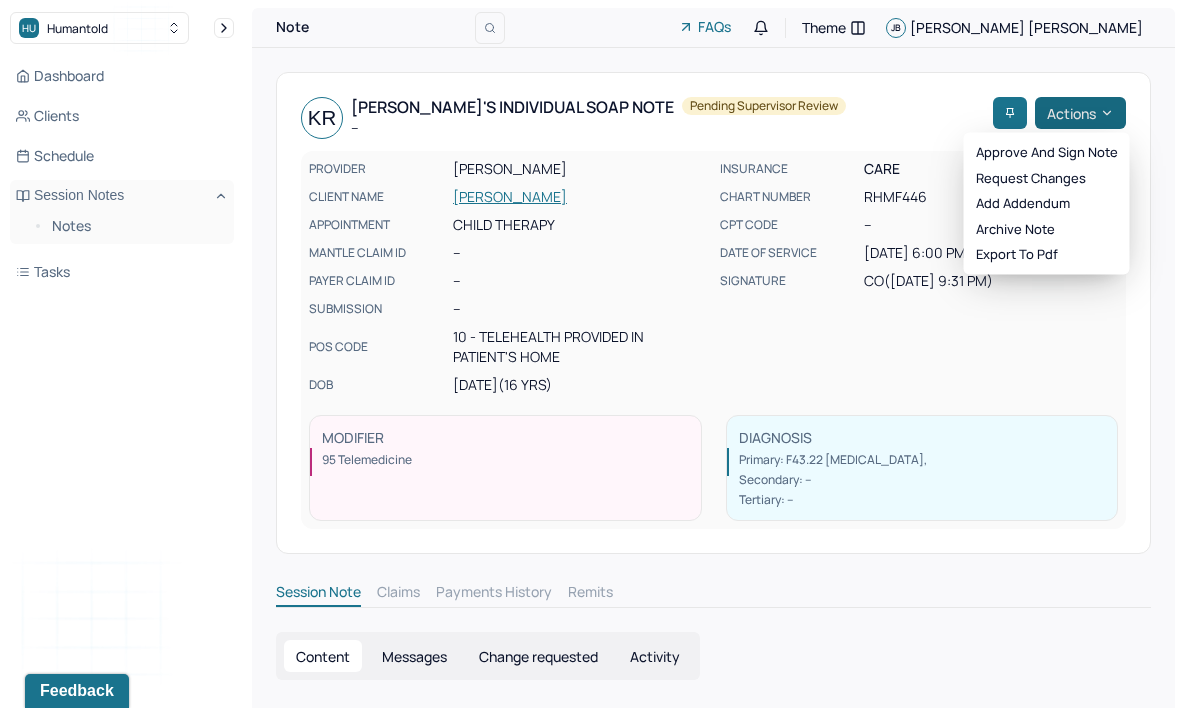 click on "Actions" at bounding box center (1080, 113) 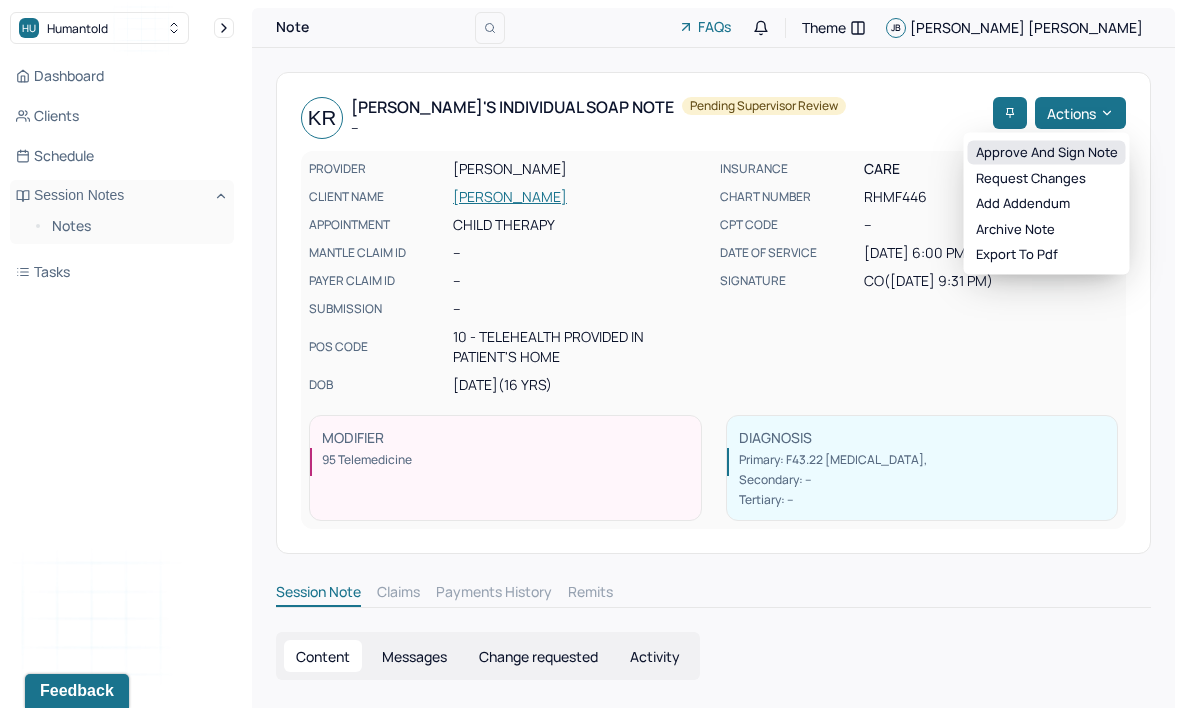 click on "Approve and sign note" at bounding box center (1047, 153) 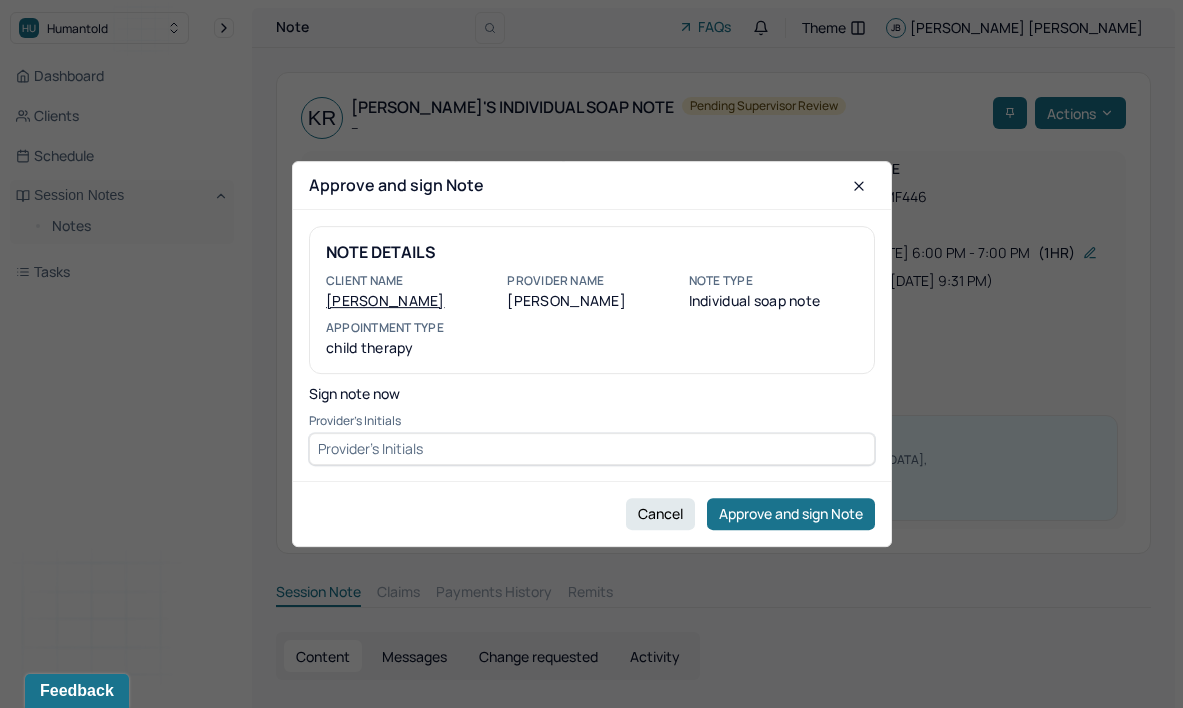 click at bounding box center (592, 449) 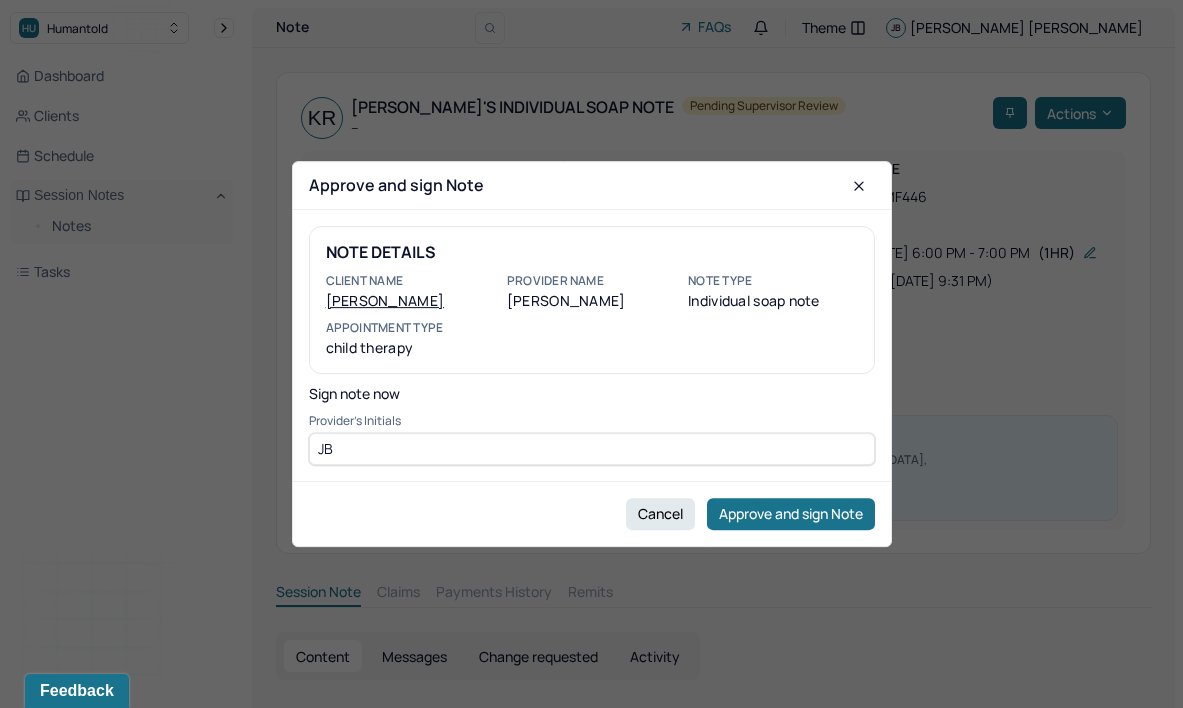 type on "JB" 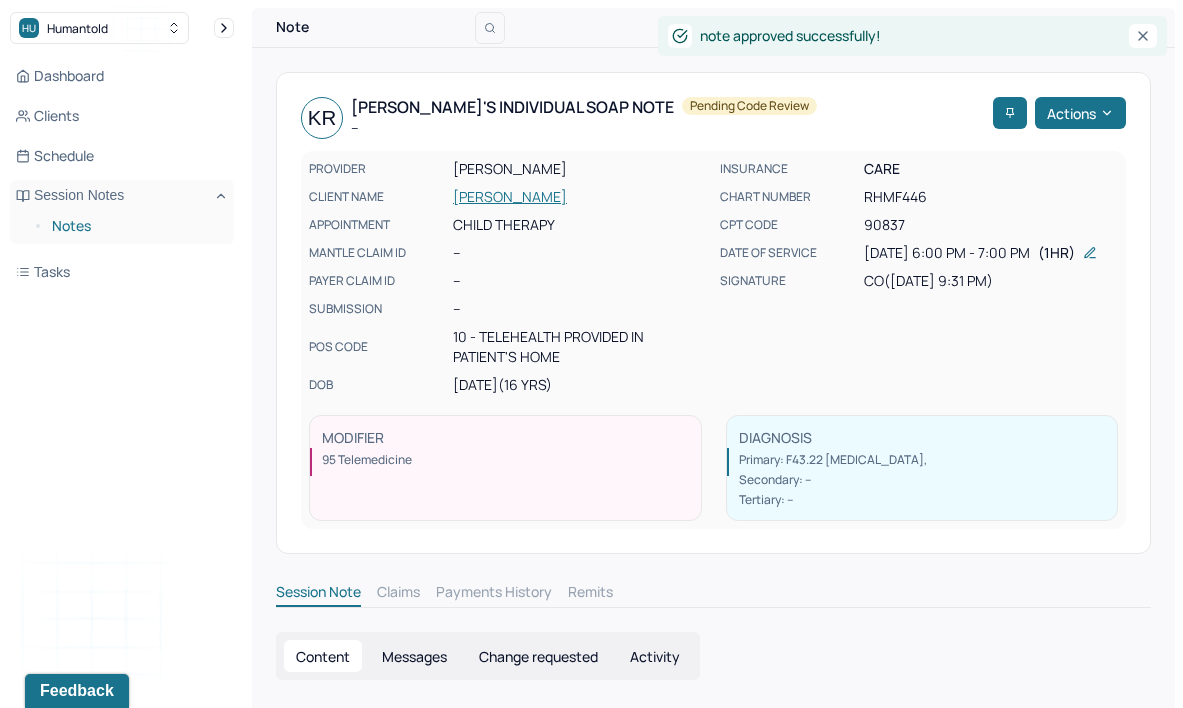 click on "Notes" at bounding box center [135, 226] 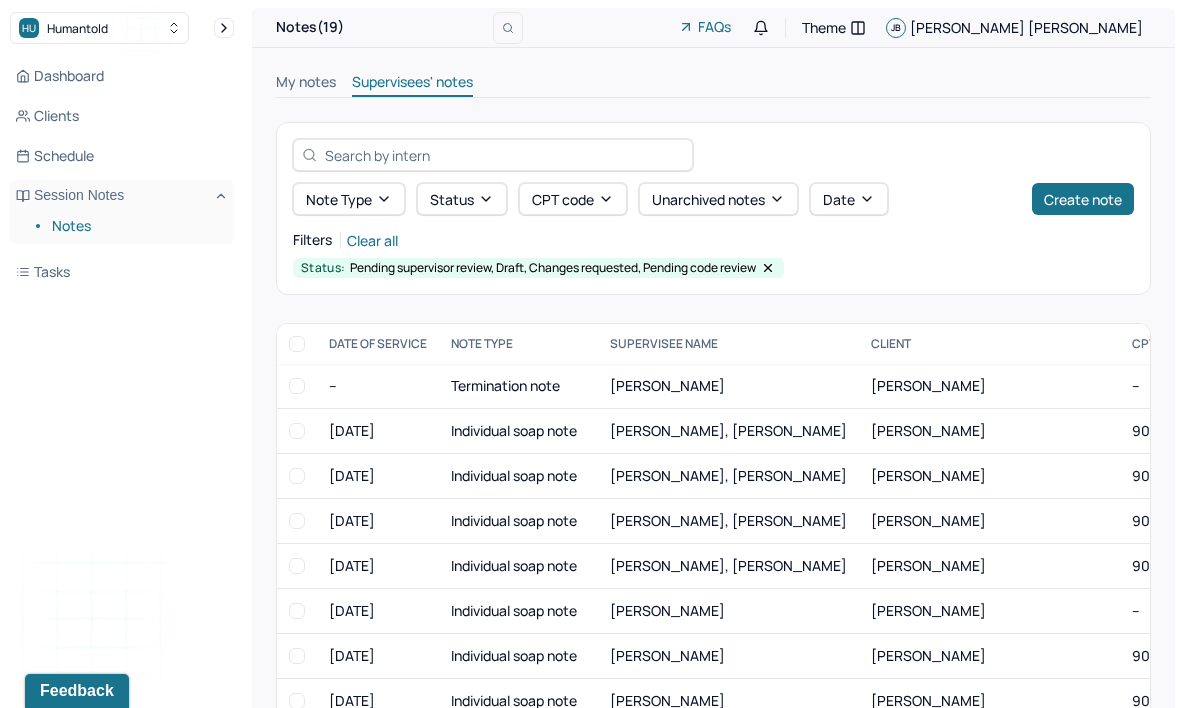 click on "Dashboard Clients Schedule Session Notes Notes Tasks" at bounding box center [122, 174] 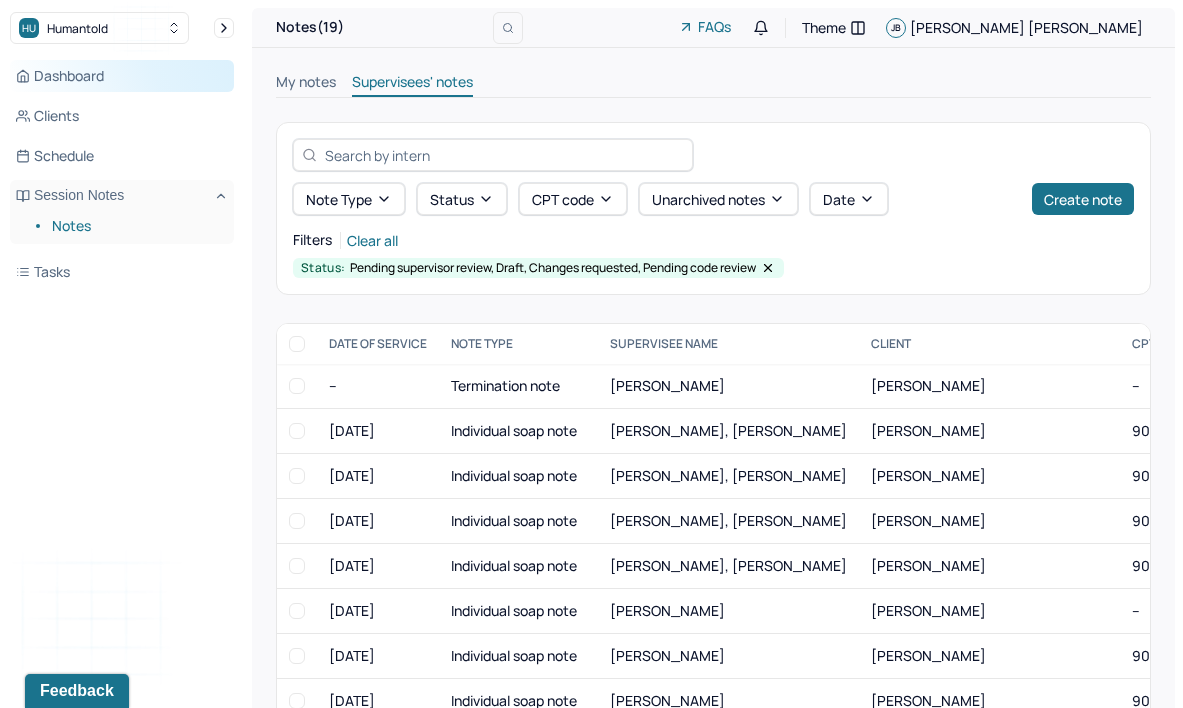 click on "Dashboard" at bounding box center (122, 76) 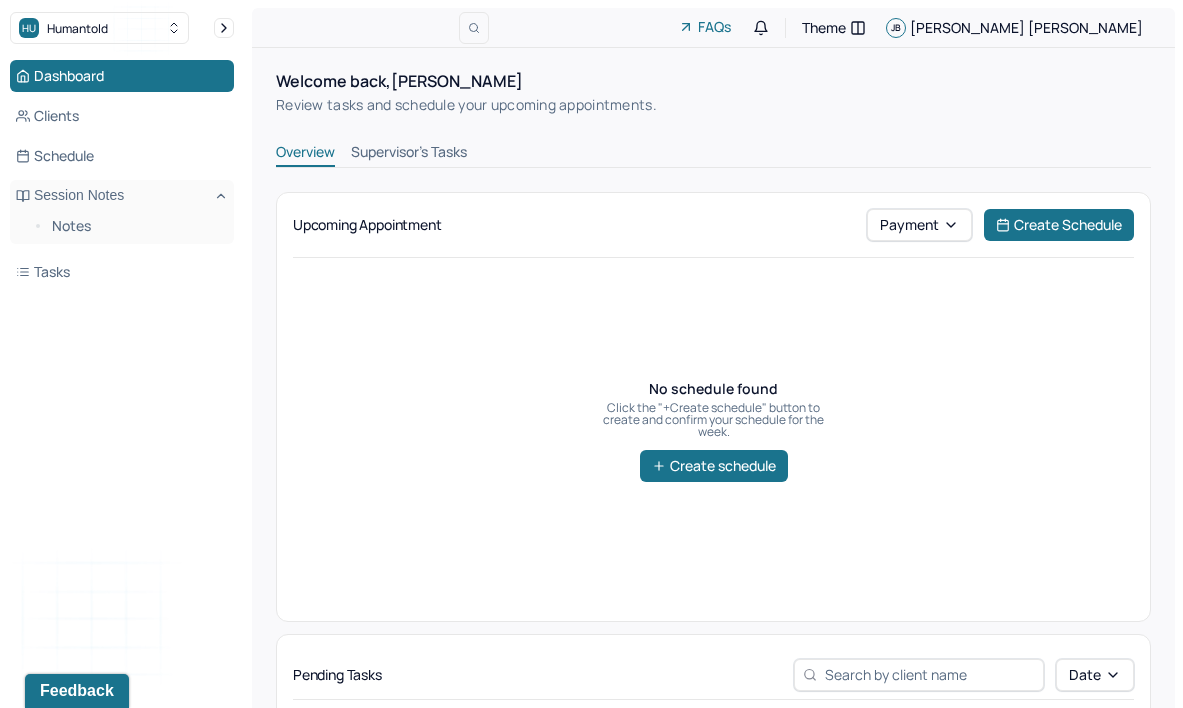 click on "Supervisor's Tasks" at bounding box center [409, 154] 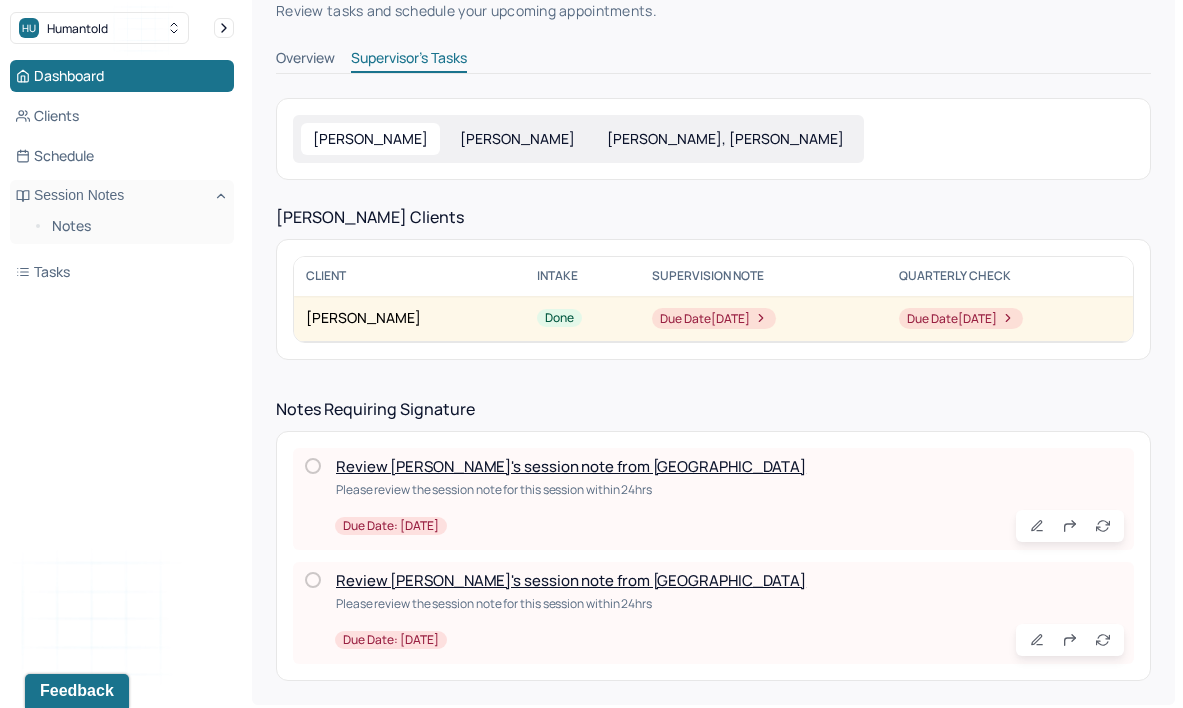 scroll, scrollTop: 93, scrollLeft: 0, axis: vertical 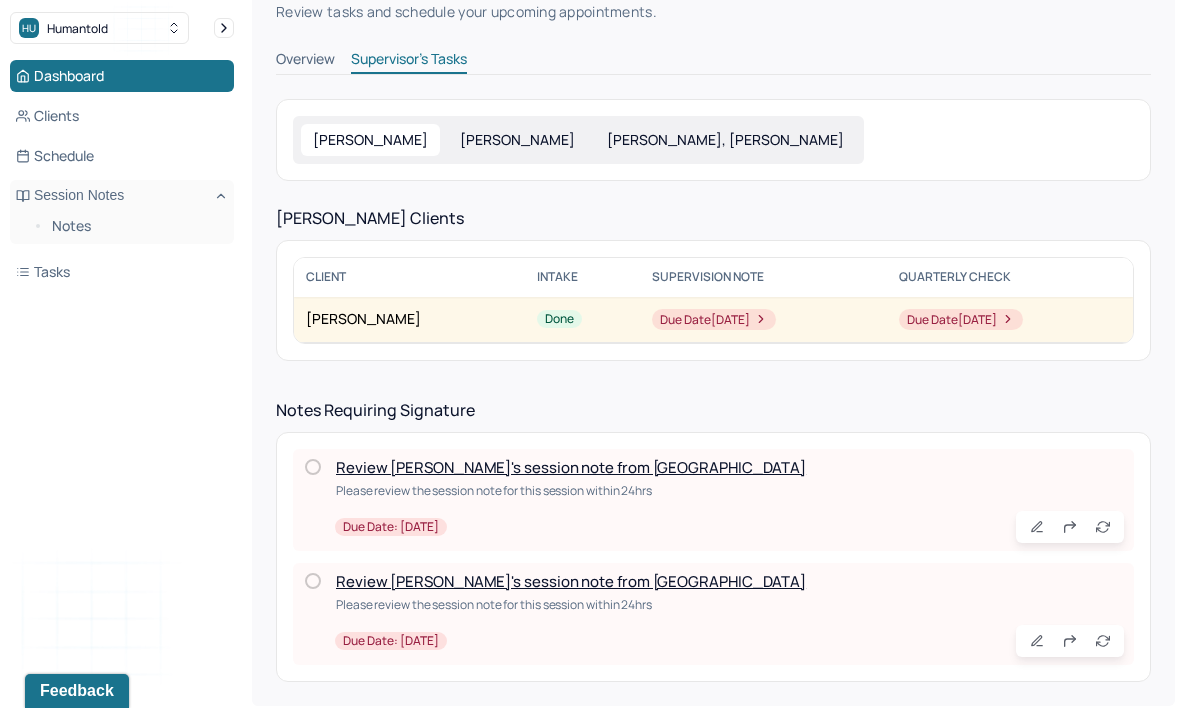 click on "Review [PERSON_NAME]'s session note from [GEOGRAPHIC_DATA]" at bounding box center [571, 467] 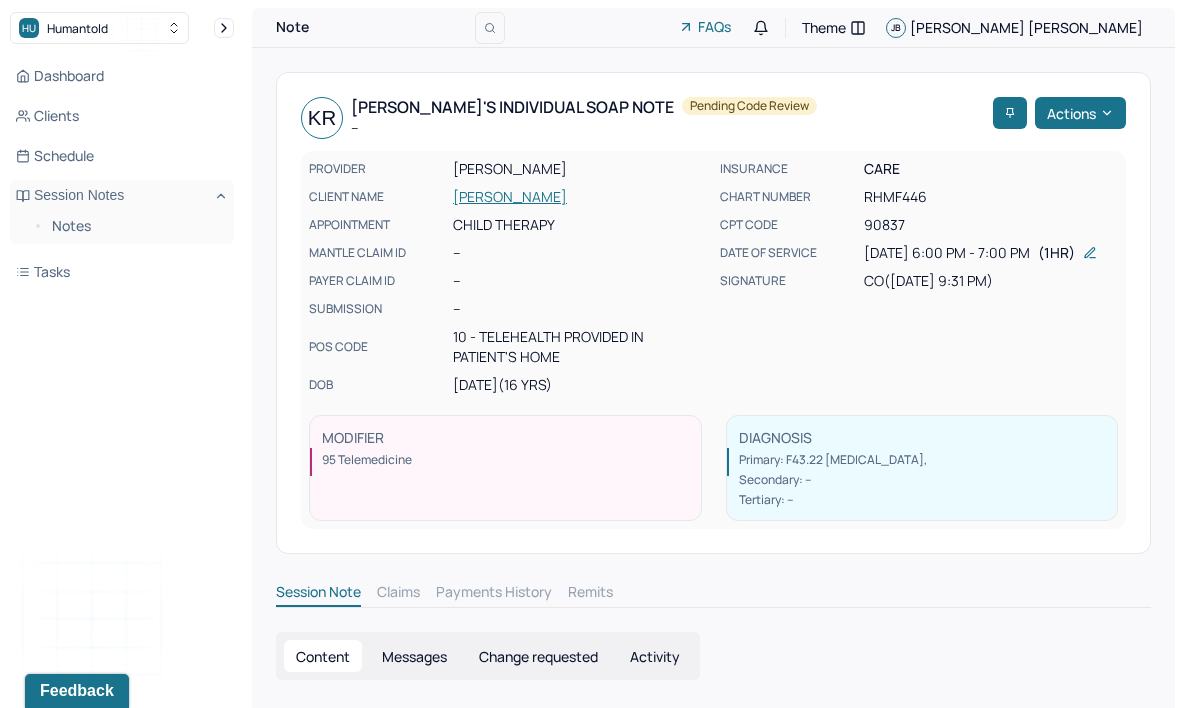 scroll, scrollTop: 0, scrollLeft: 0, axis: both 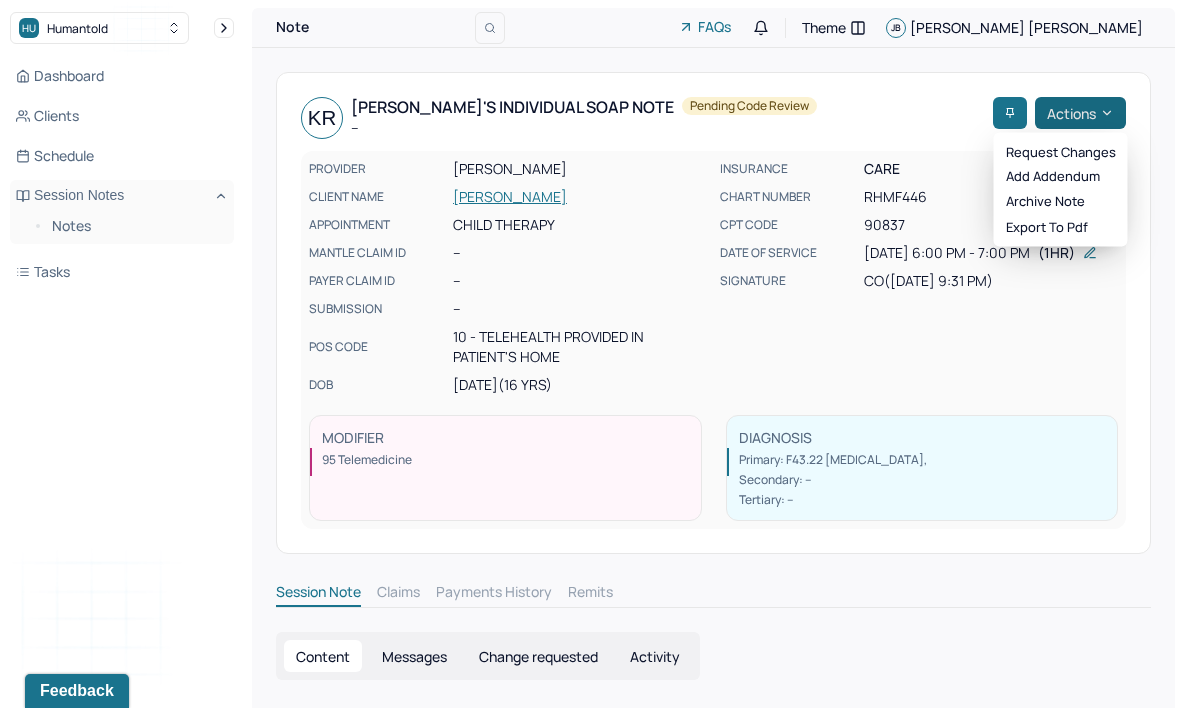click on "Actions" at bounding box center [1080, 113] 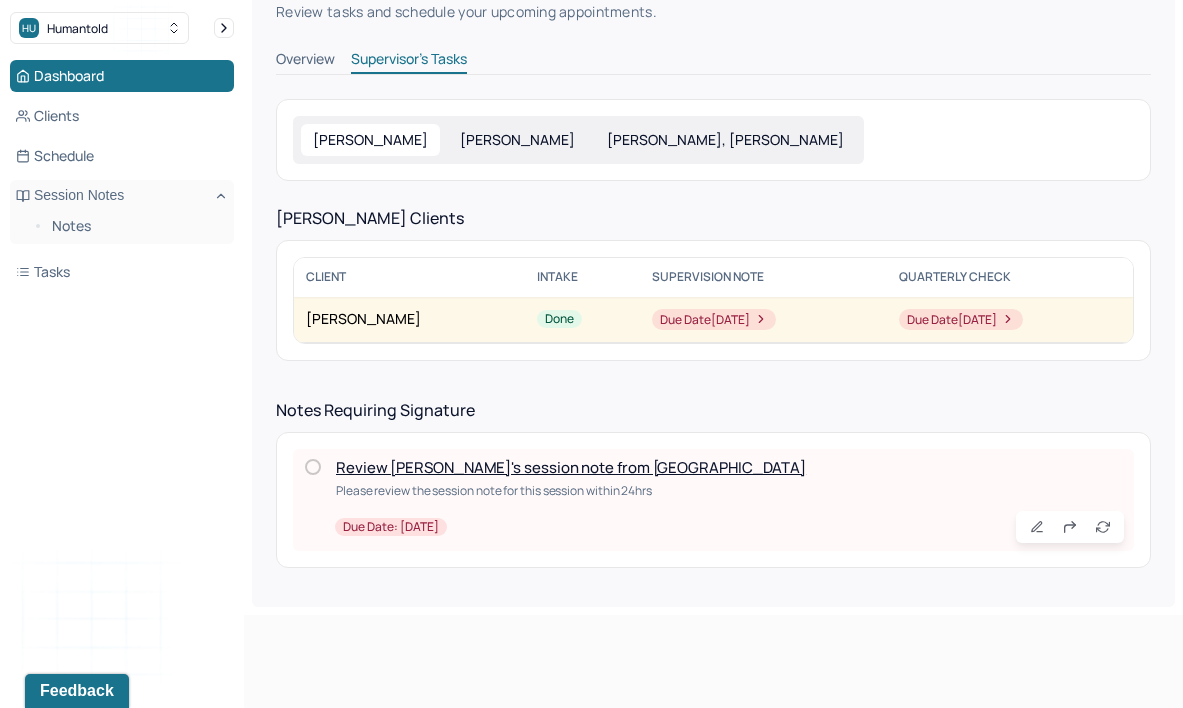 scroll, scrollTop: 0, scrollLeft: 0, axis: both 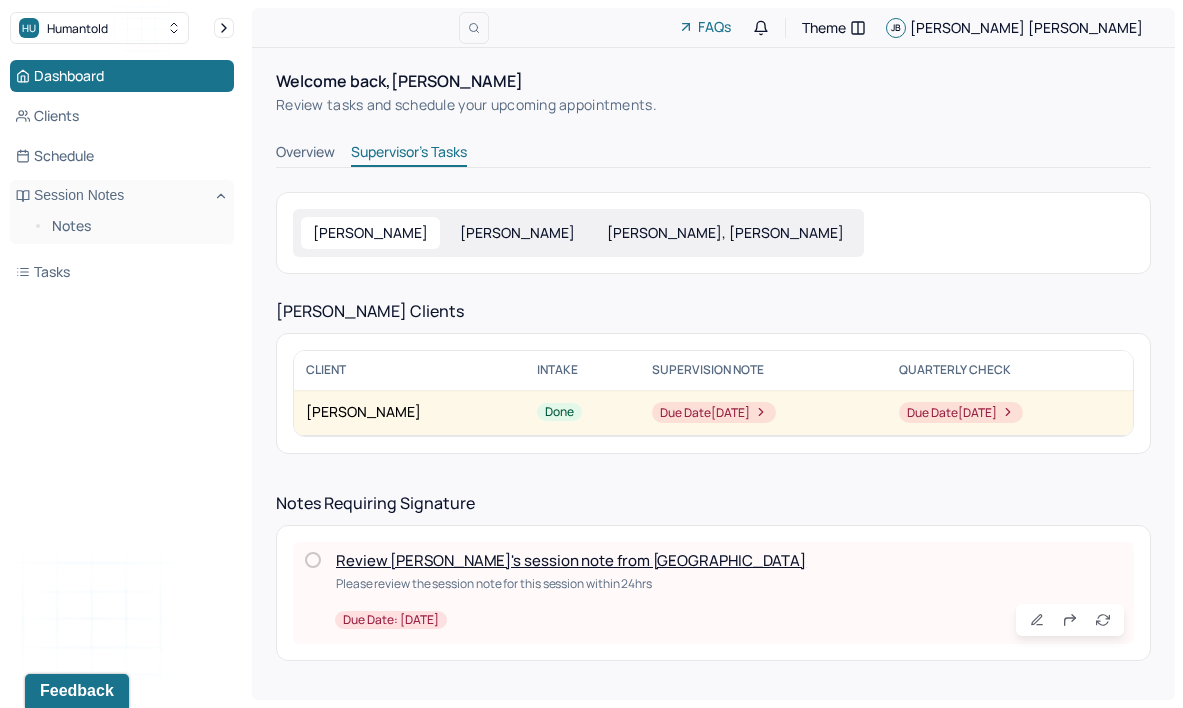 click on "Review [PERSON_NAME]'s session note from [GEOGRAPHIC_DATA]" at bounding box center [571, 560] 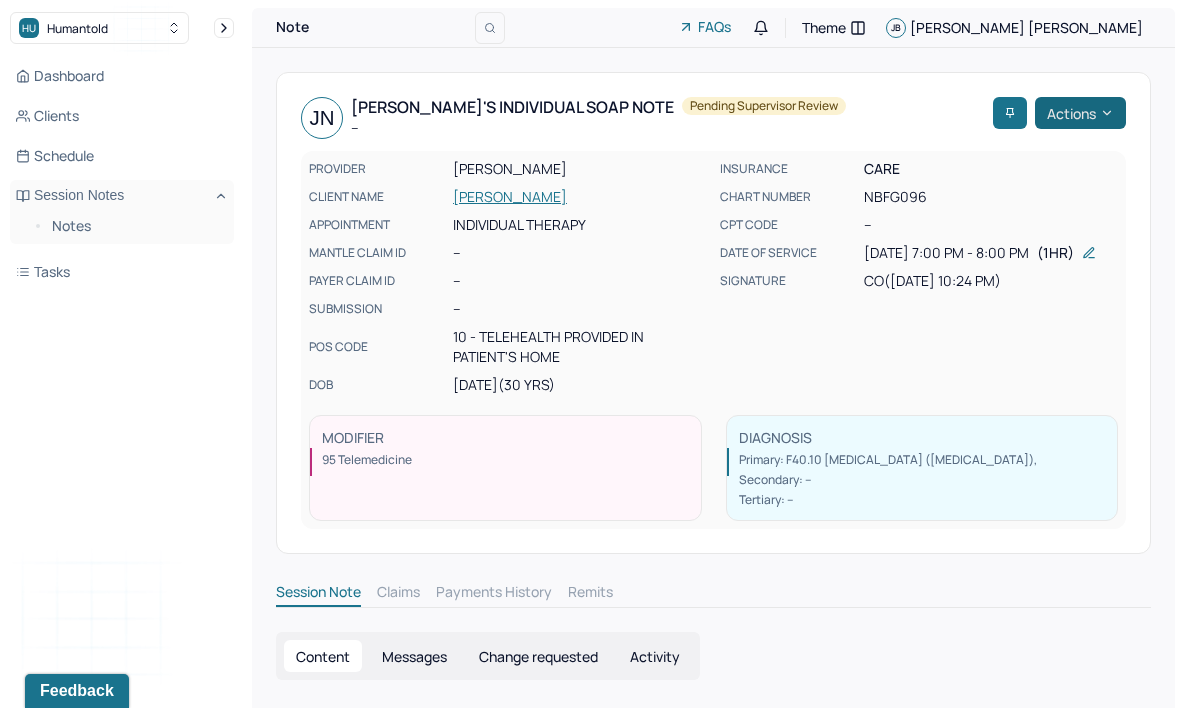 scroll, scrollTop: 0, scrollLeft: 0, axis: both 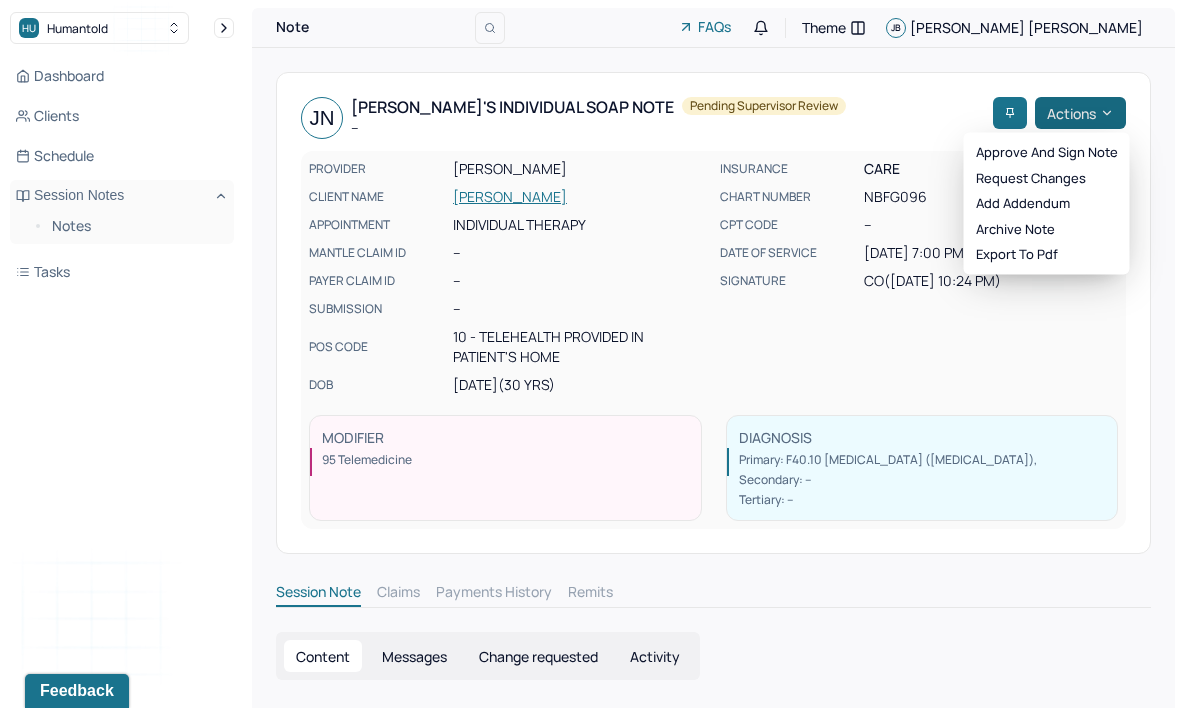 click on "Actions" at bounding box center (1080, 113) 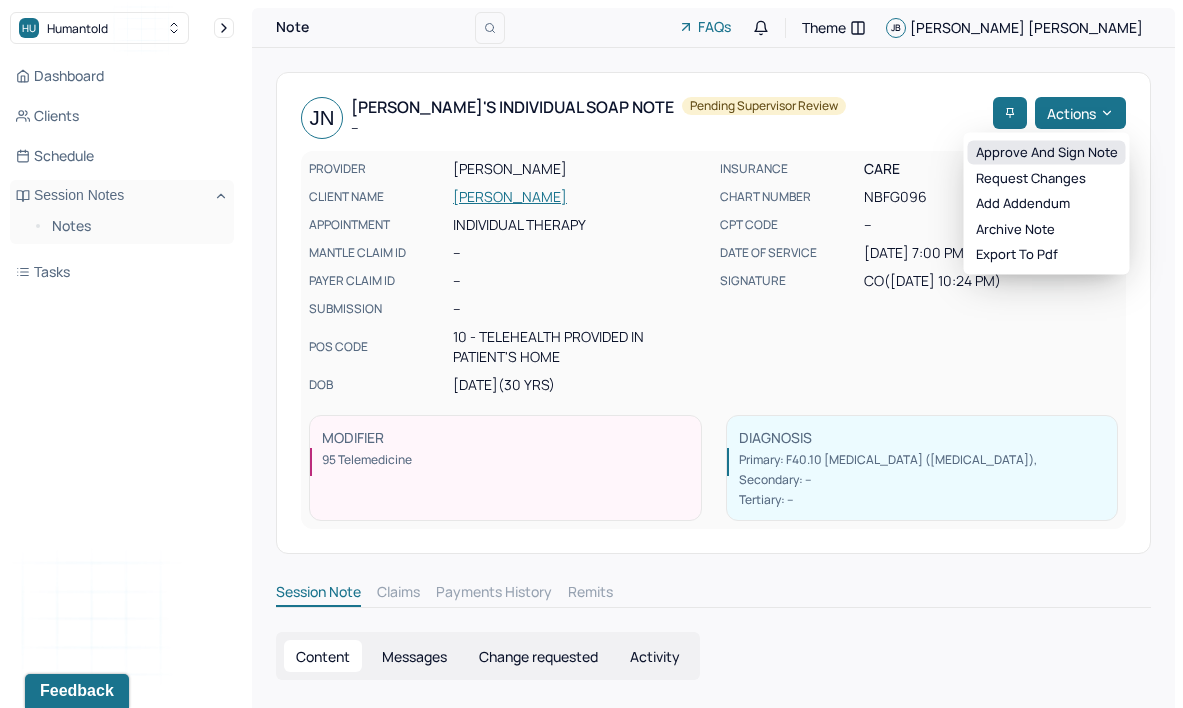 click on "Approve and sign note" at bounding box center (1047, 153) 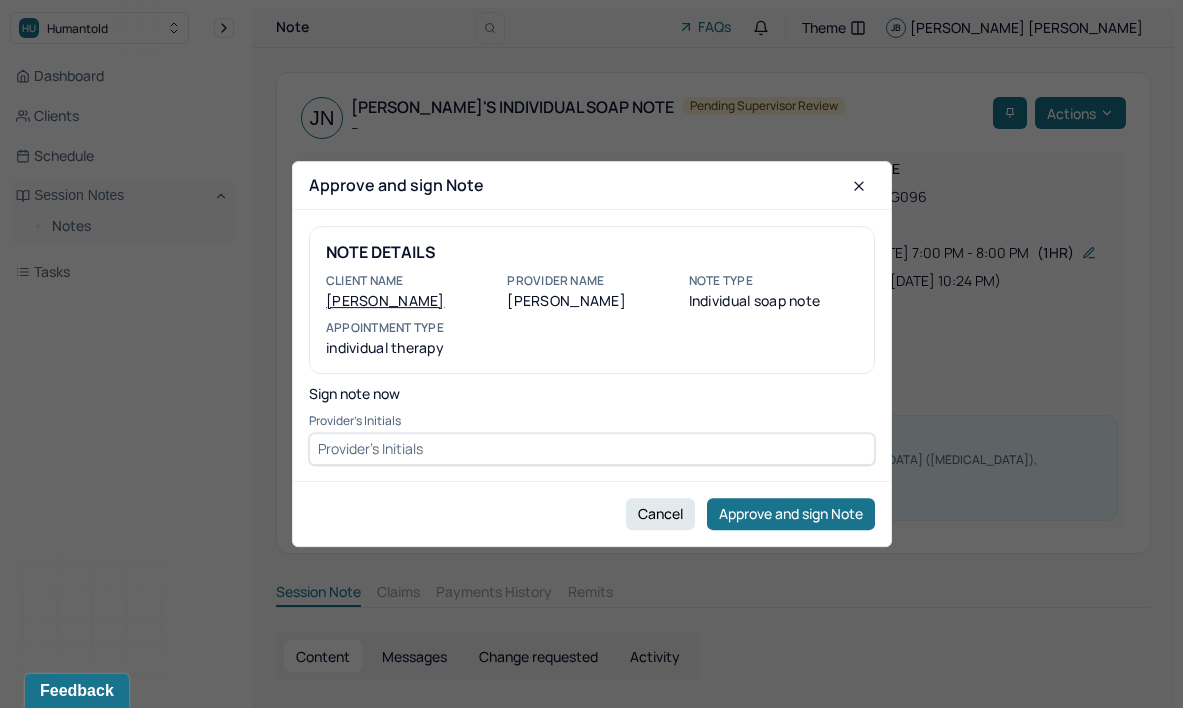 click on "NOTE DETAILS Client name [PERSON_NAME] Provider name [PERSON_NAME] Note type Individual soap note Appointment Type individual therapy Sign note now Provider's Initials" at bounding box center (592, 345) 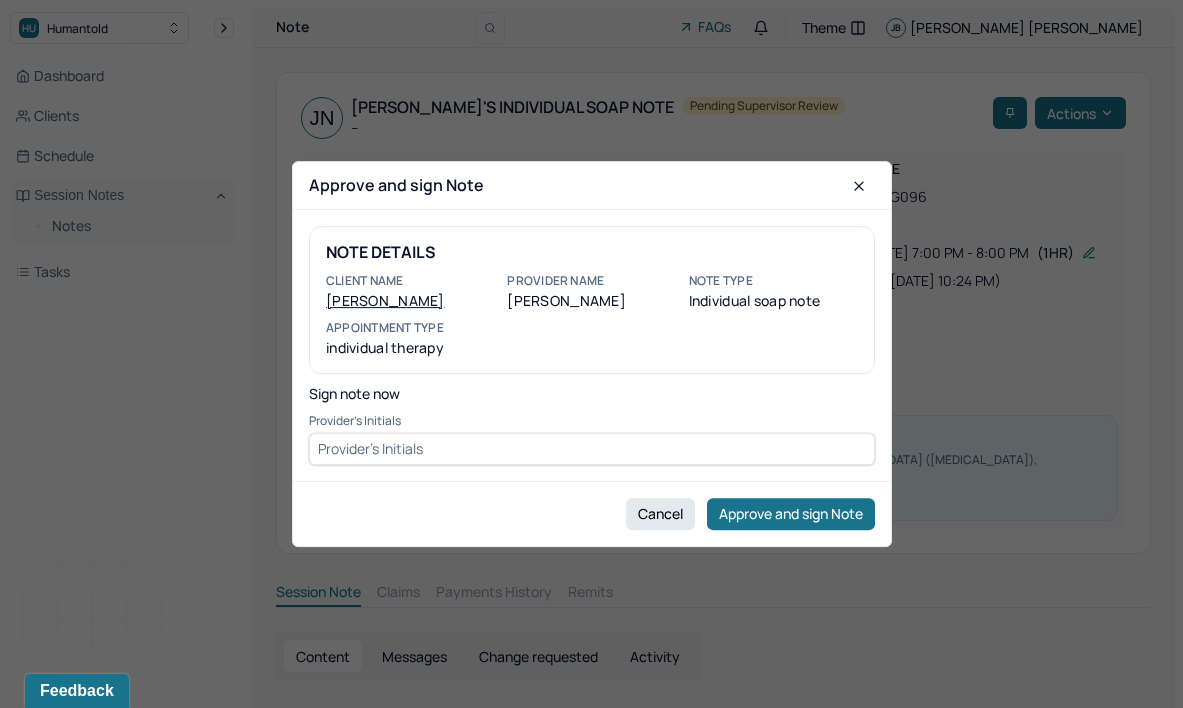 click at bounding box center (592, 449) 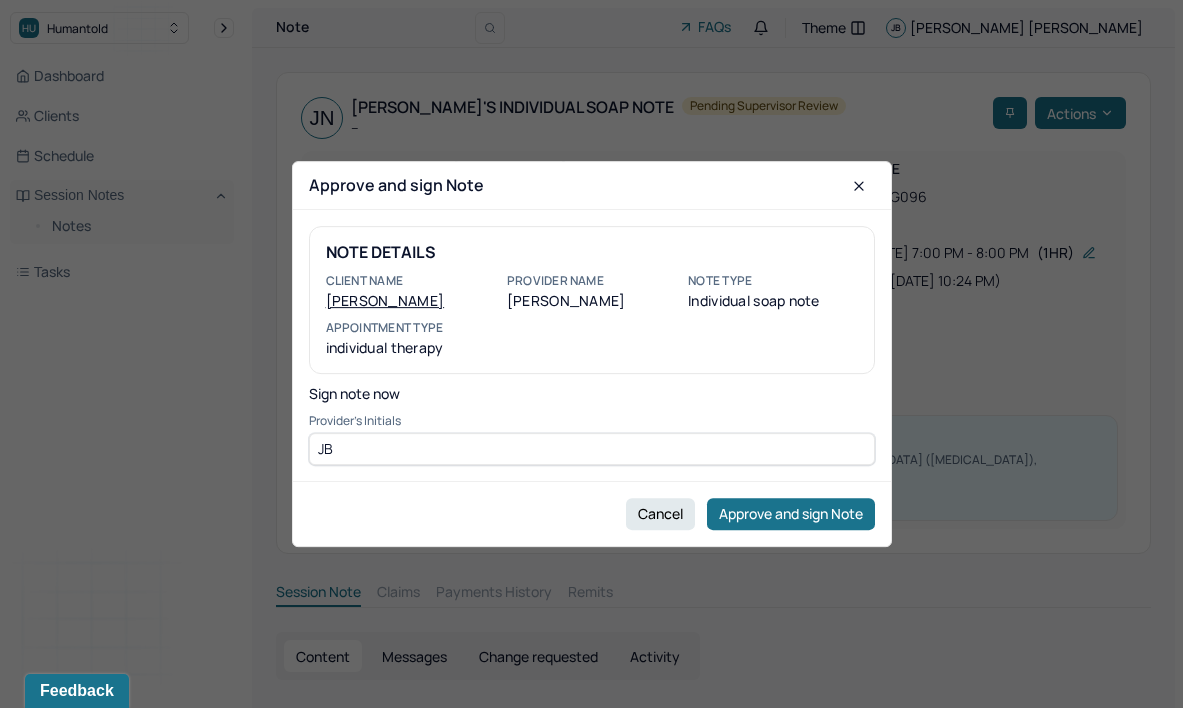 type on "JB" 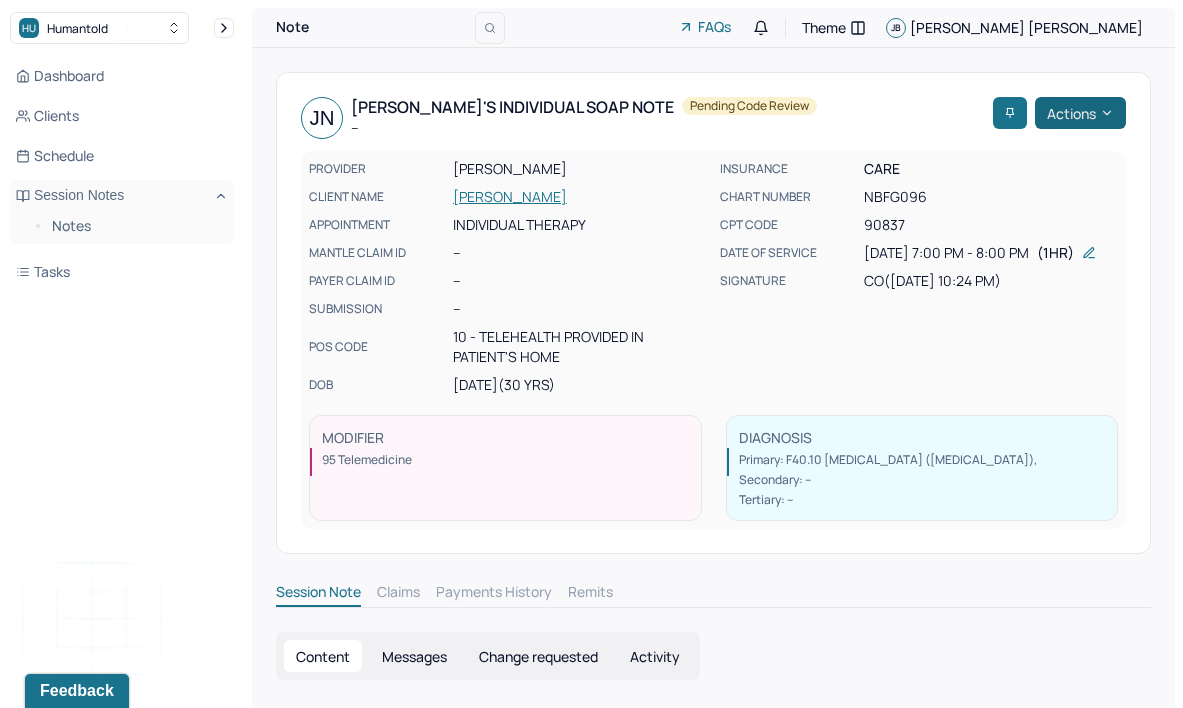 click on "Actions" at bounding box center (1080, 113) 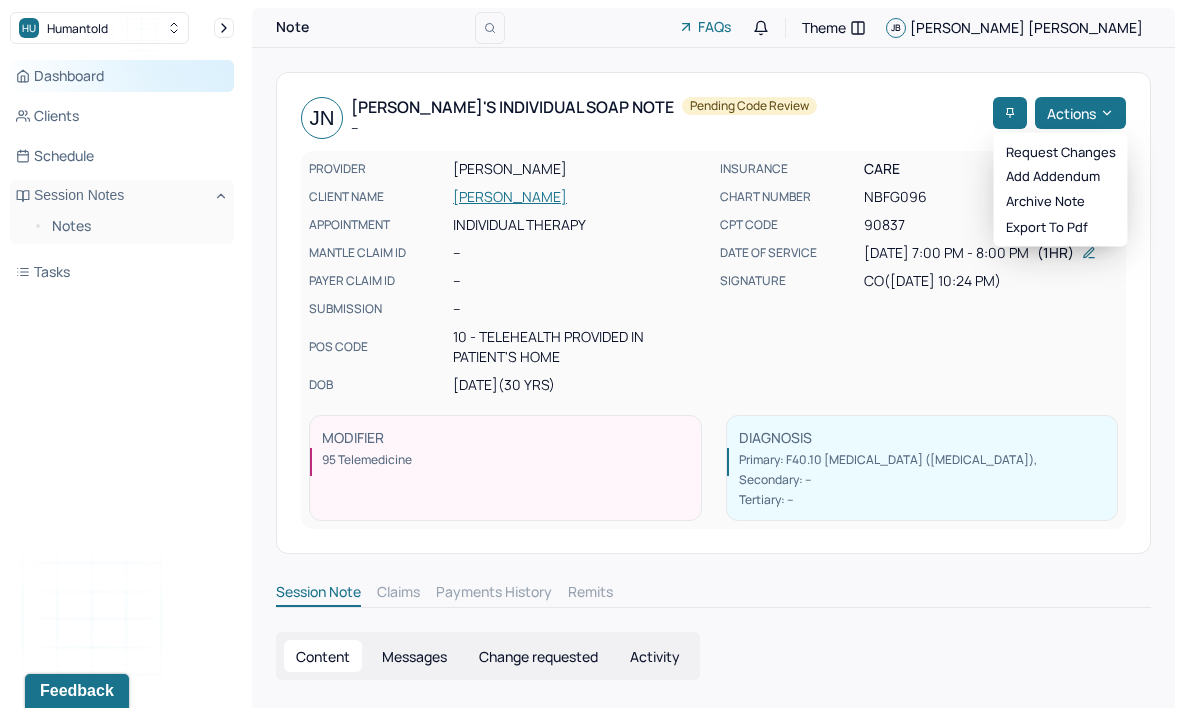 click on "Dashboard" at bounding box center [122, 76] 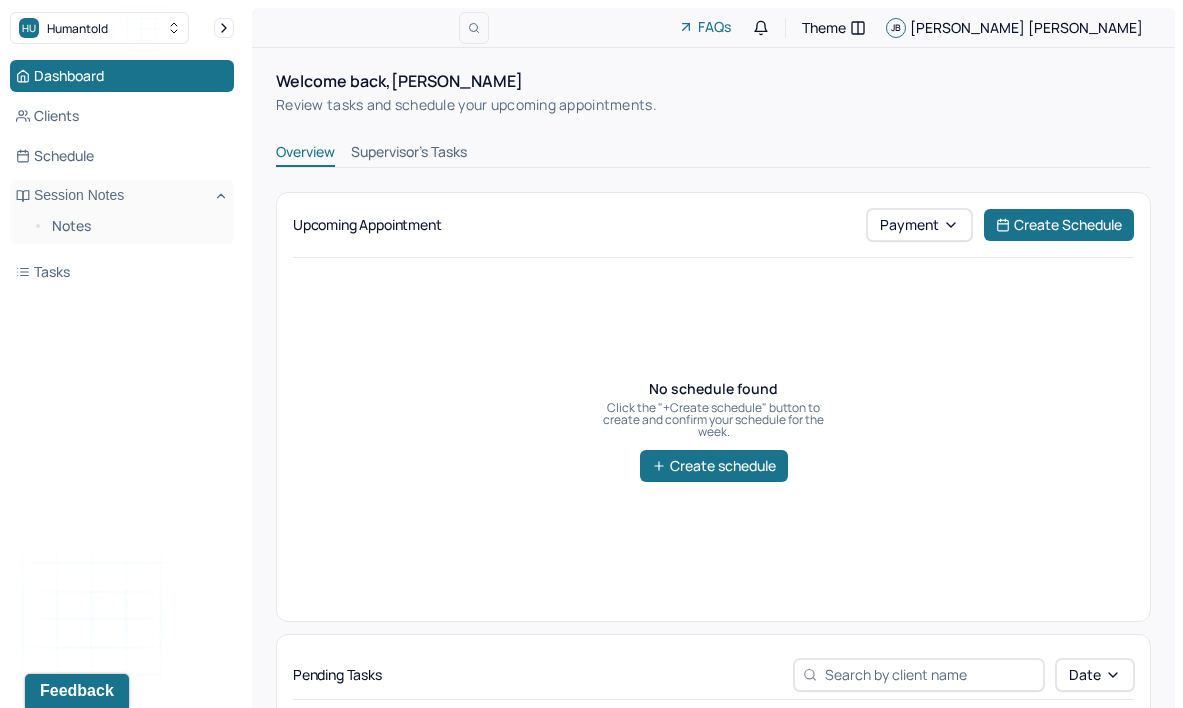 click on "Supervisor's Tasks" at bounding box center (409, 154) 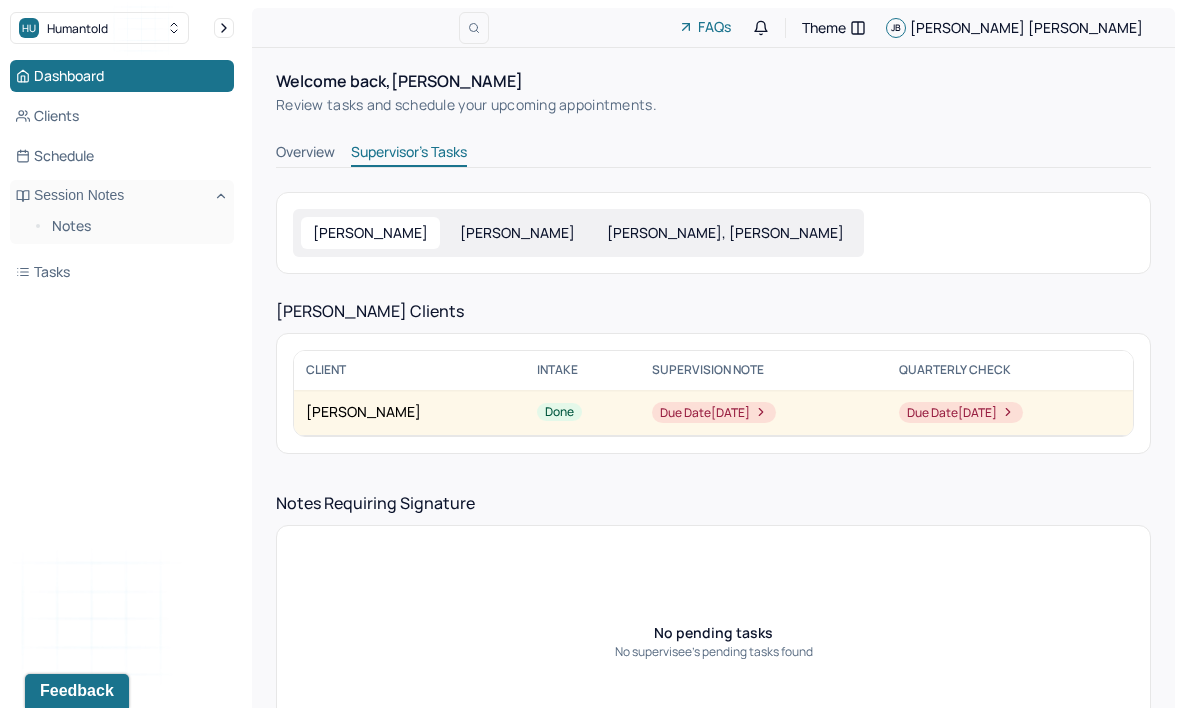 click on "[PERSON_NAME]" at bounding box center (517, 233) 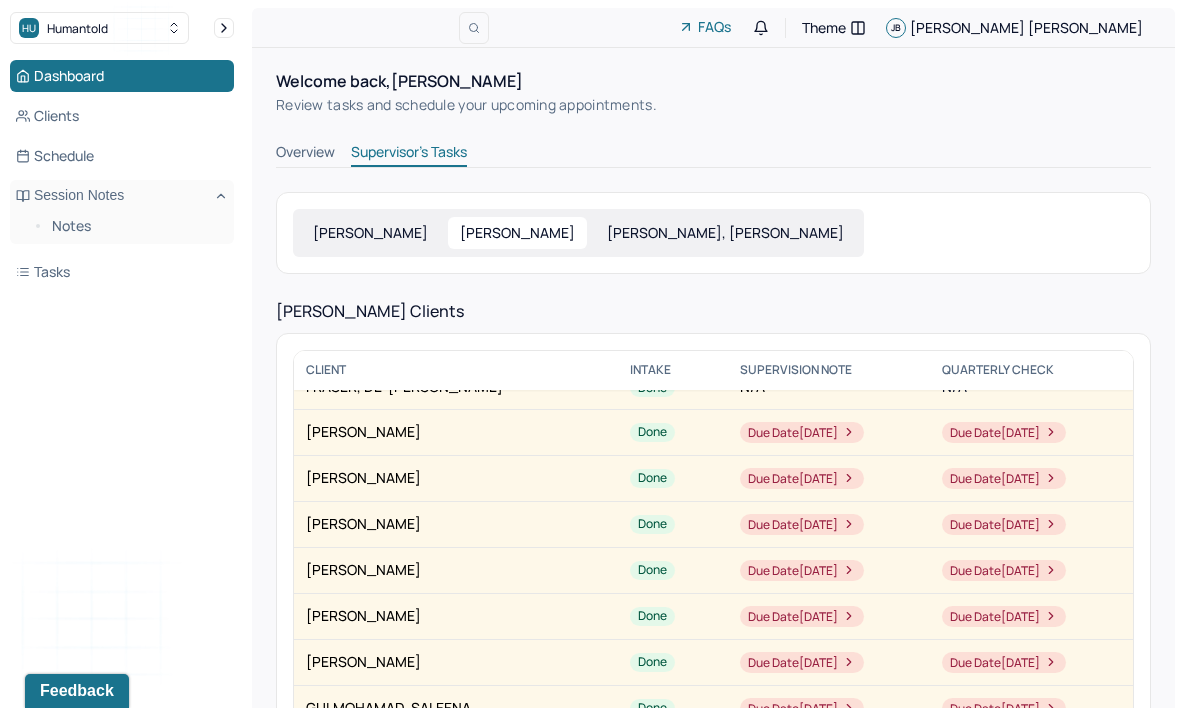 scroll, scrollTop: 114, scrollLeft: 0, axis: vertical 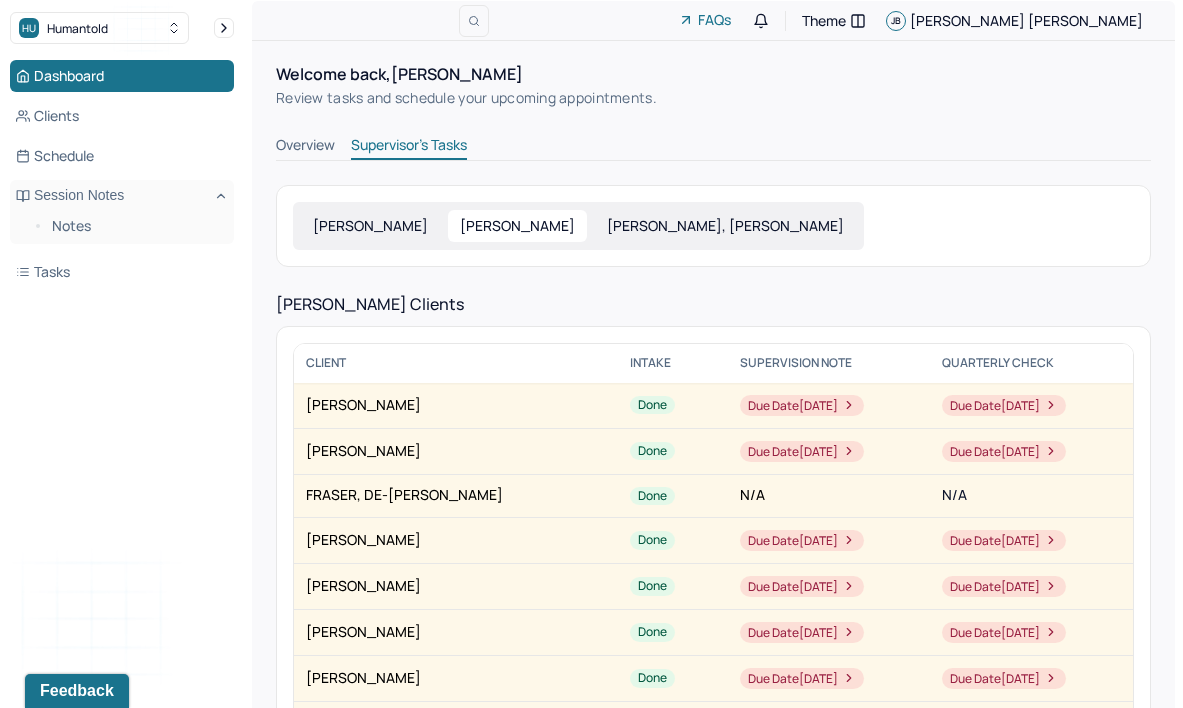 click on "[PERSON_NAME], [PERSON_NAME]" at bounding box center [725, 226] 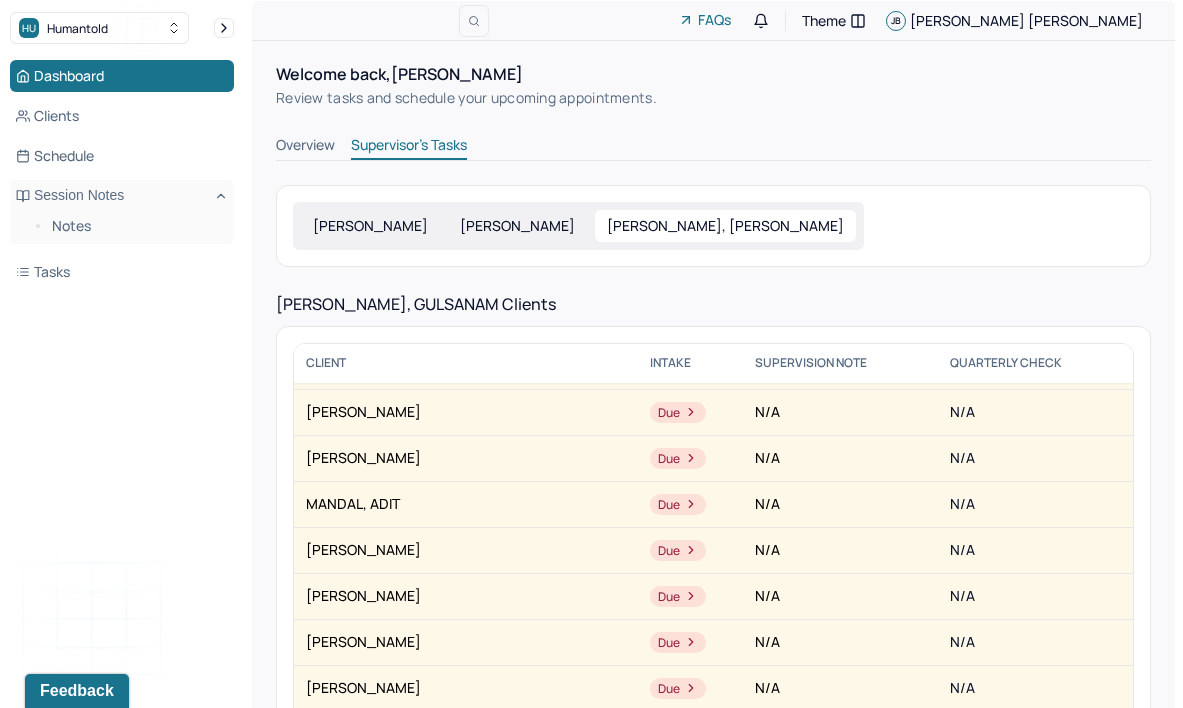 scroll, scrollTop: 94, scrollLeft: 0, axis: vertical 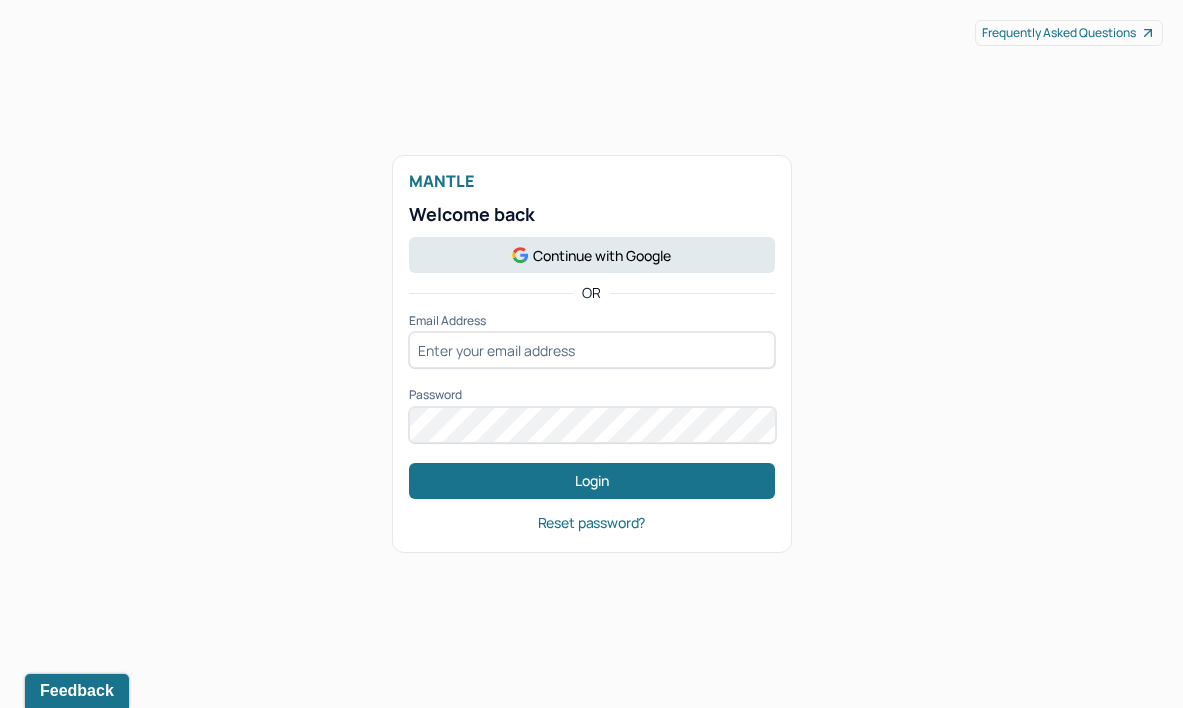 click on "Mantle Welcome back Continue with Google OR Email Address Password Login" at bounding box center [592, 335] 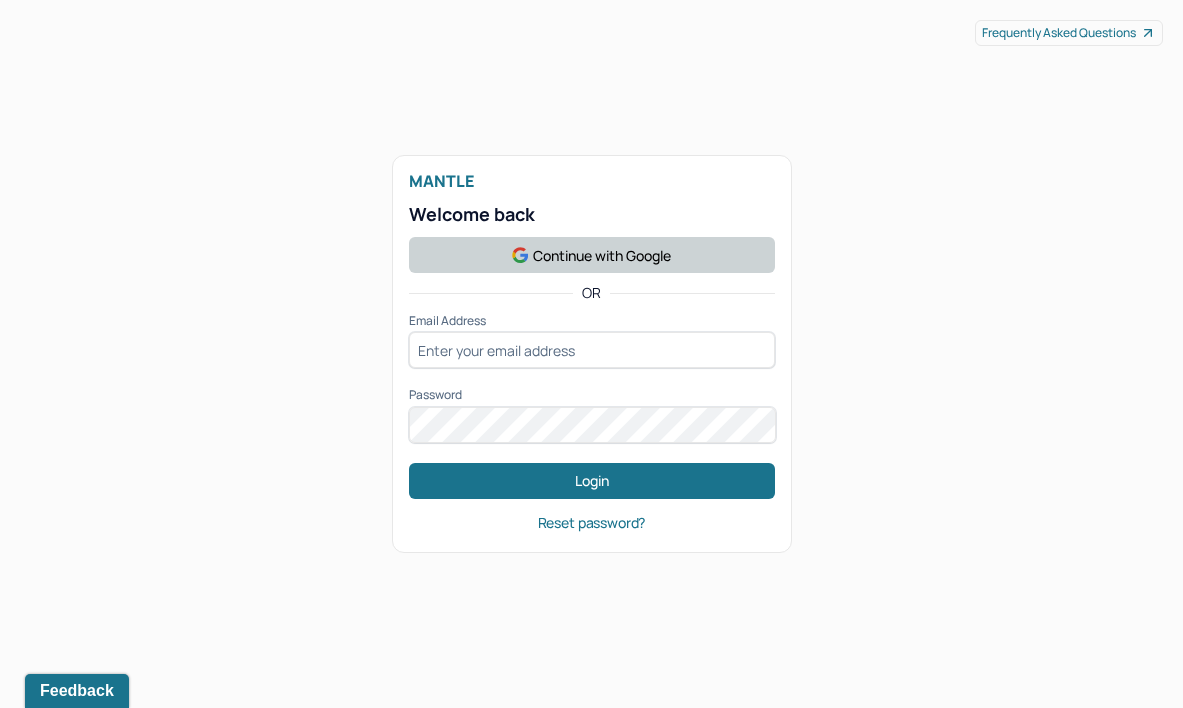 click on "Continue with Google" at bounding box center [592, 255] 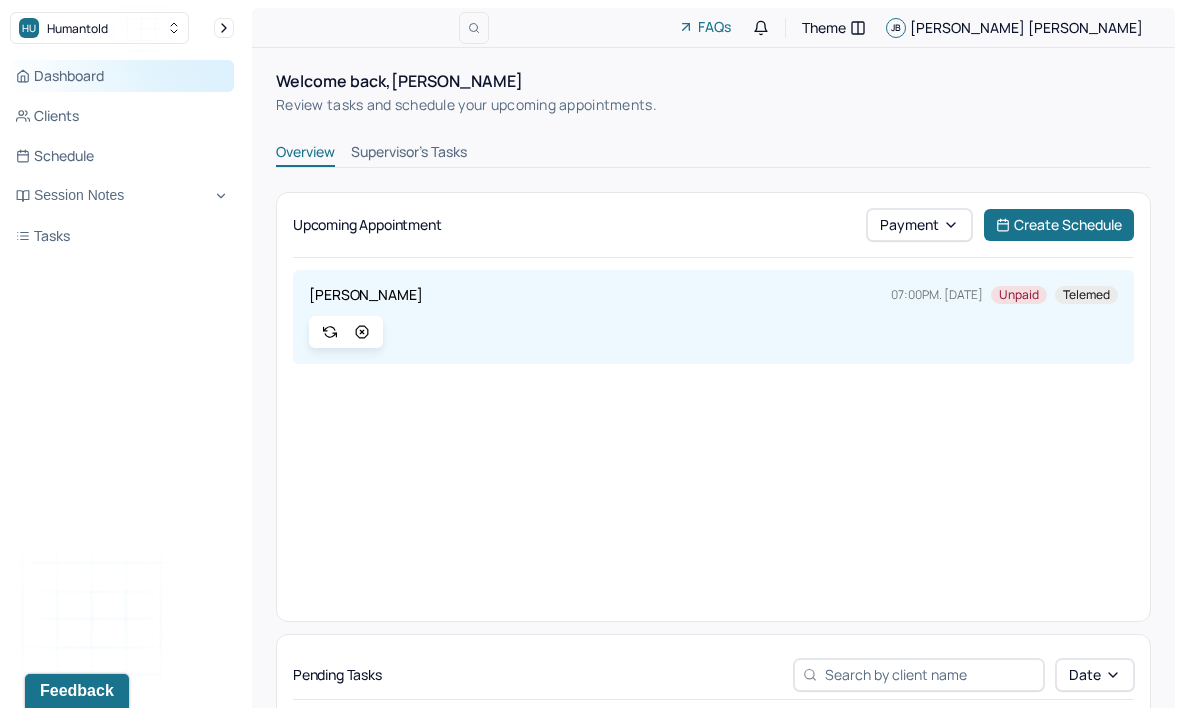 click on "Dashboard" at bounding box center (122, 76) 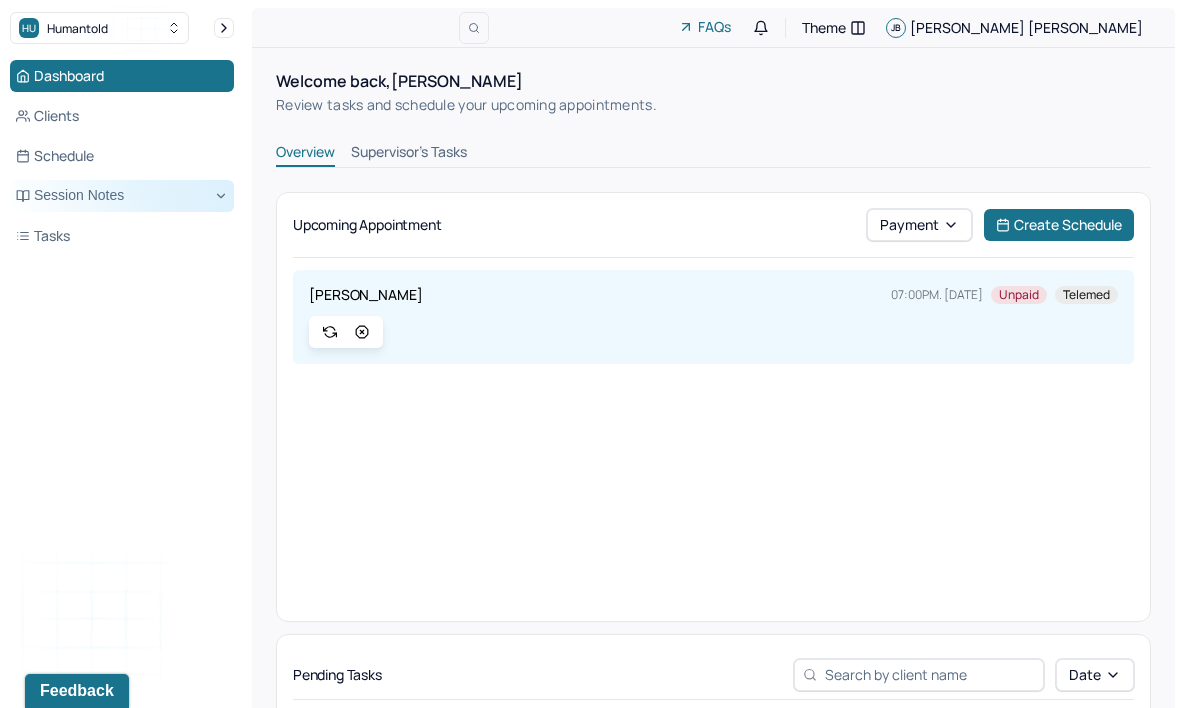 click on "Session Notes" at bounding box center (122, 196) 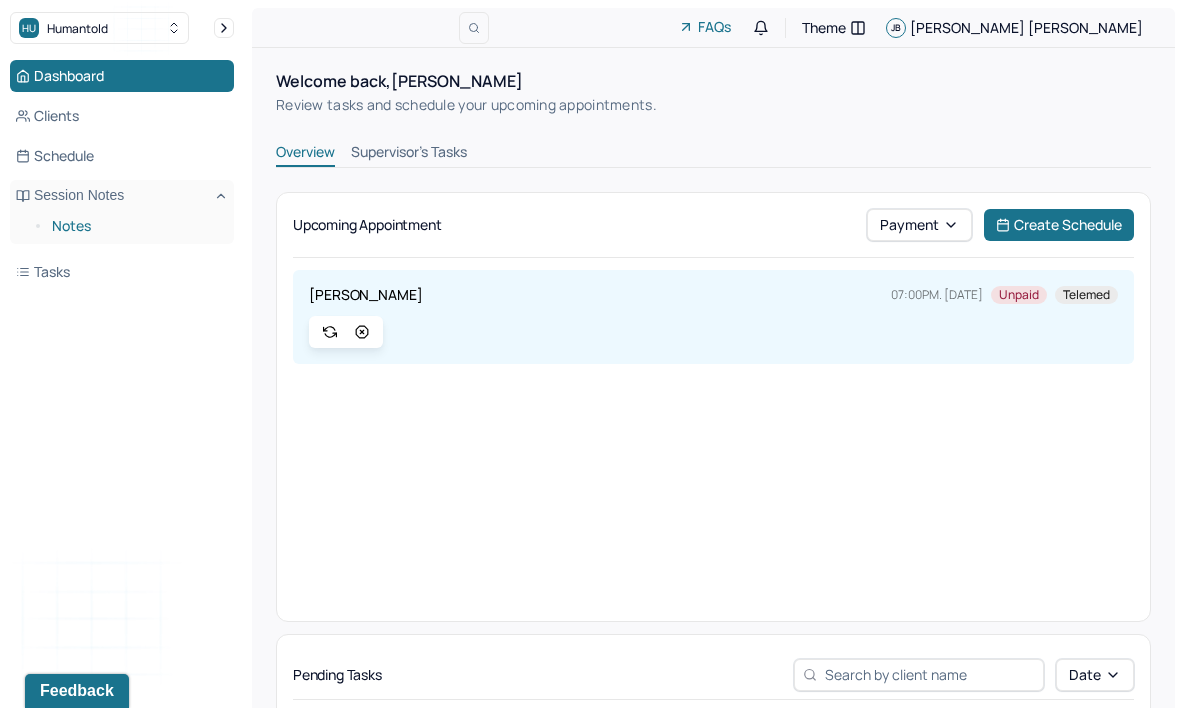 click on "Notes" at bounding box center (135, 226) 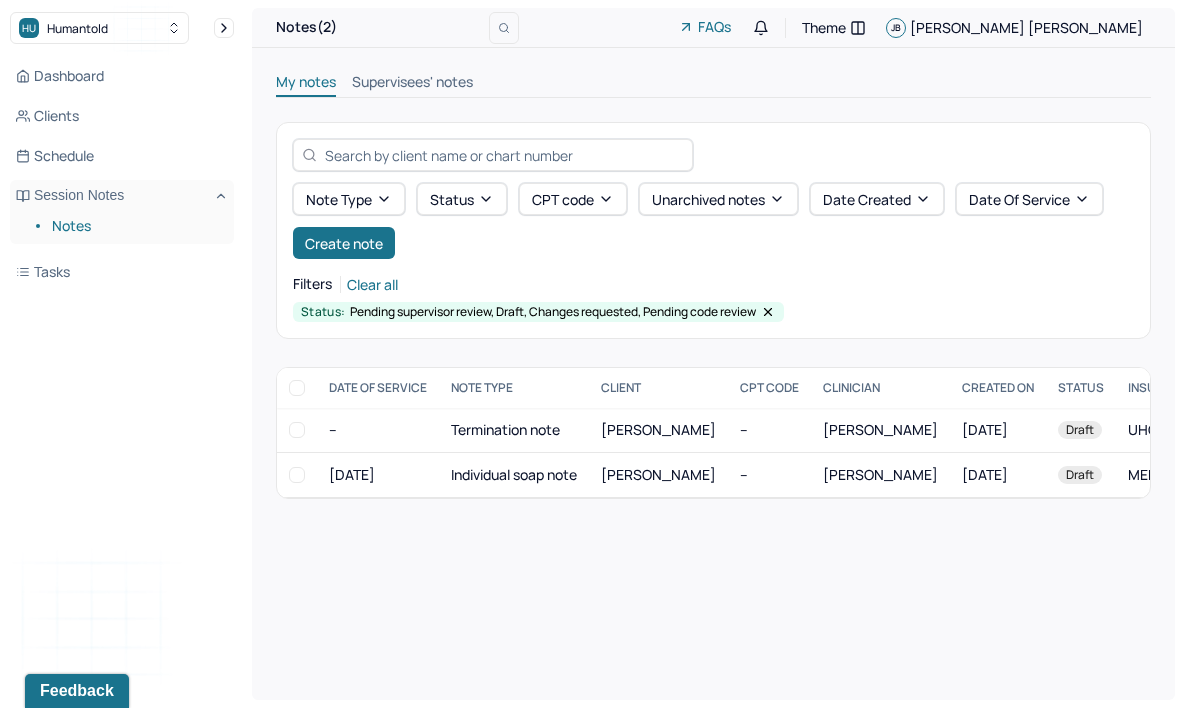 click on "Supervisees' notes" at bounding box center [412, 84] 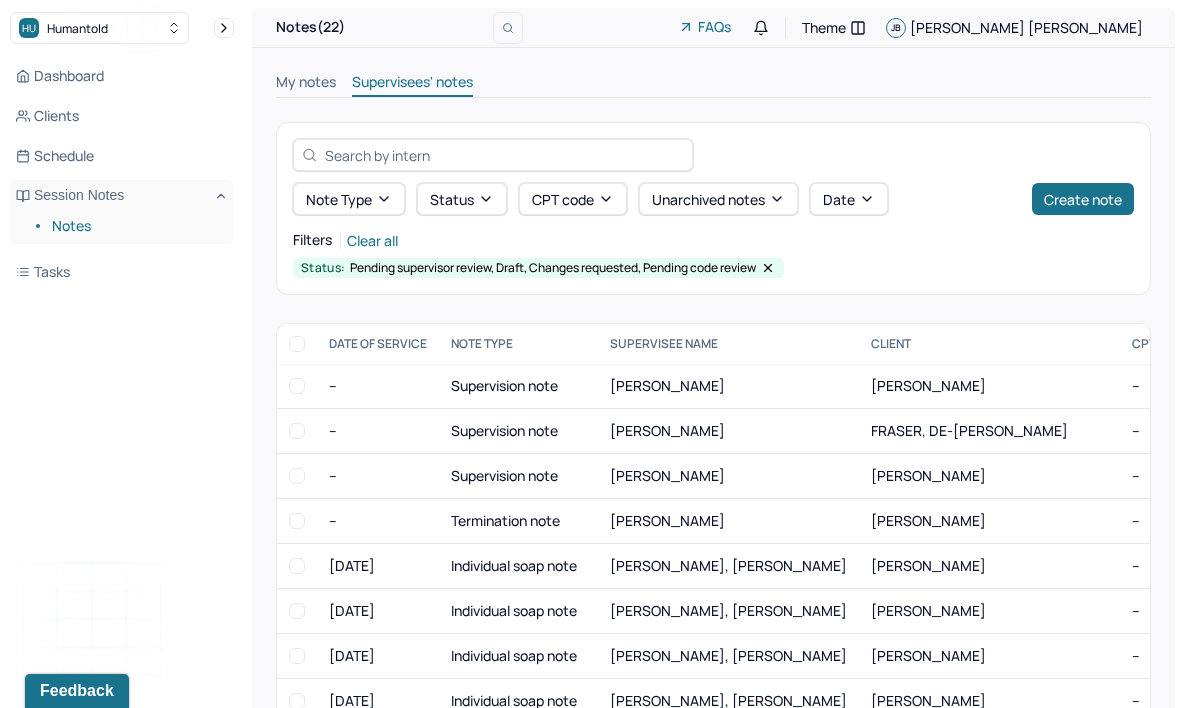 scroll, scrollTop: 0, scrollLeft: 0, axis: both 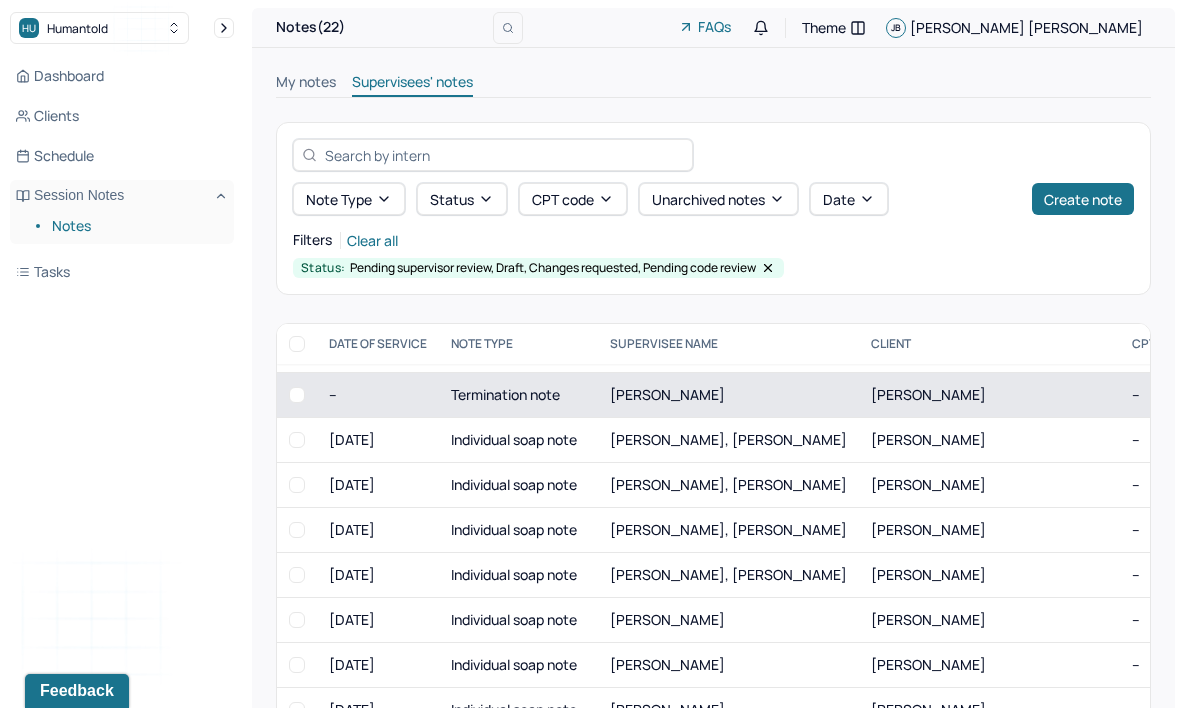 click on "[PERSON_NAME]" at bounding box center (728, 395) 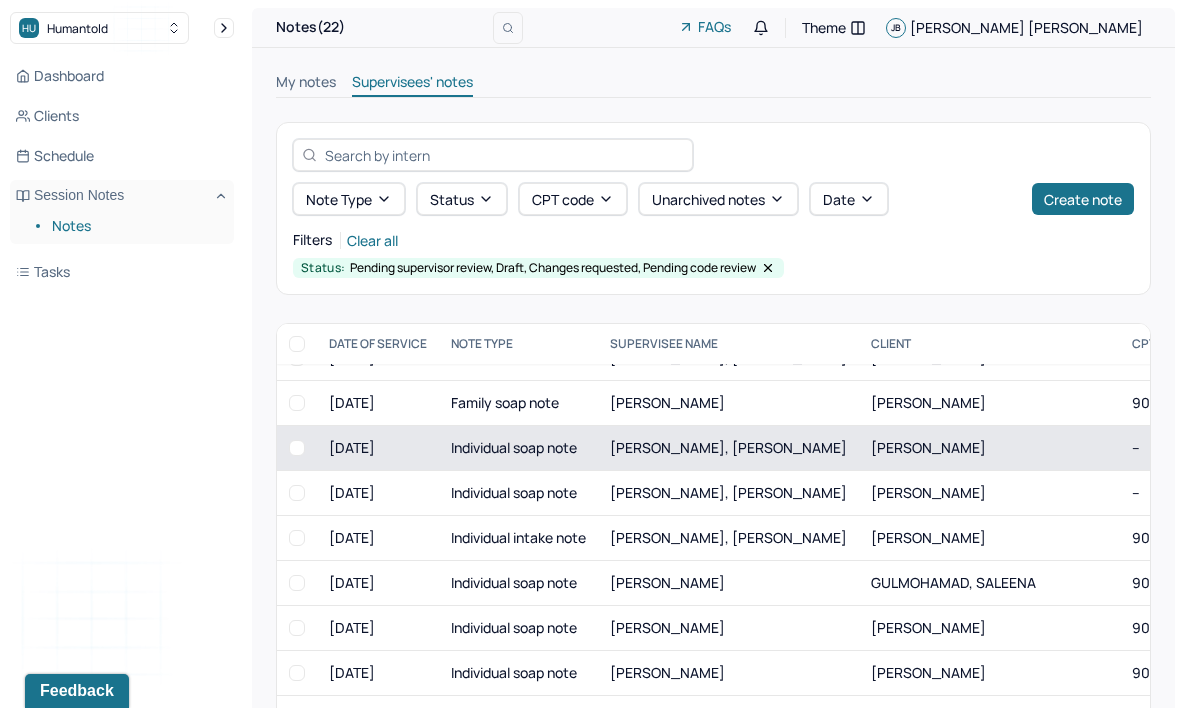 scroll, scrollTop: 522, scrollLeft: 0, axis: vertical 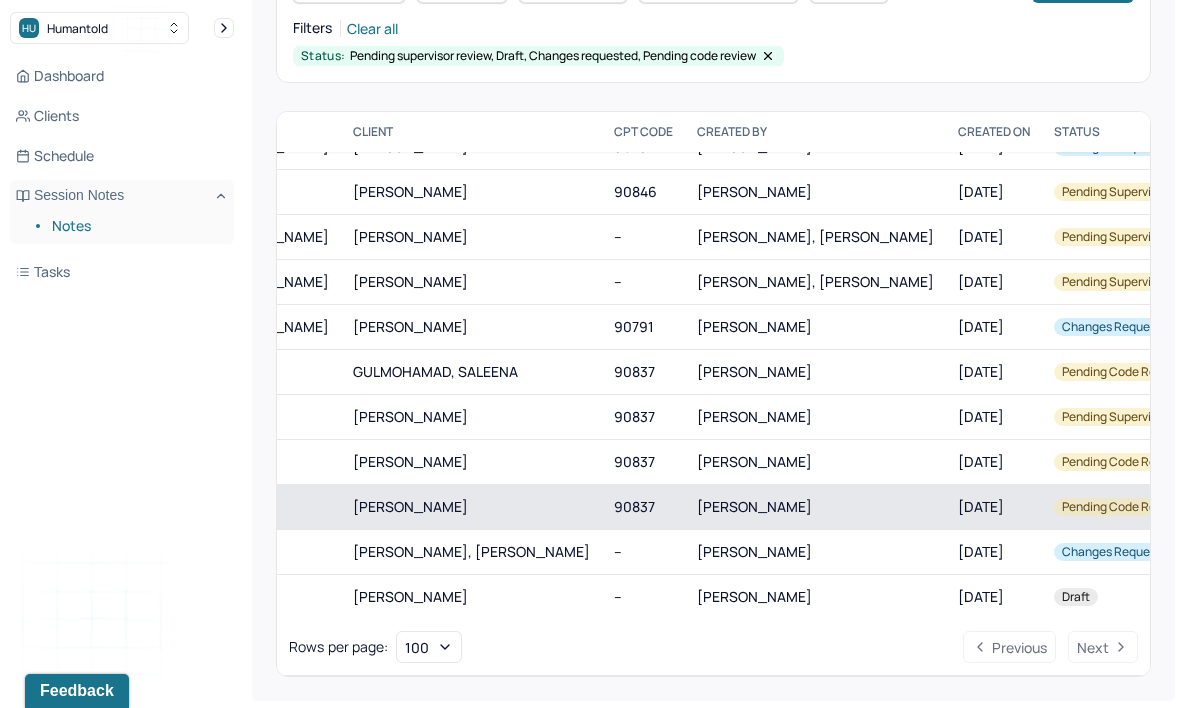 click on "[PERSON_NAME]" at bounding box center (815, 507) 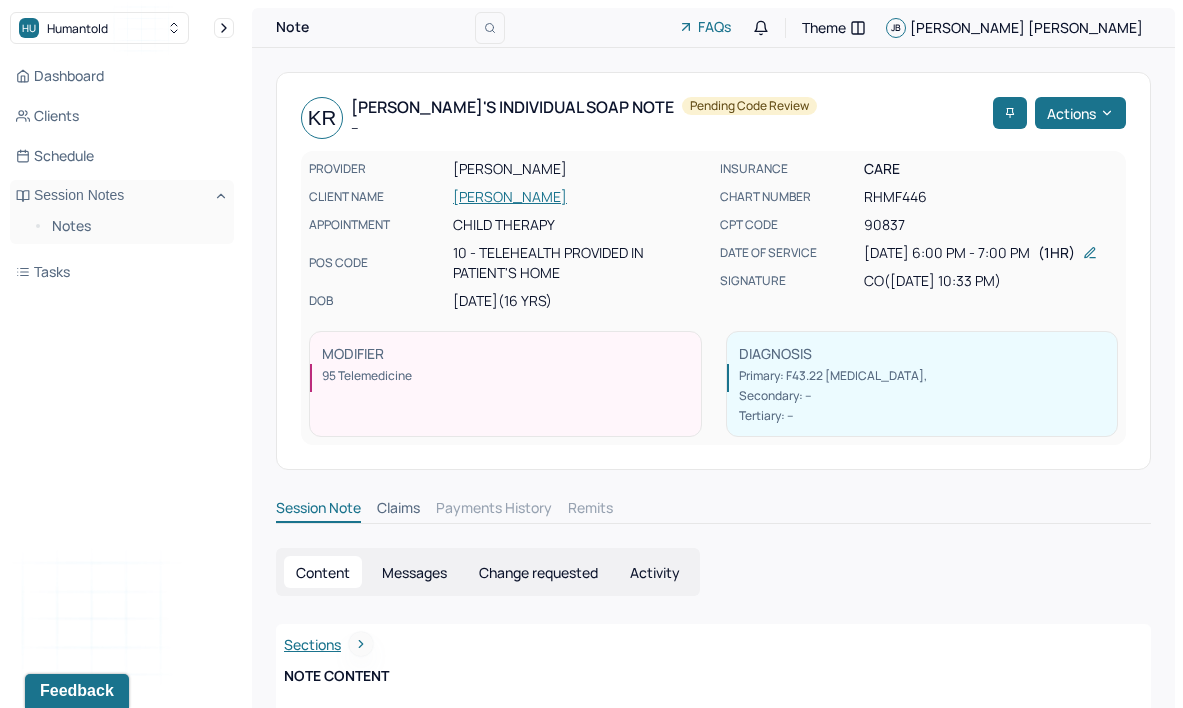 scroll, scrollTop: 0, scrollLeft: 0, axis: both 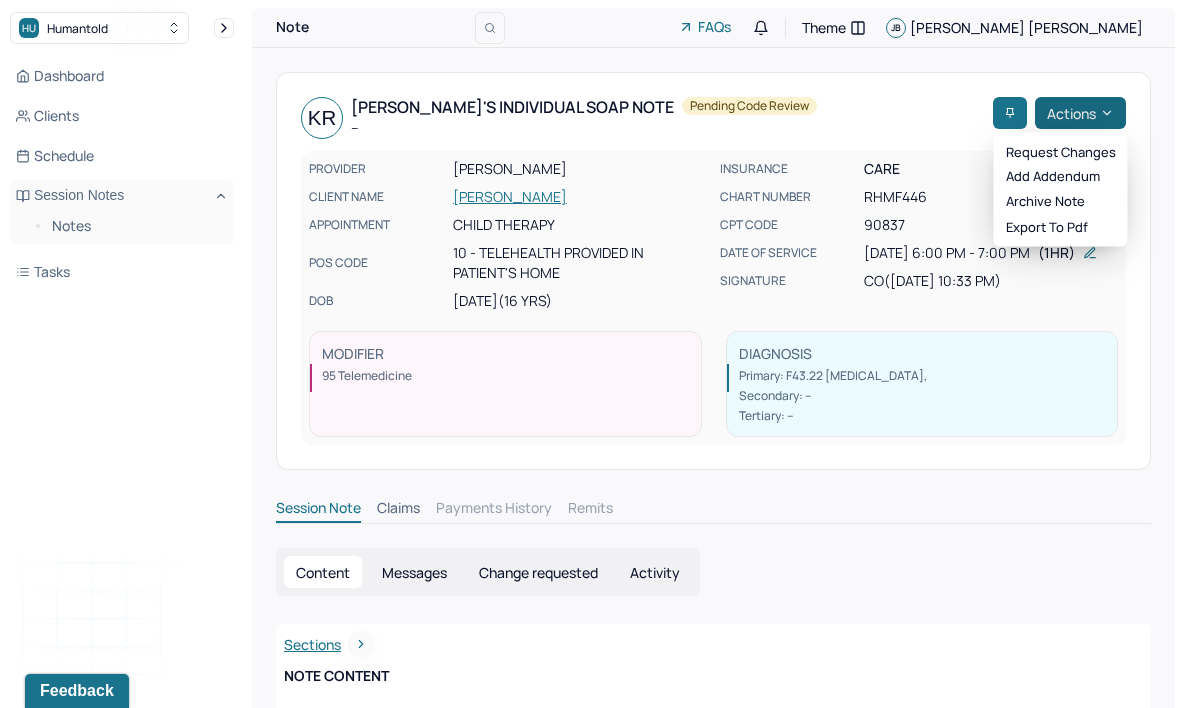 click on "Actions" at bounding box center (1080, 113) 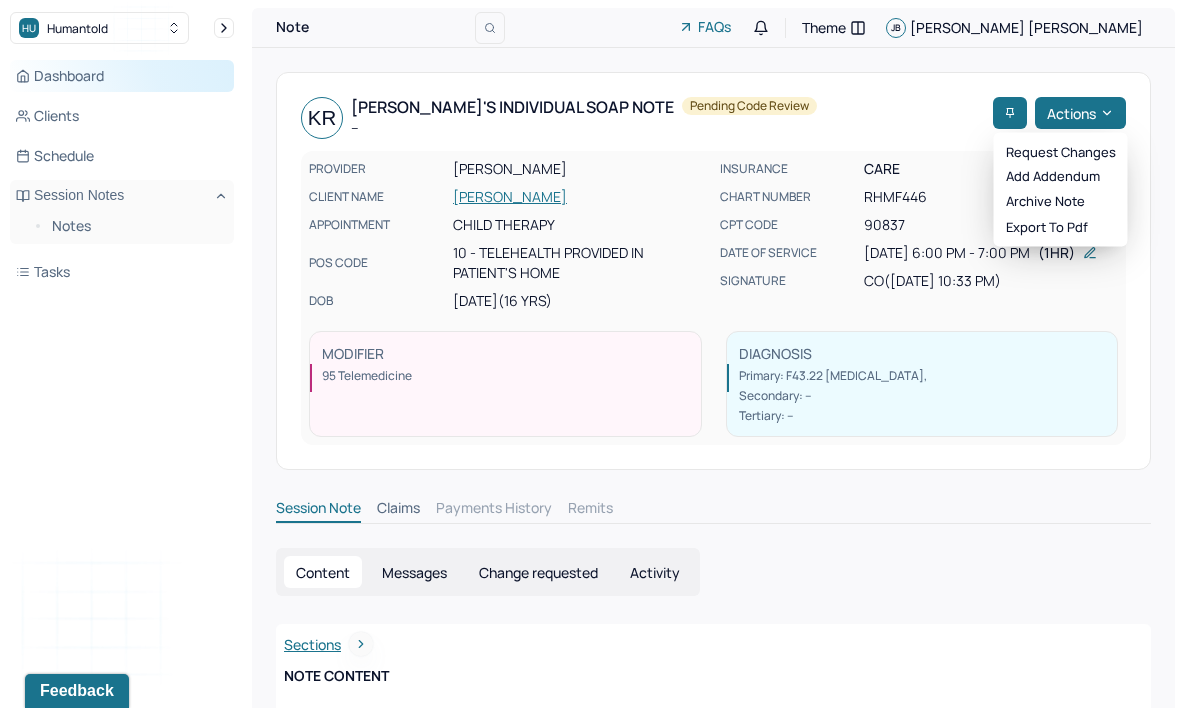 click on "Dashboard" at bounding box center (122, 76) 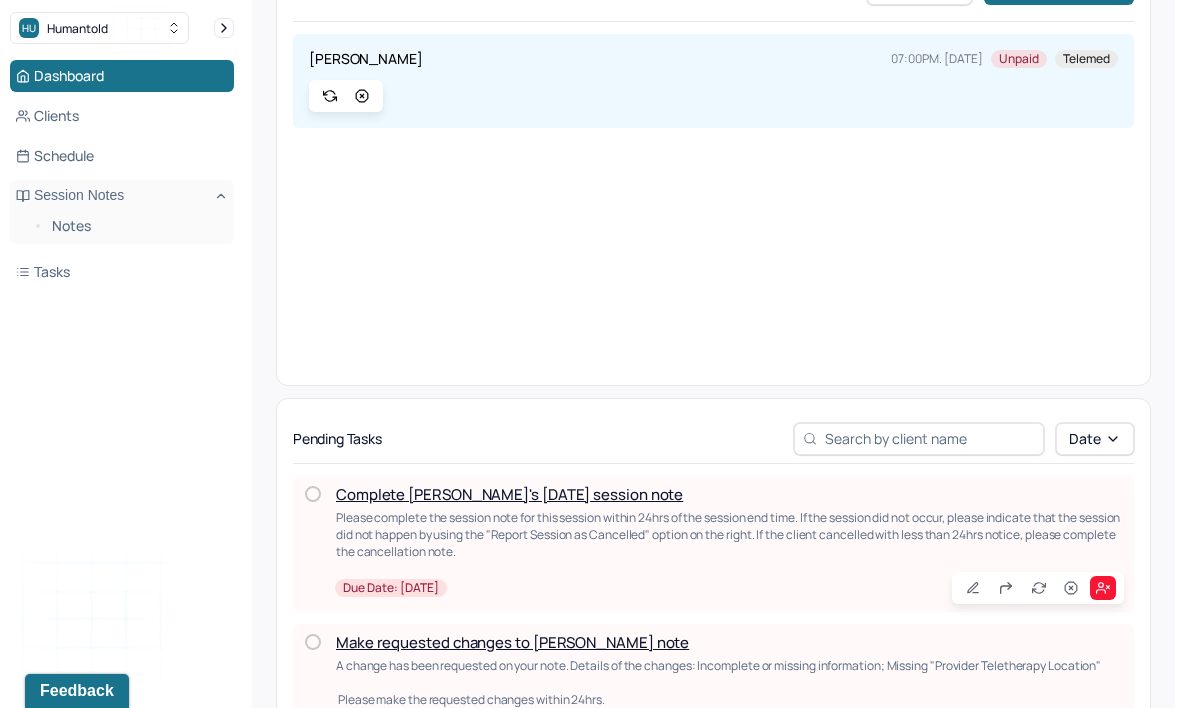 scroll, scrollTop: 276, scrollLeft: 0, axis: vertical 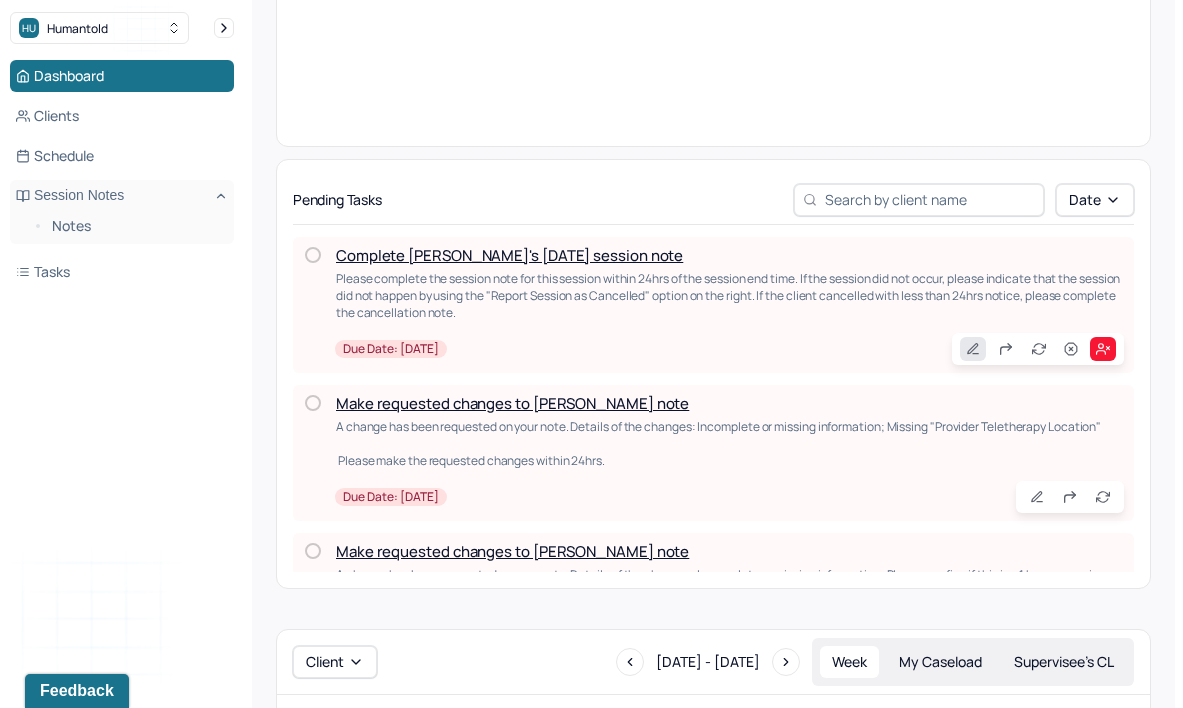 click at bounding box center (973, 349) 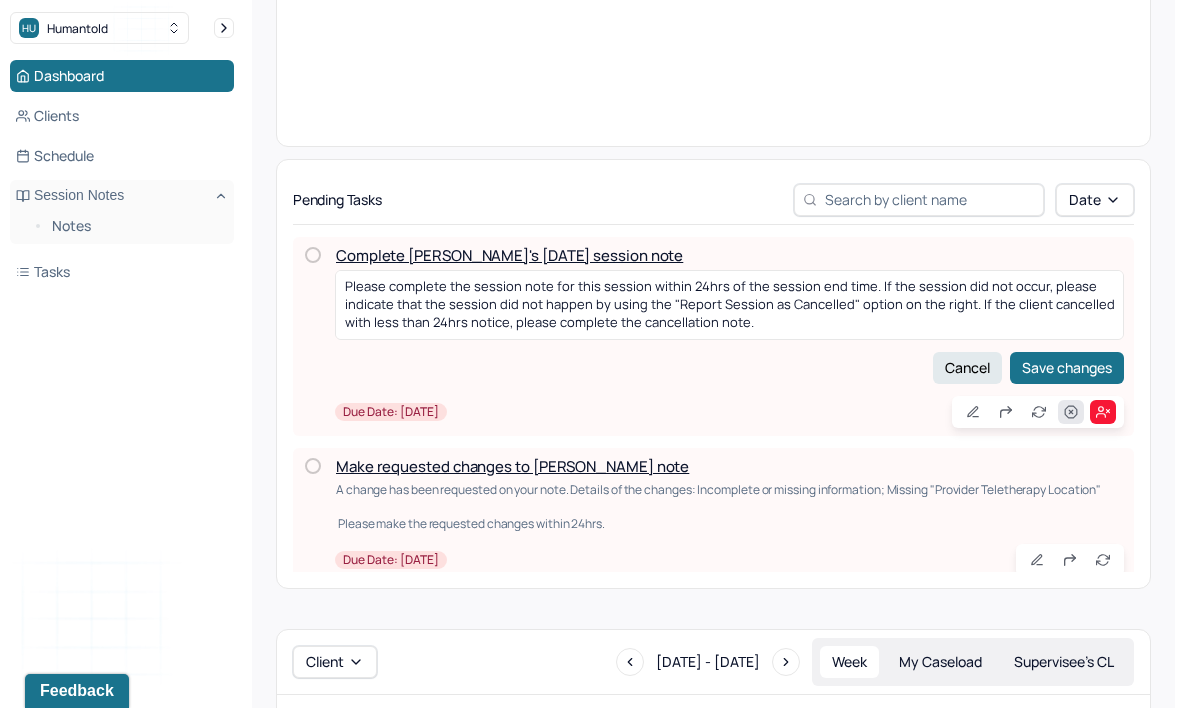 click 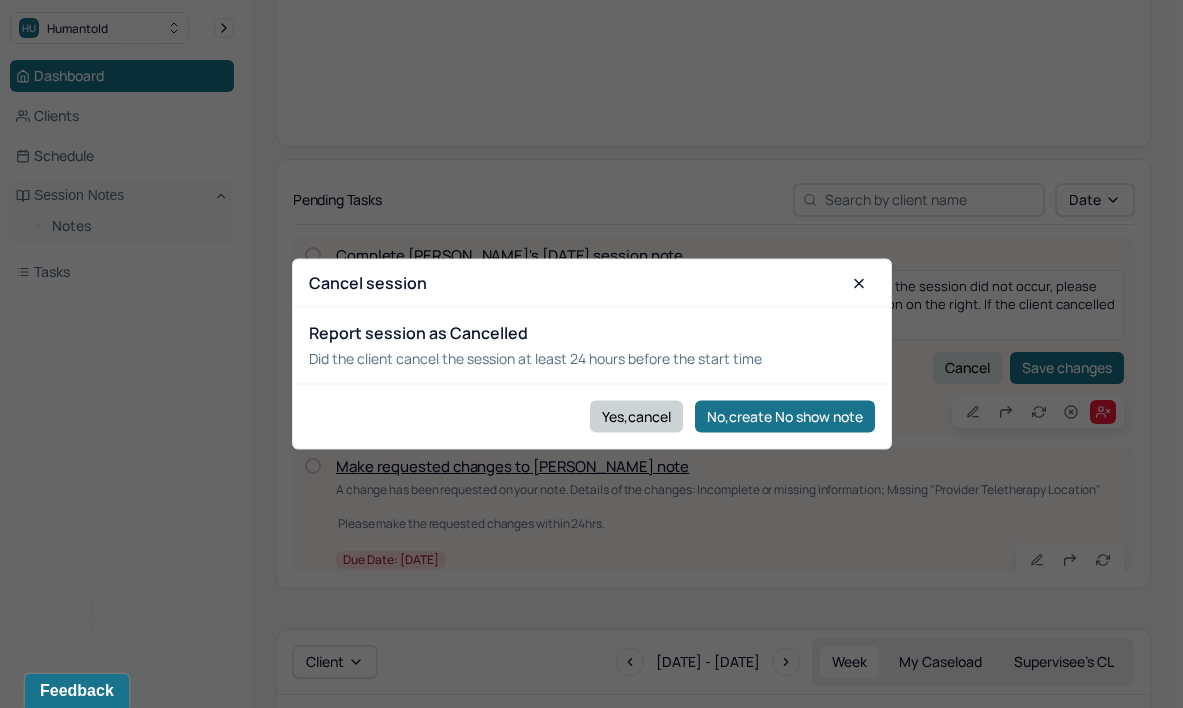 click on "Yes,cancel" at bounding box center [636, 416] 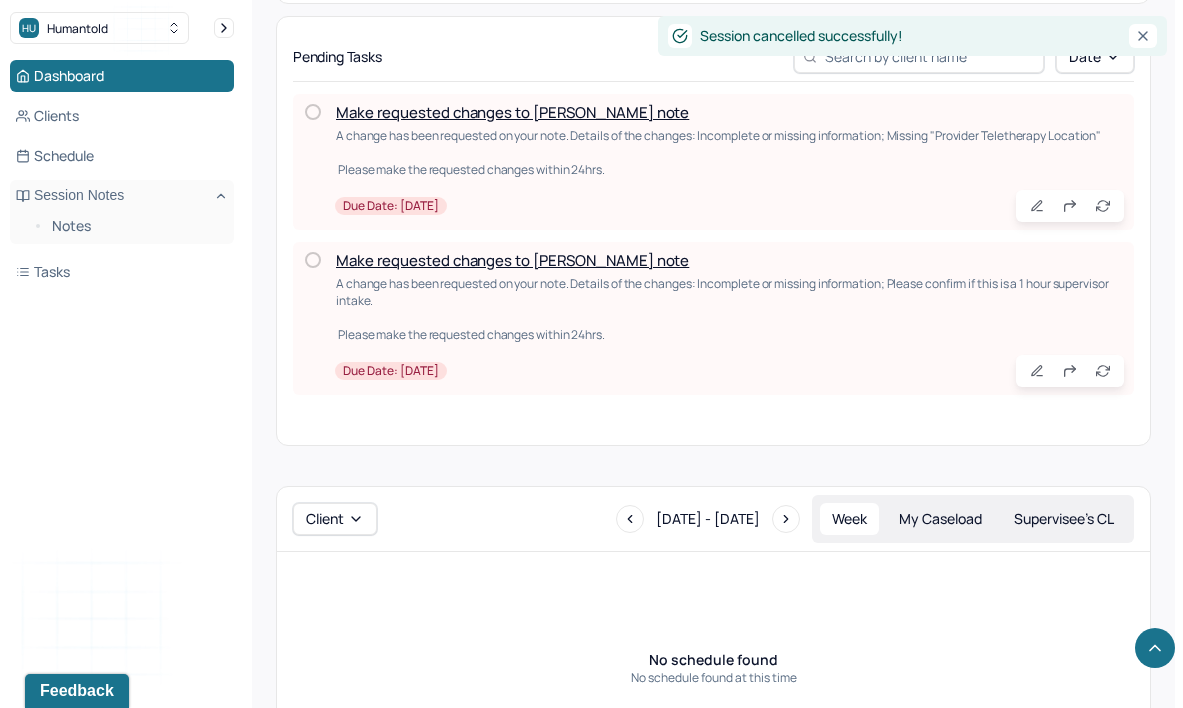 scroll, scrollTop: 611, scrollLeft: 0, axis: vertical 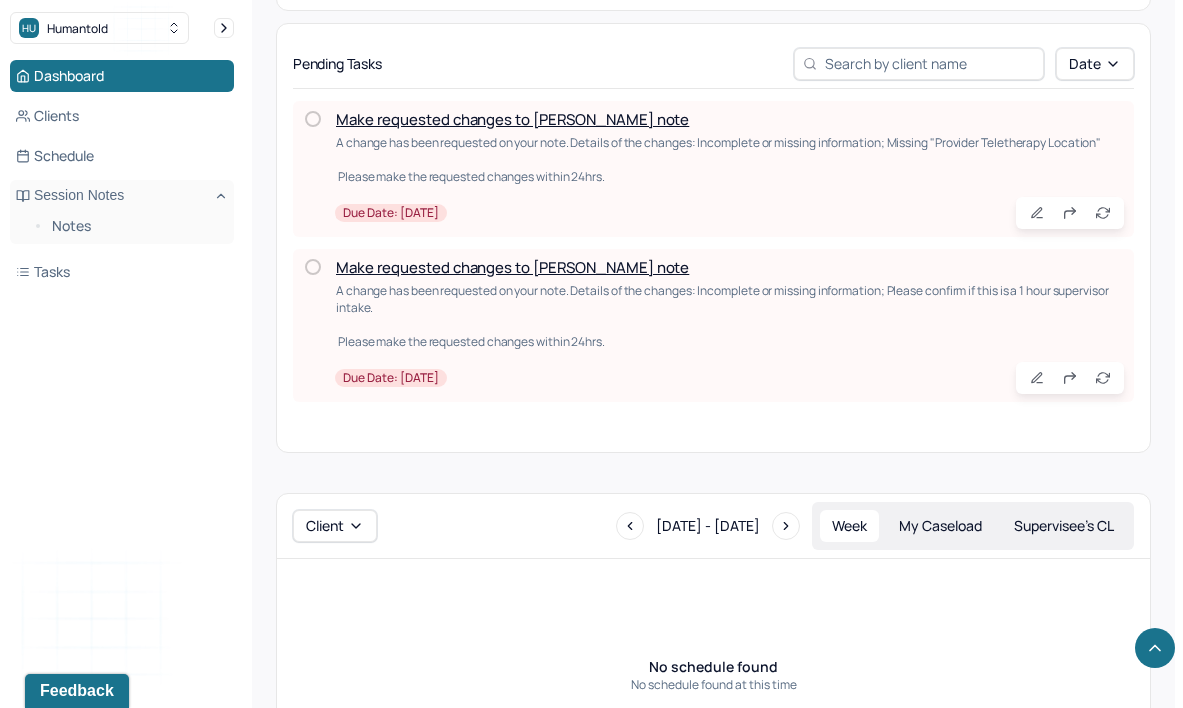 click on "Make requested changes to Thomas's note" at bounding box center [512, 267] 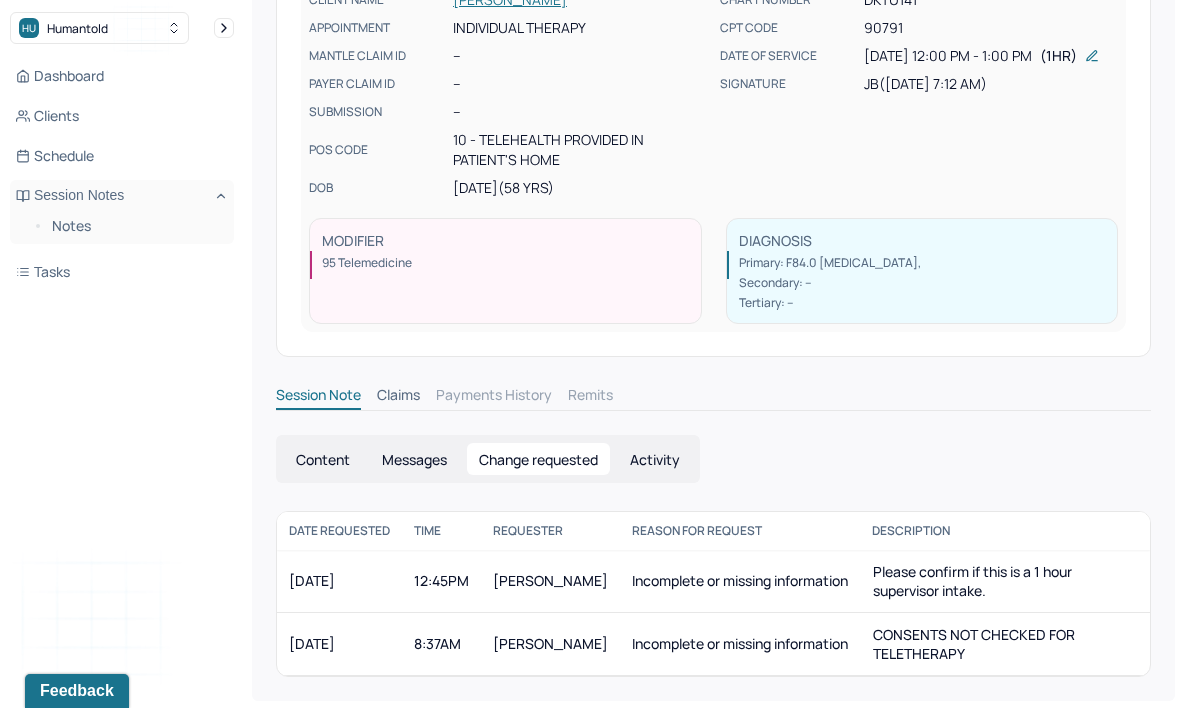 scroll, scrollTop: 195, scrollLeft: 0, axis: vertical 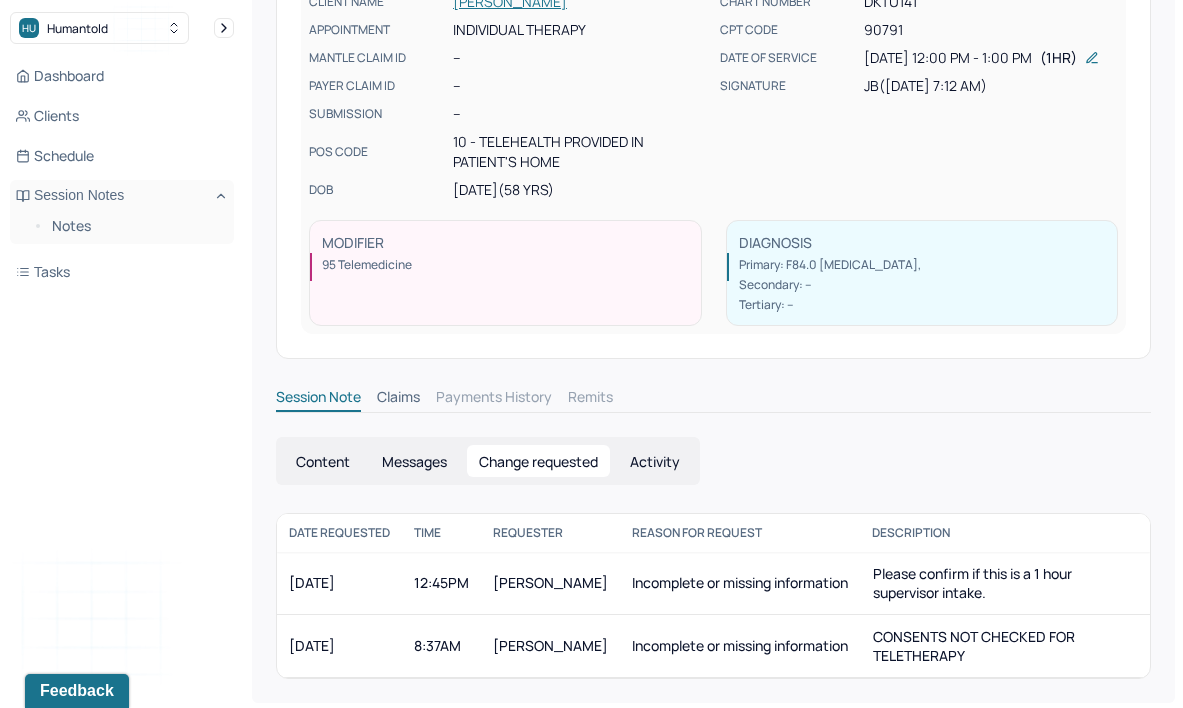 click on "Content" at bounding box center [323, 461] 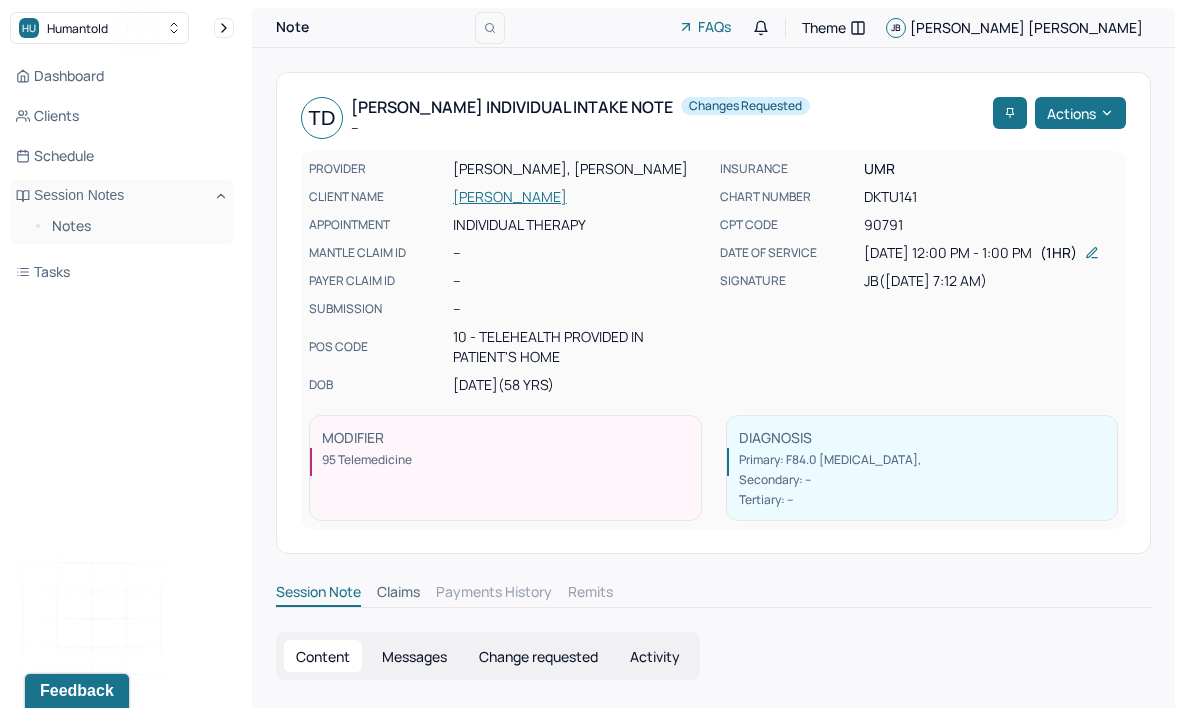 scroll, scrollTop: 0, scrollLeft: 0, axis: both 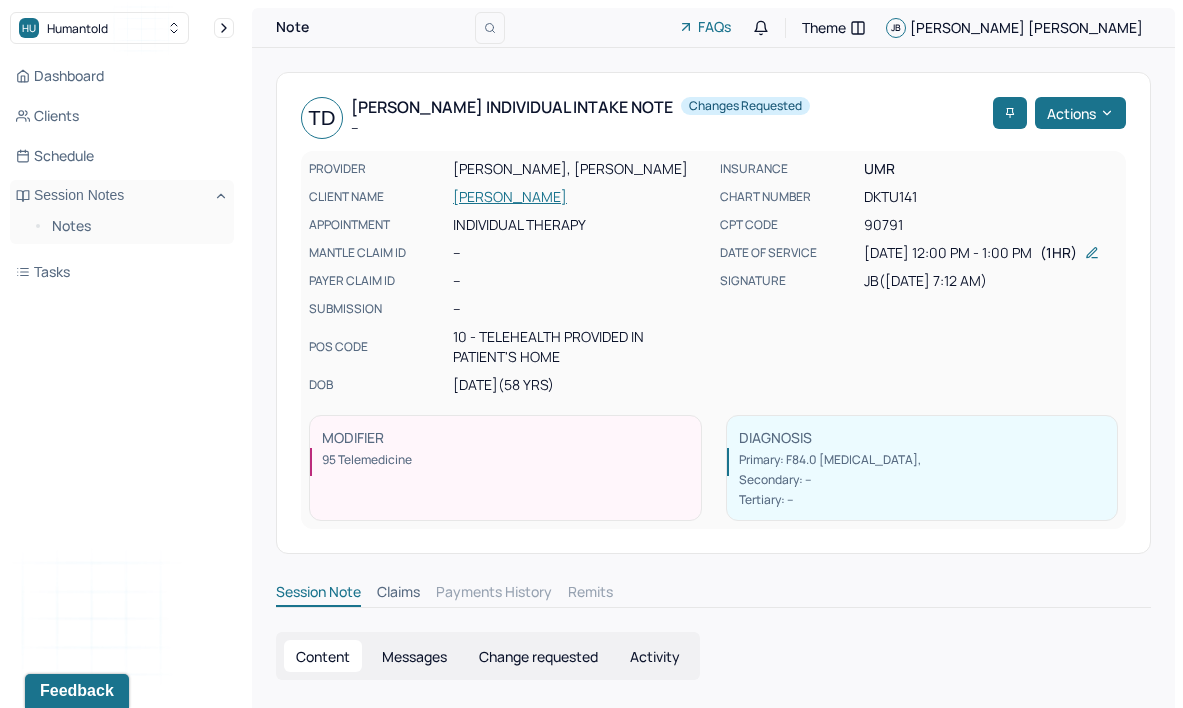 click 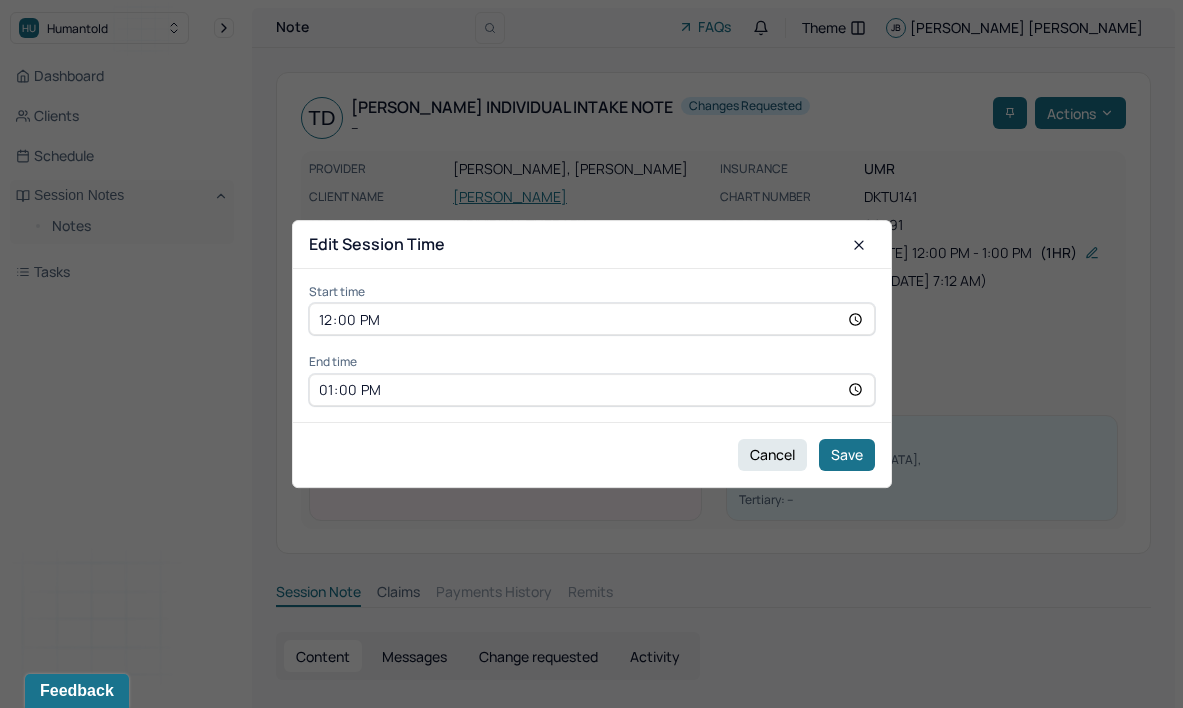 click on "12:00" at bounding box center [592, 320] 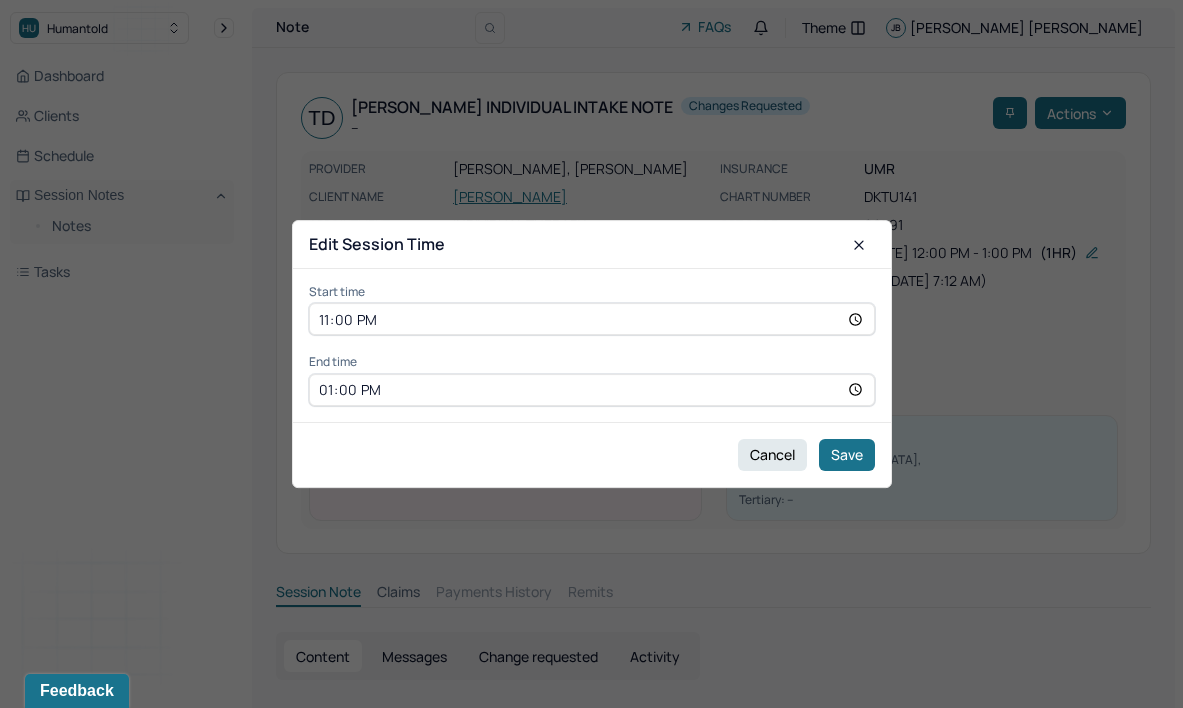 click on "23:00" at bounding box center [592, 320] 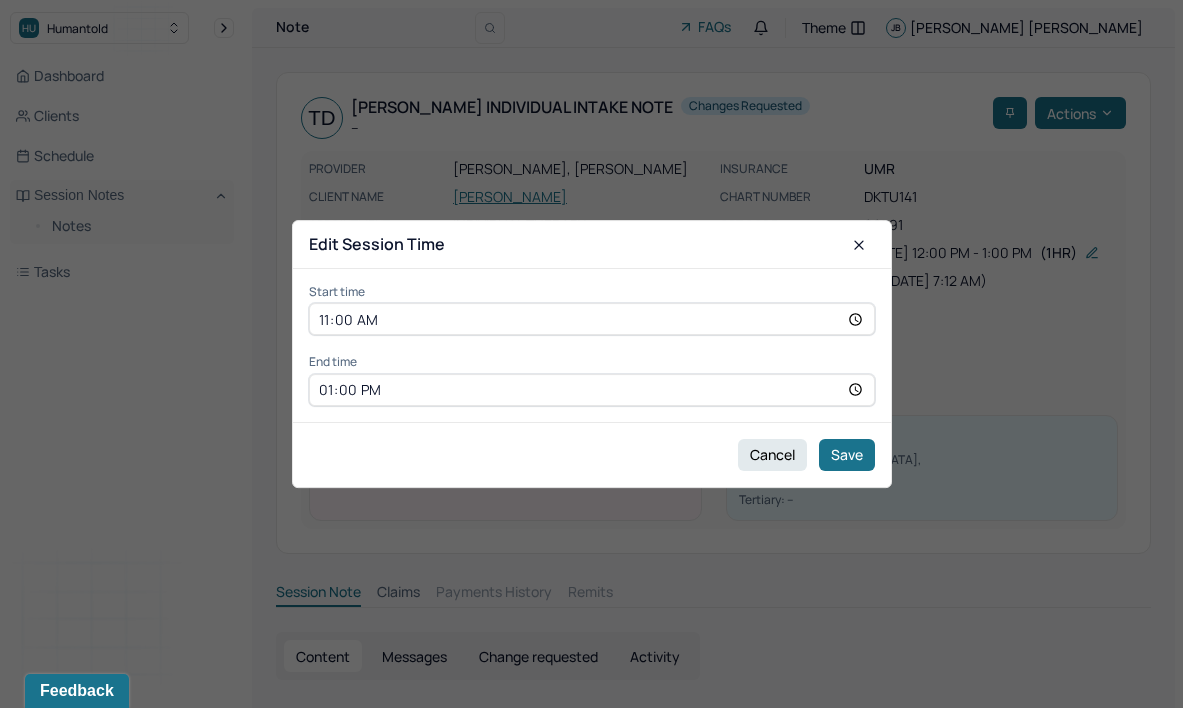 type on "11:00" 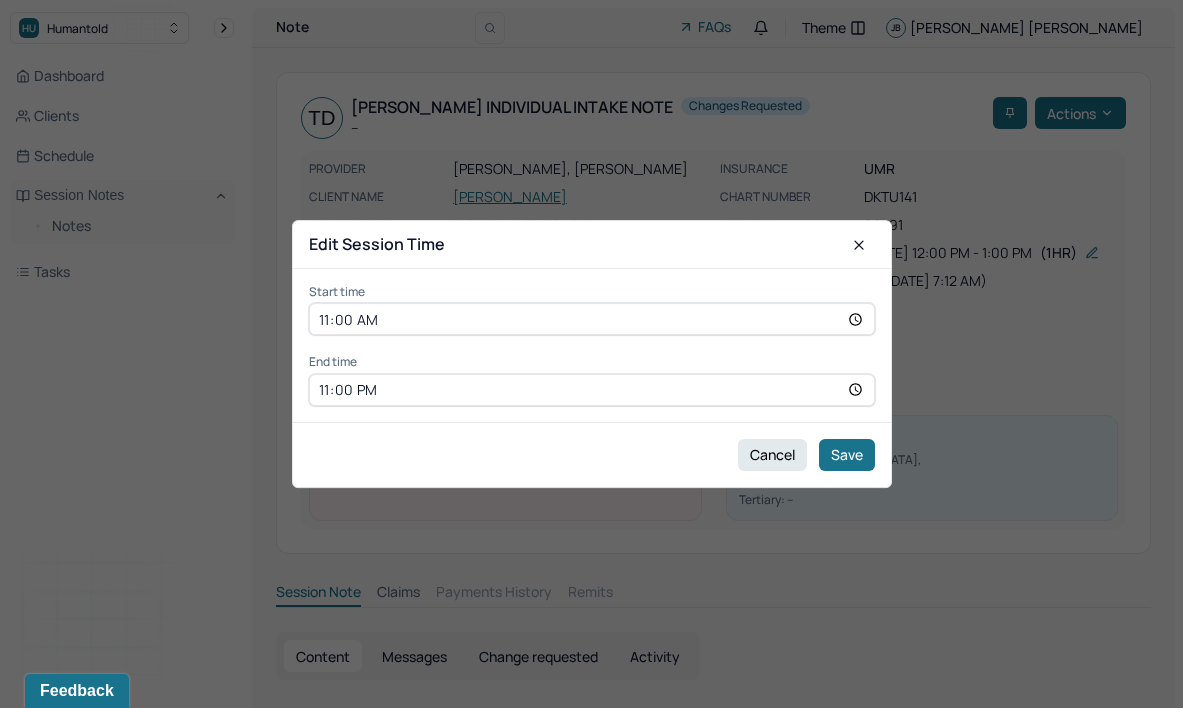 click on "23:00" at bounding box center (592, 390) 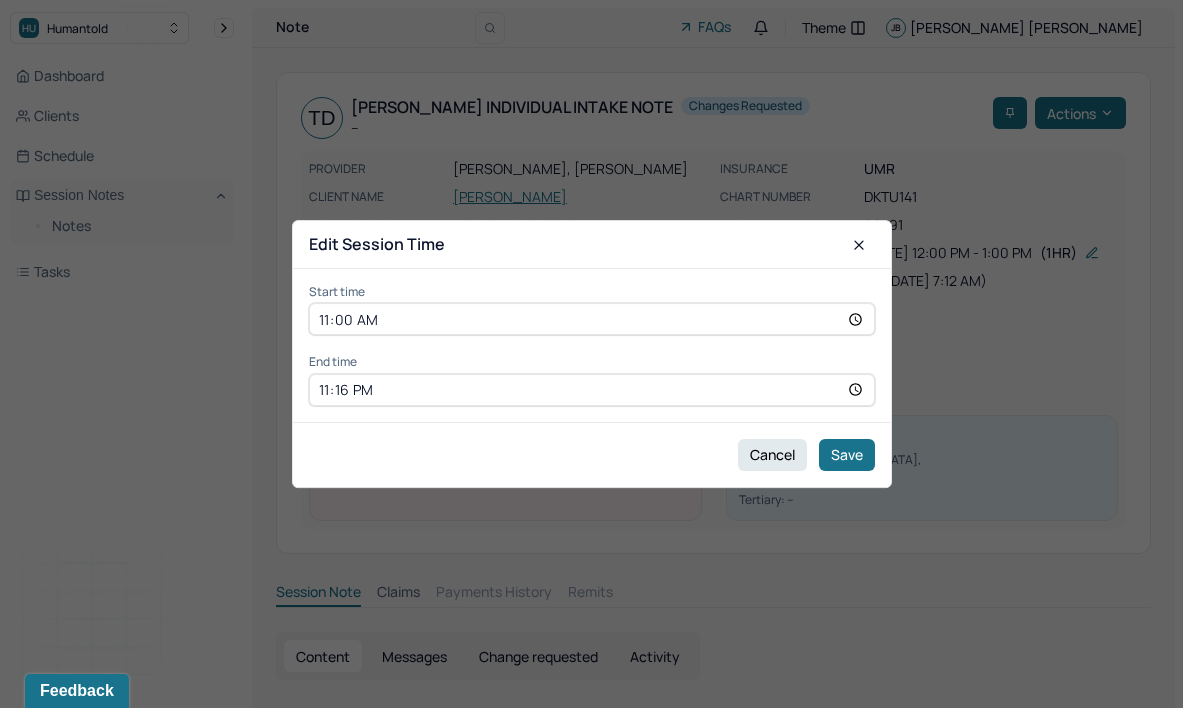 click on "23:16" at bounding box center [592, 390] 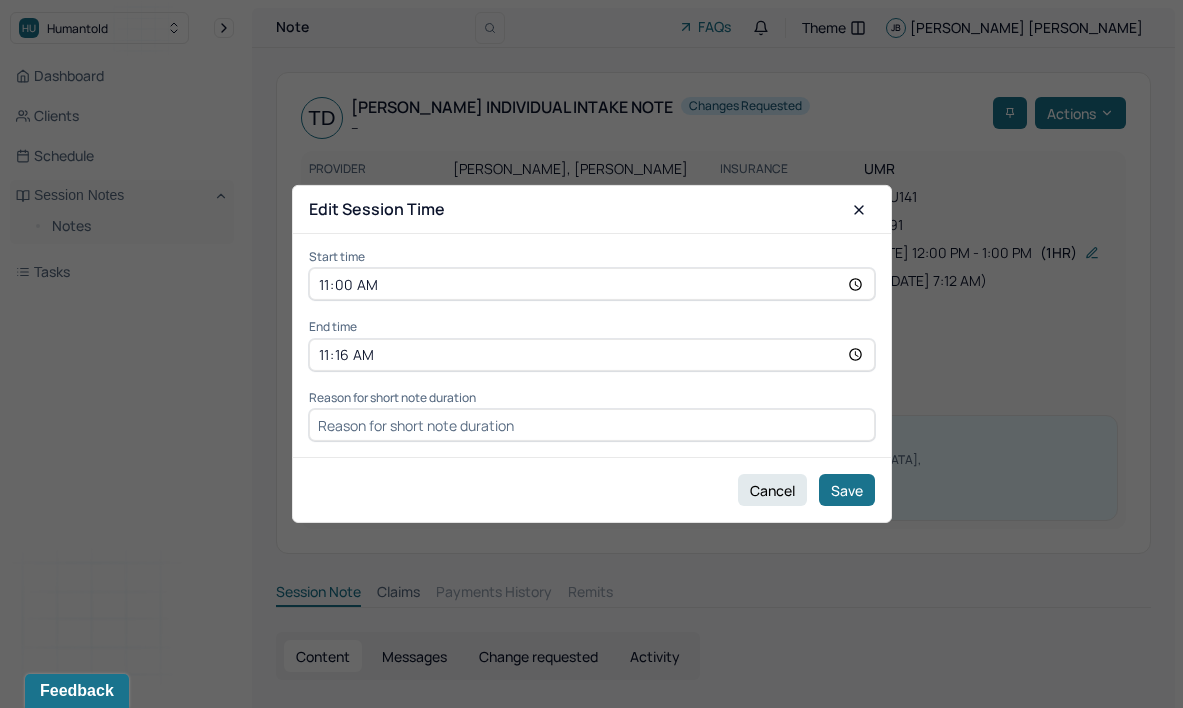 type on "11:16" 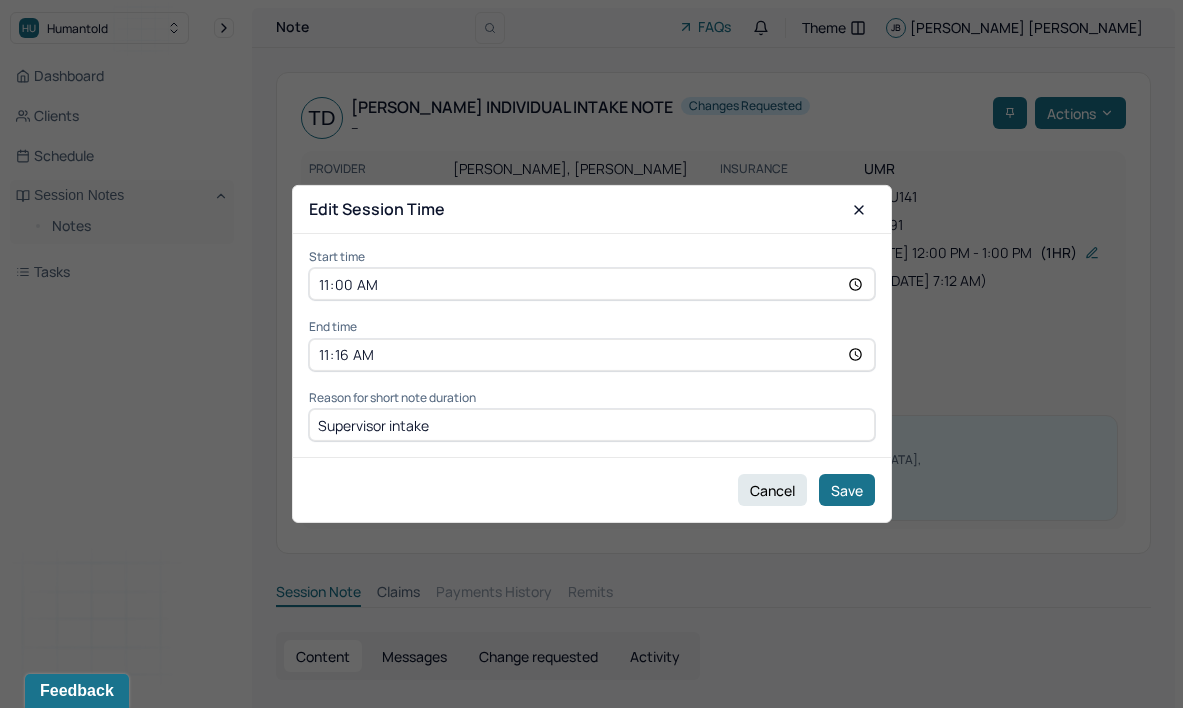 type on "Supervisor intake" 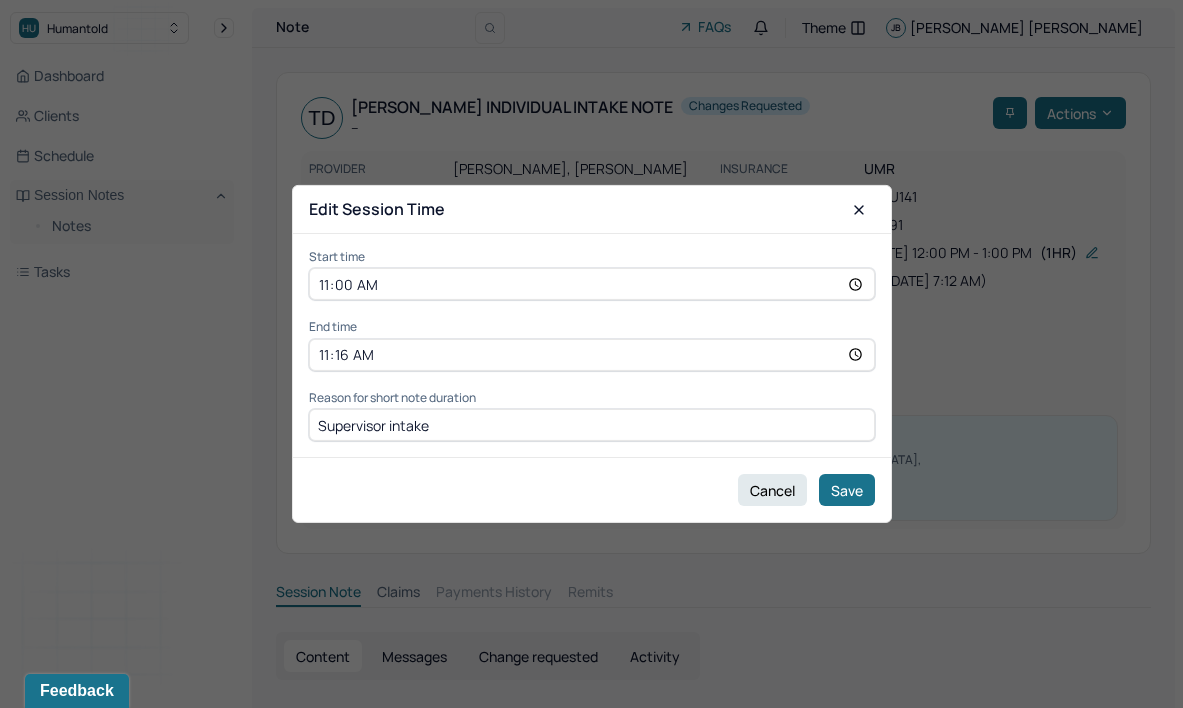 click on "Save" at bounding box center (847, 490) 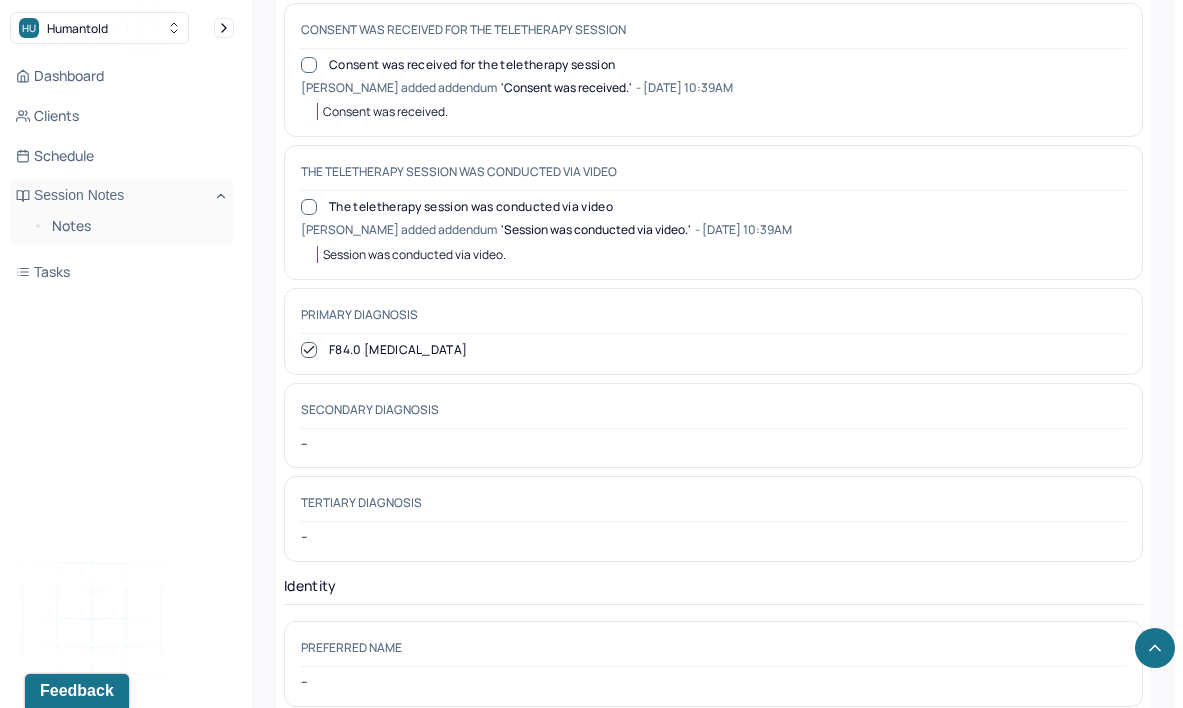 scroll, scrollTop: 1020, scrollLeft: 0, axis: vertical 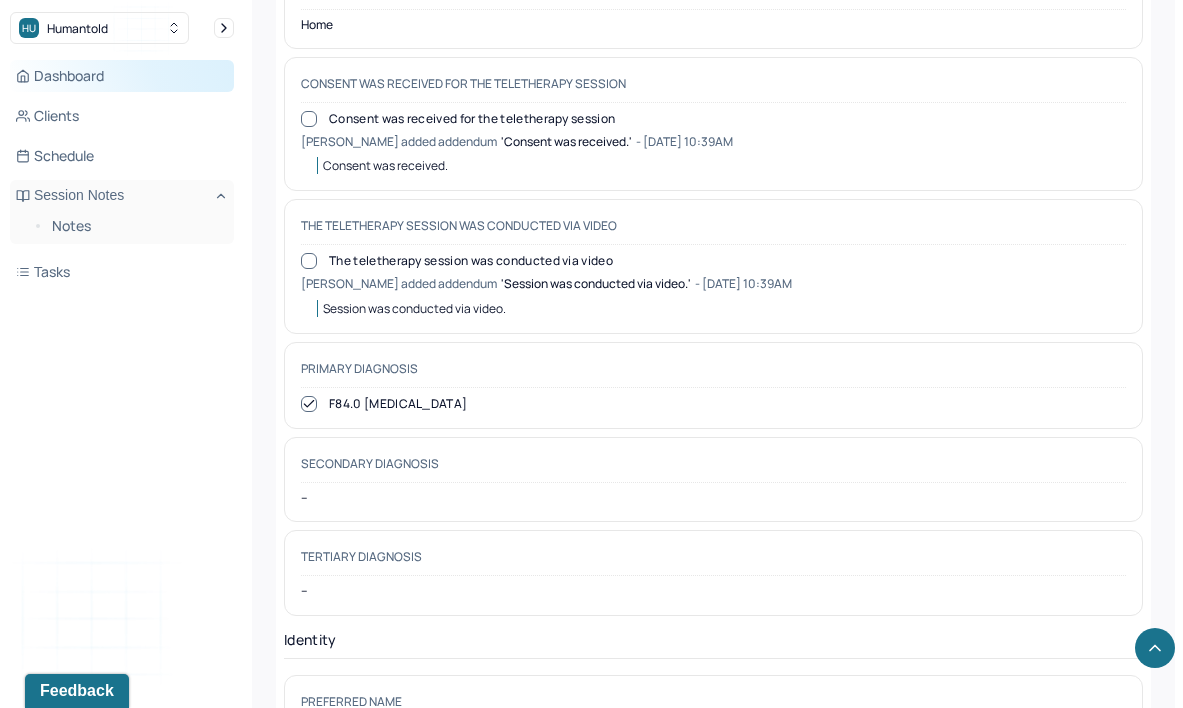 click on "Dashboard" at bounding box center (122, 76) 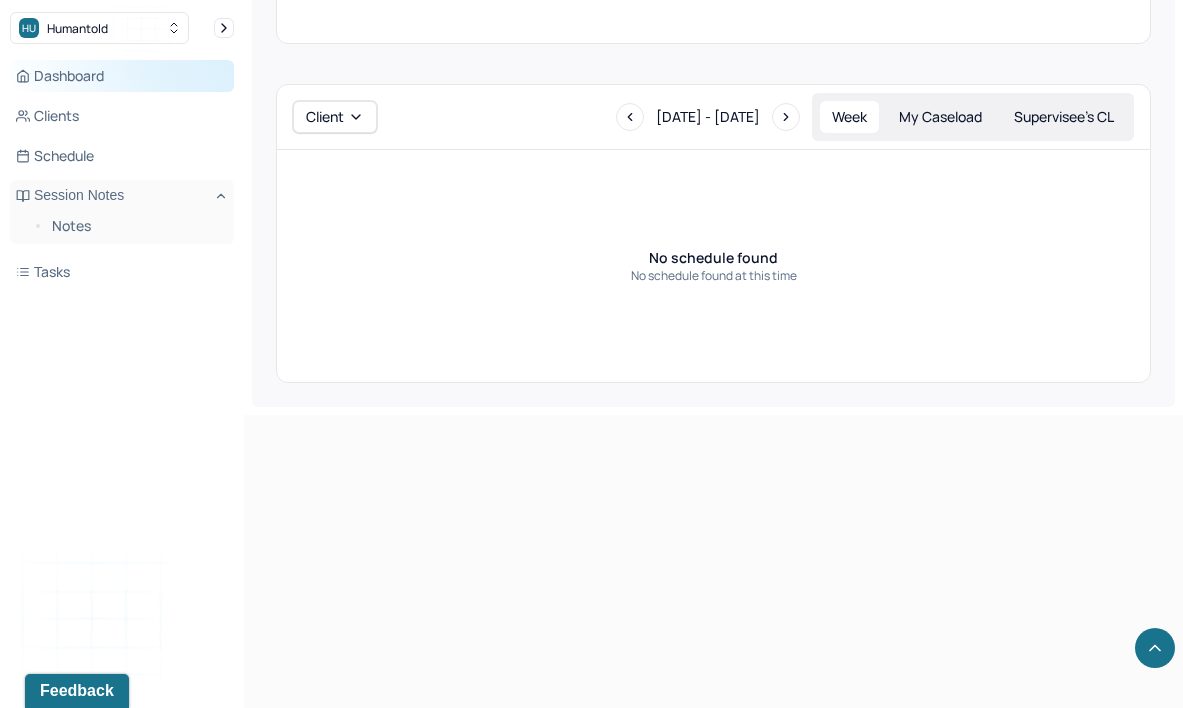scroll, scrollTop: 725, scrollLeft: 0, axis: vertical 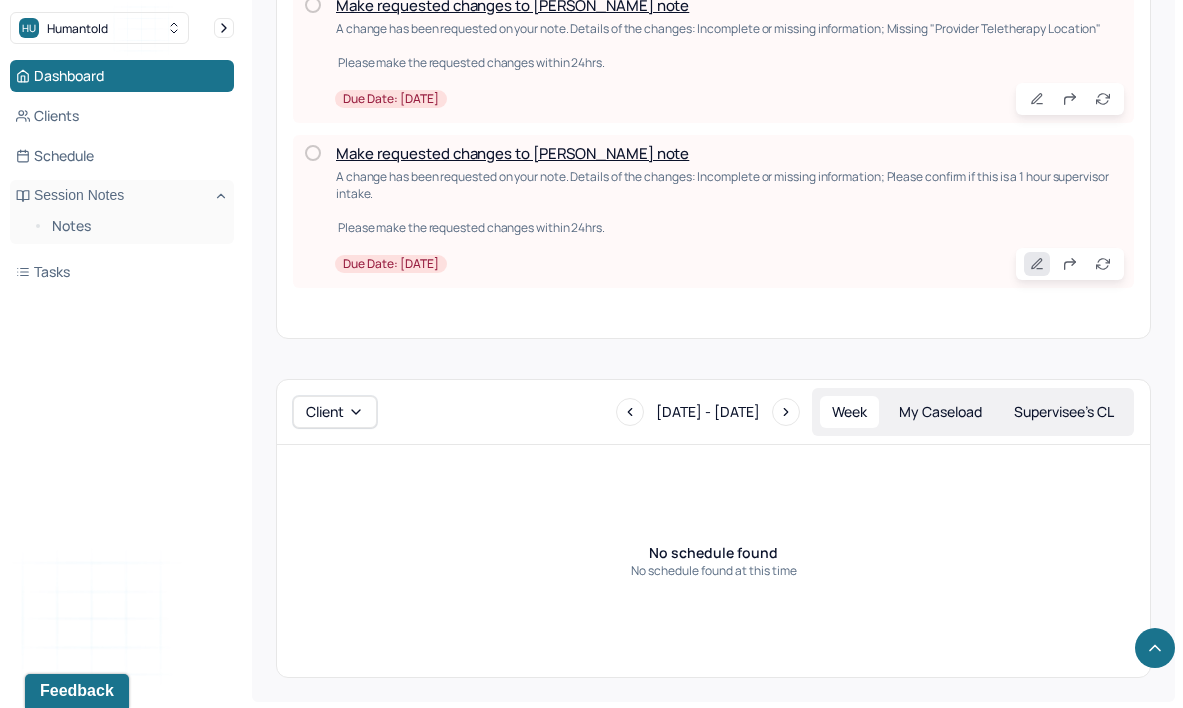 click 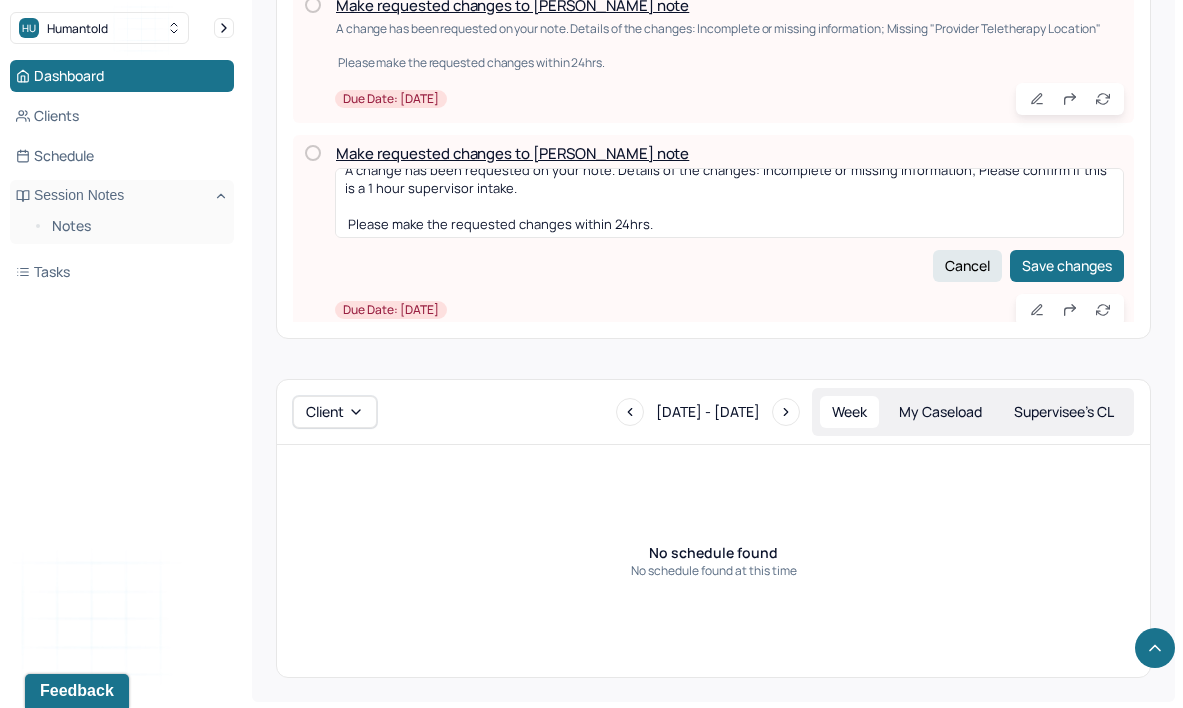 scroll, scrollTop: 14, scrollLeft: 0, axis: vertical 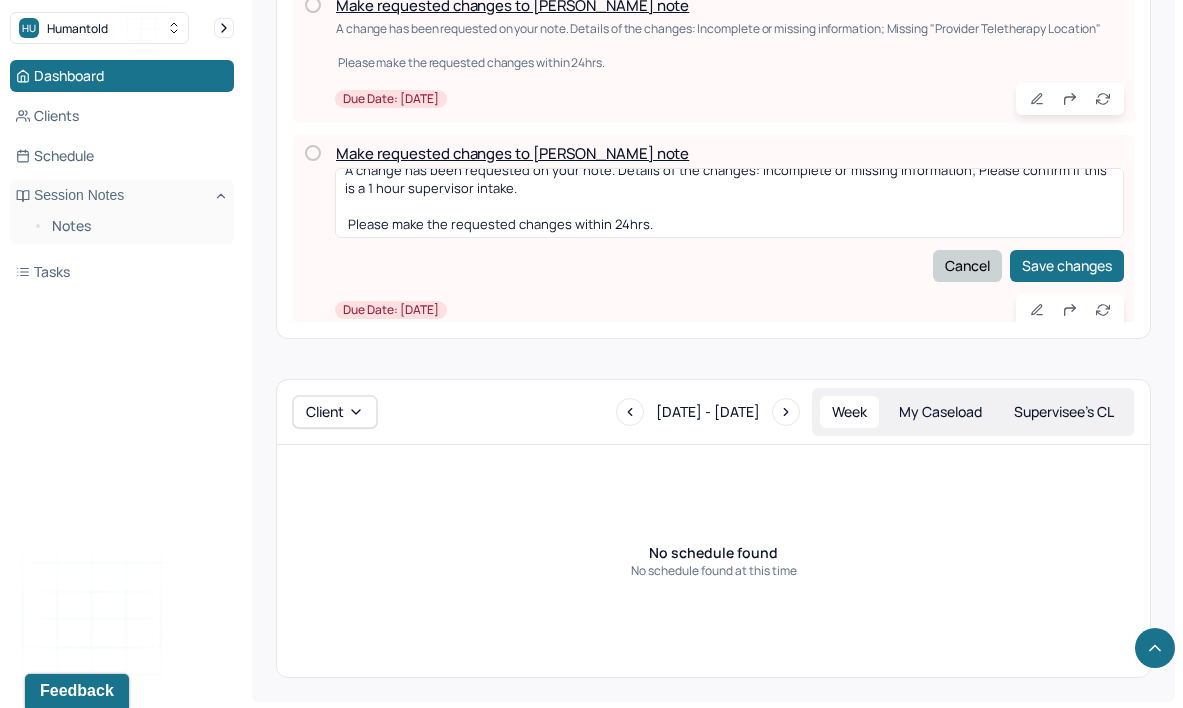click on "Cancel" at bounding box center (967, 266) 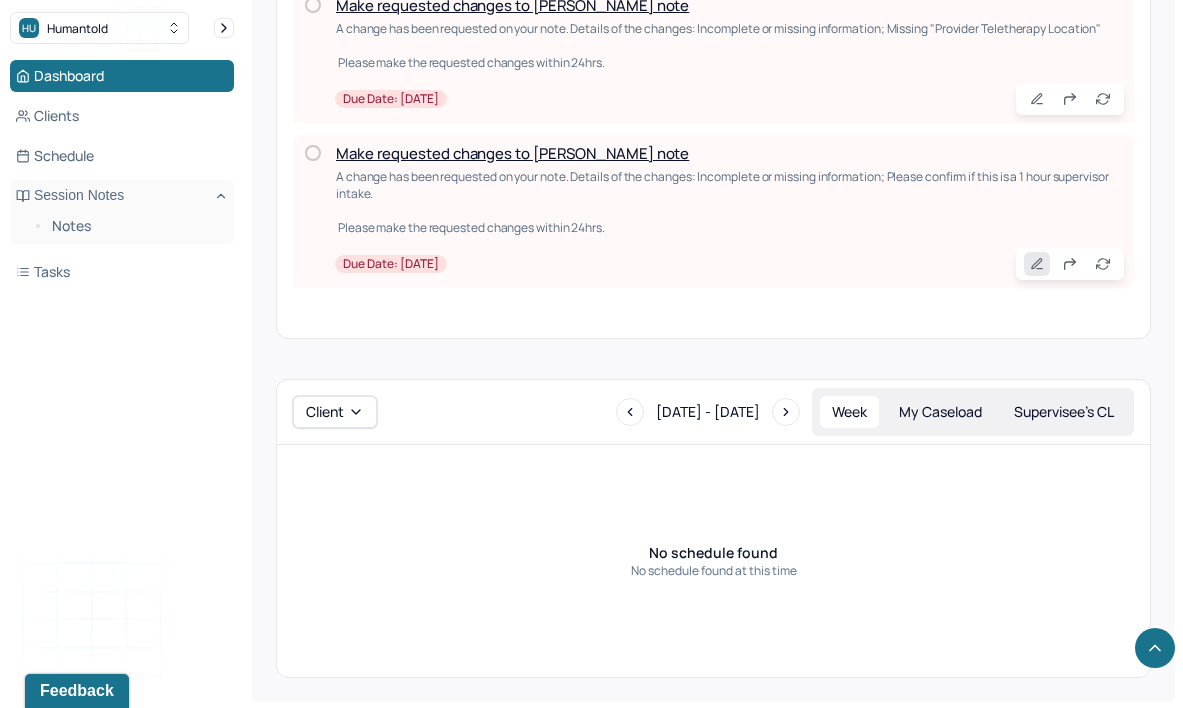 click 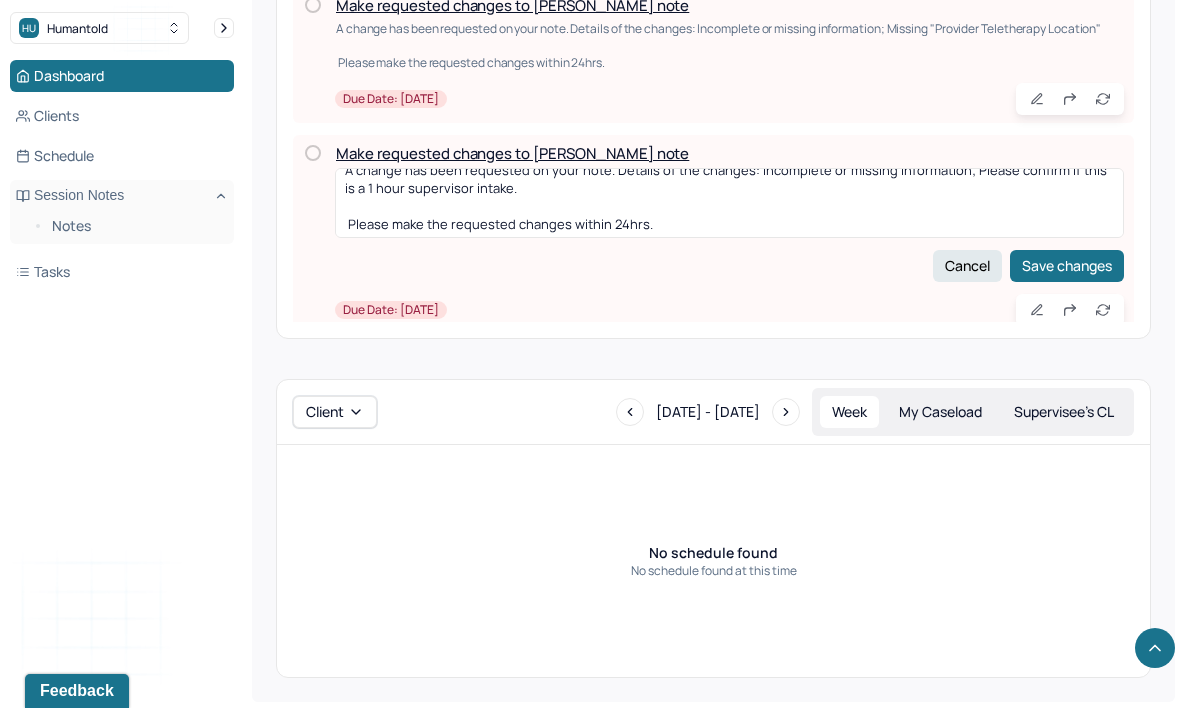 scroll, scrollTop: 14, scrollLeft: 0, axis: vertical 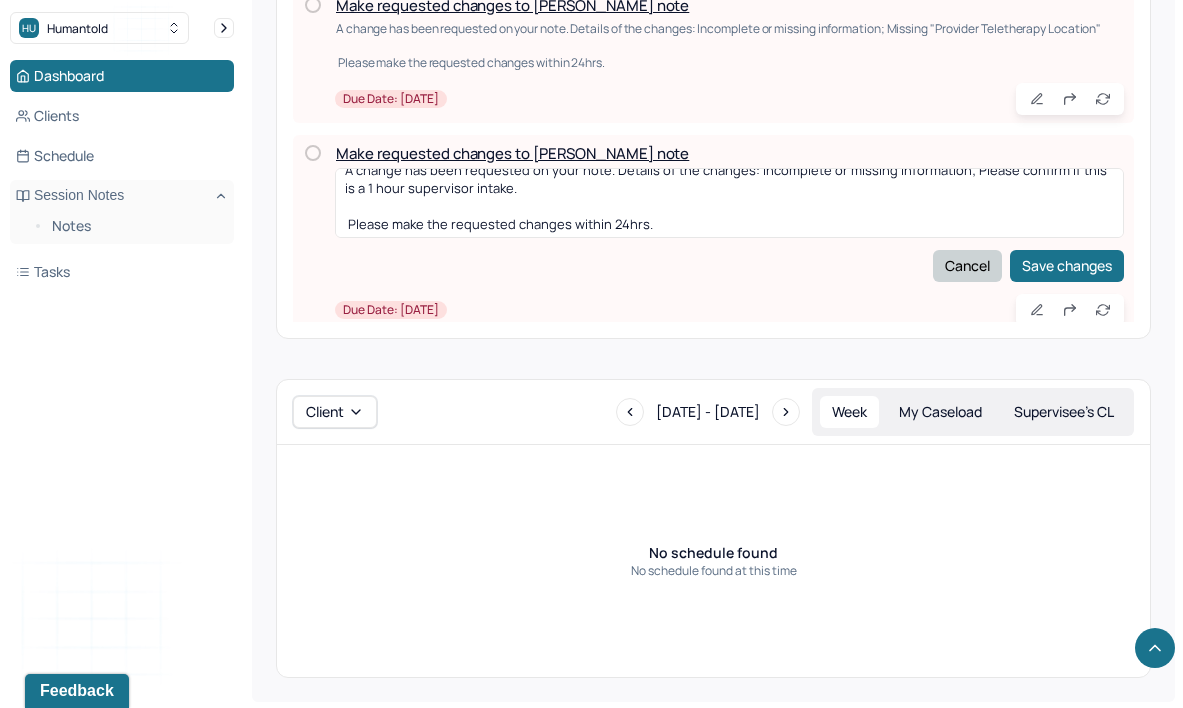 click on "Cancel" at bounding box center [967, 266] 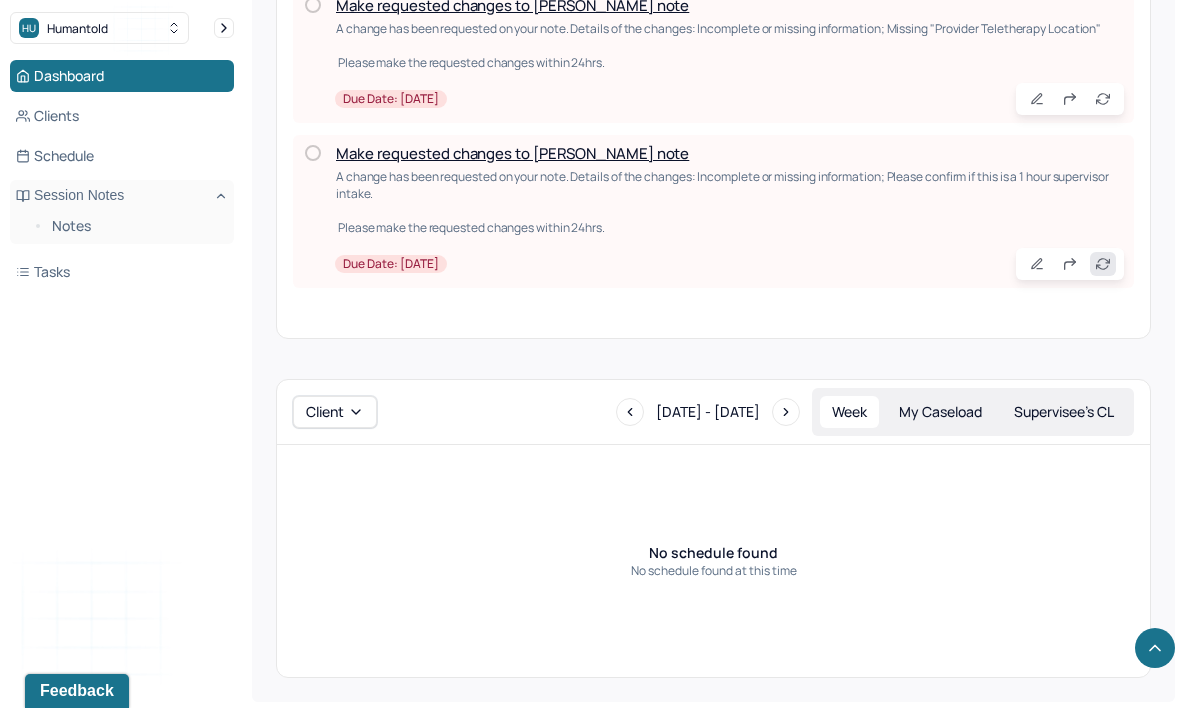 click 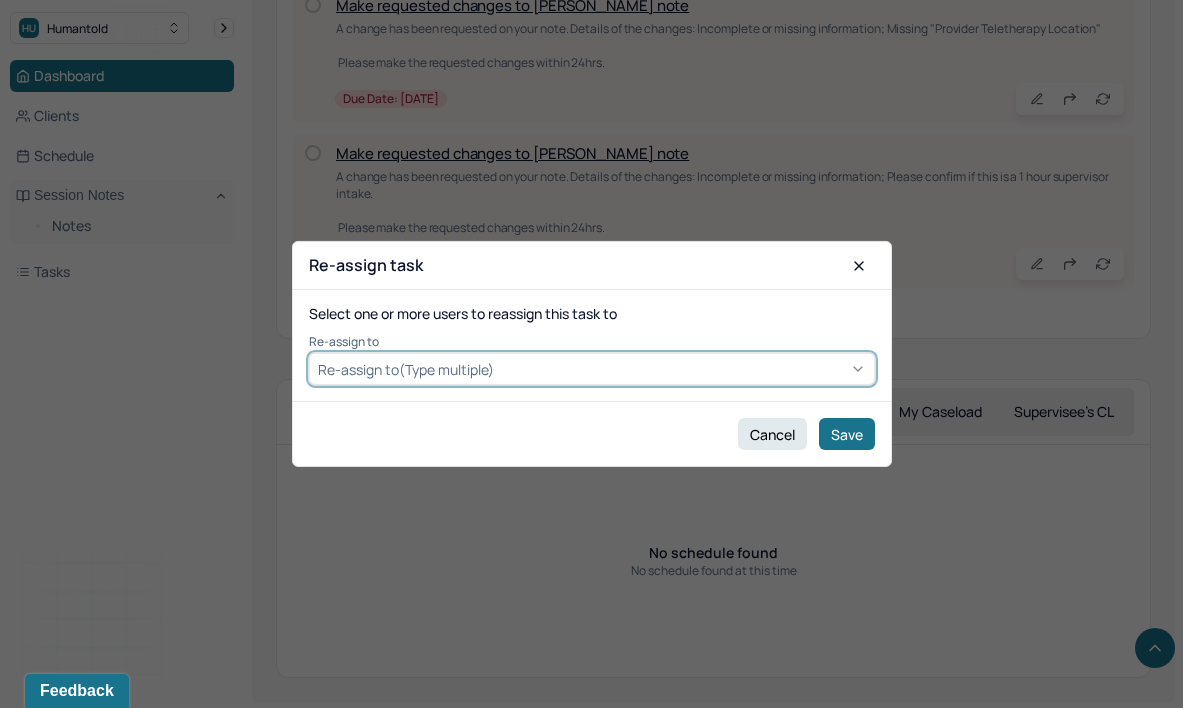 click at bounding box center (682, 369) 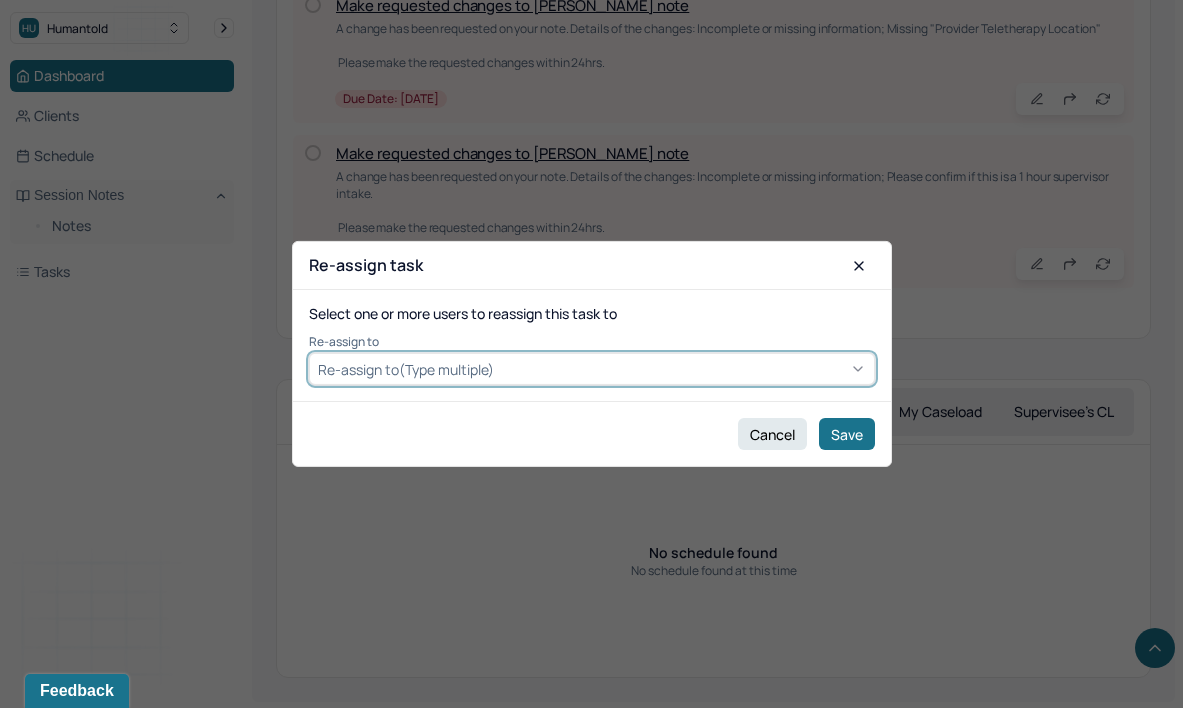 click 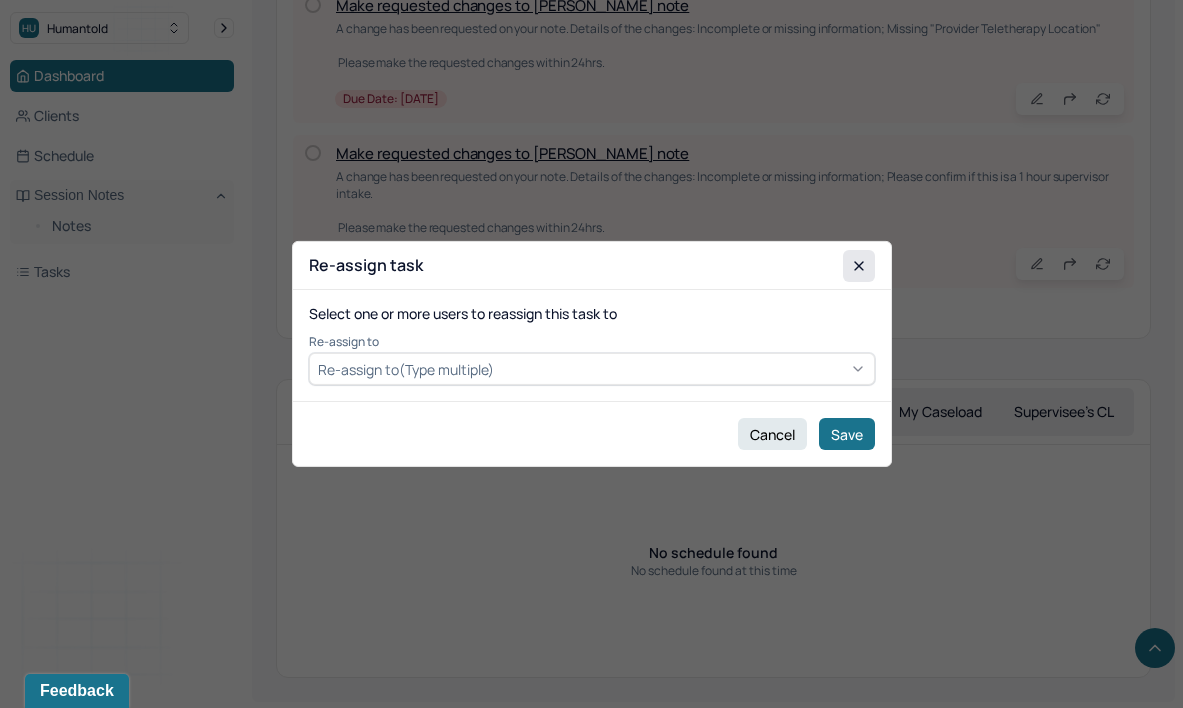 click 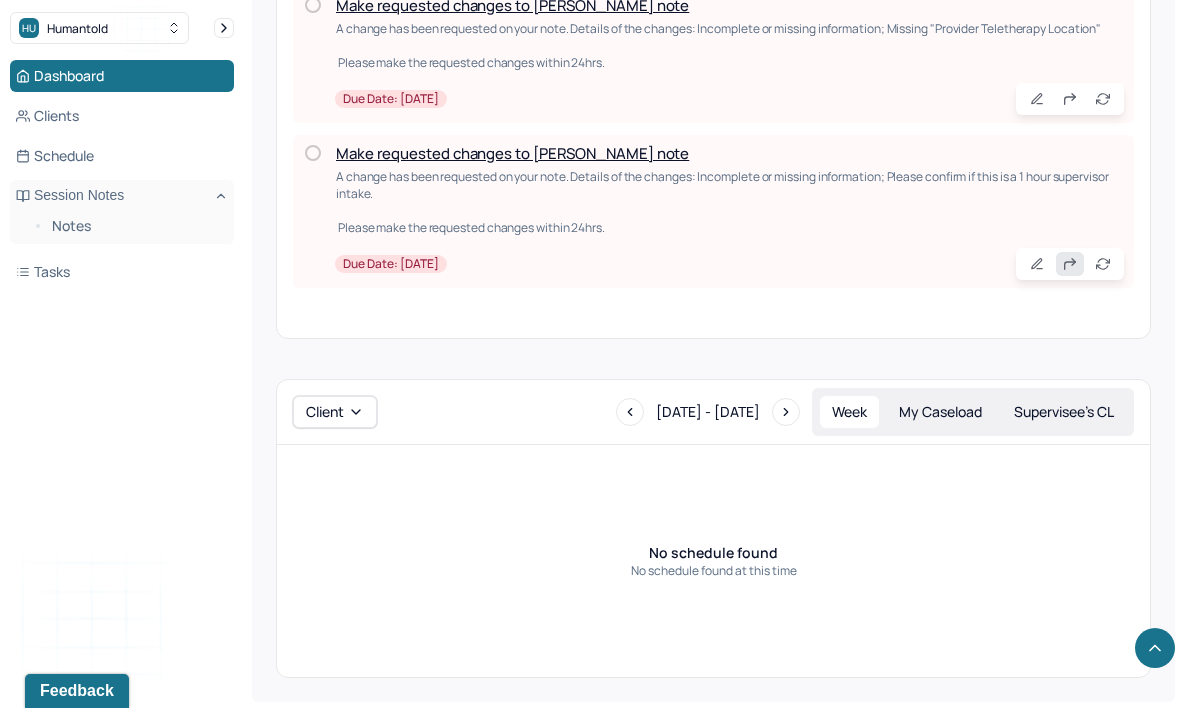 click 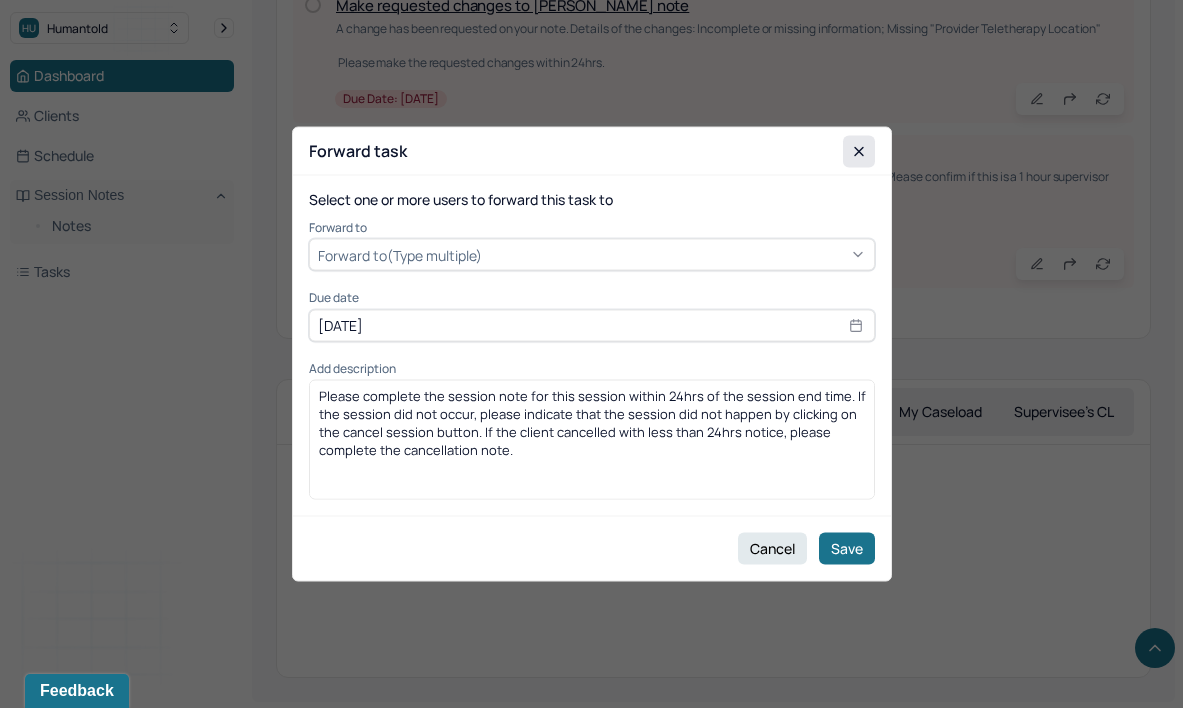 click 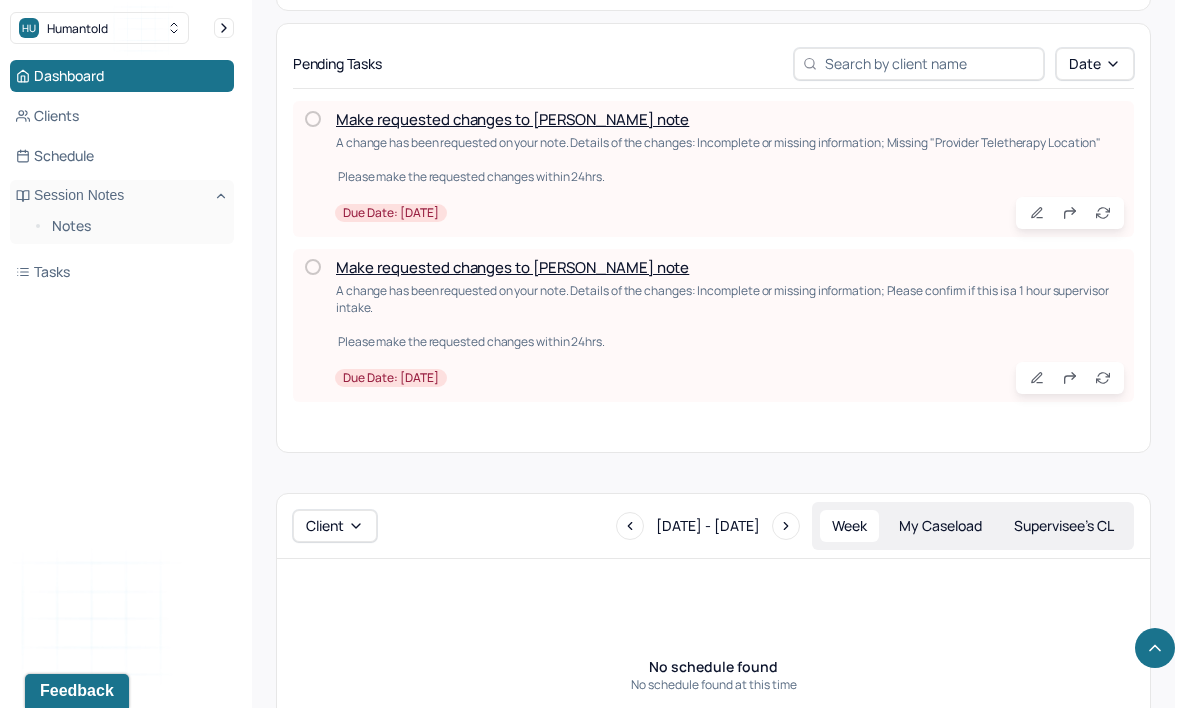 scroll, scrollTop: 610, scrollLeft: 0, axis: vertical 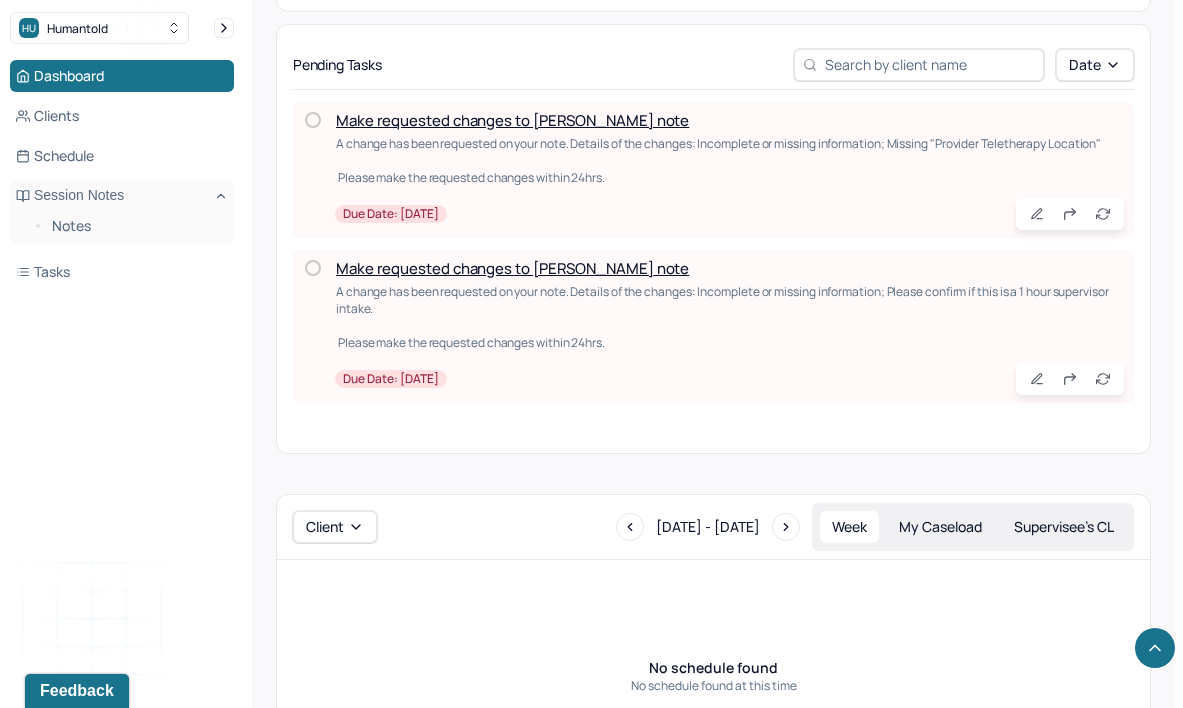 click at bounding box center (313, 268) 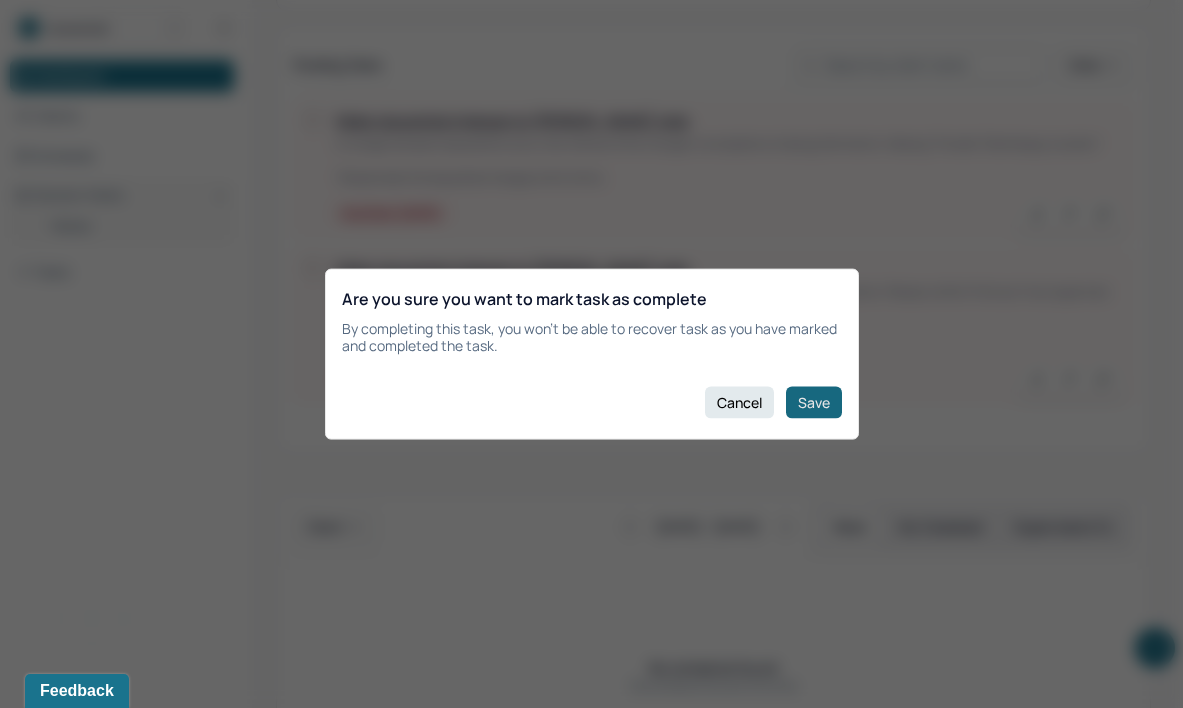 click on "Save" at bounding box center [814, 402] 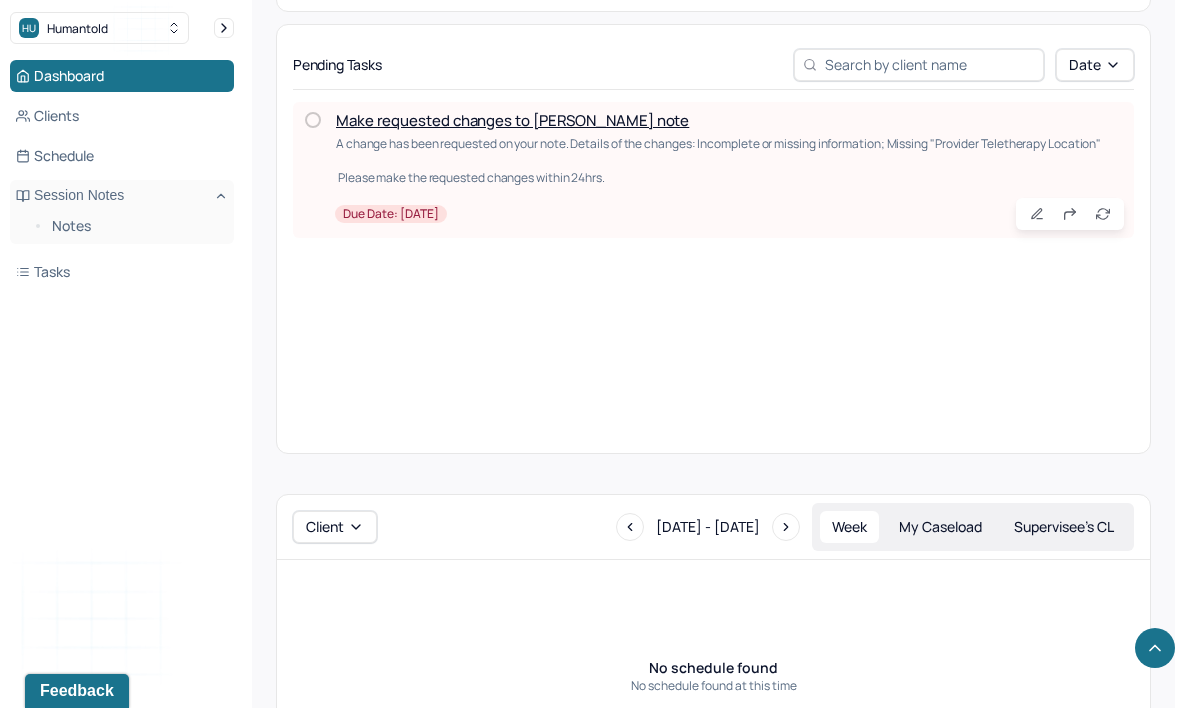 click on "Make requested changes to Meredith's note" at bounding box center [512, 120] 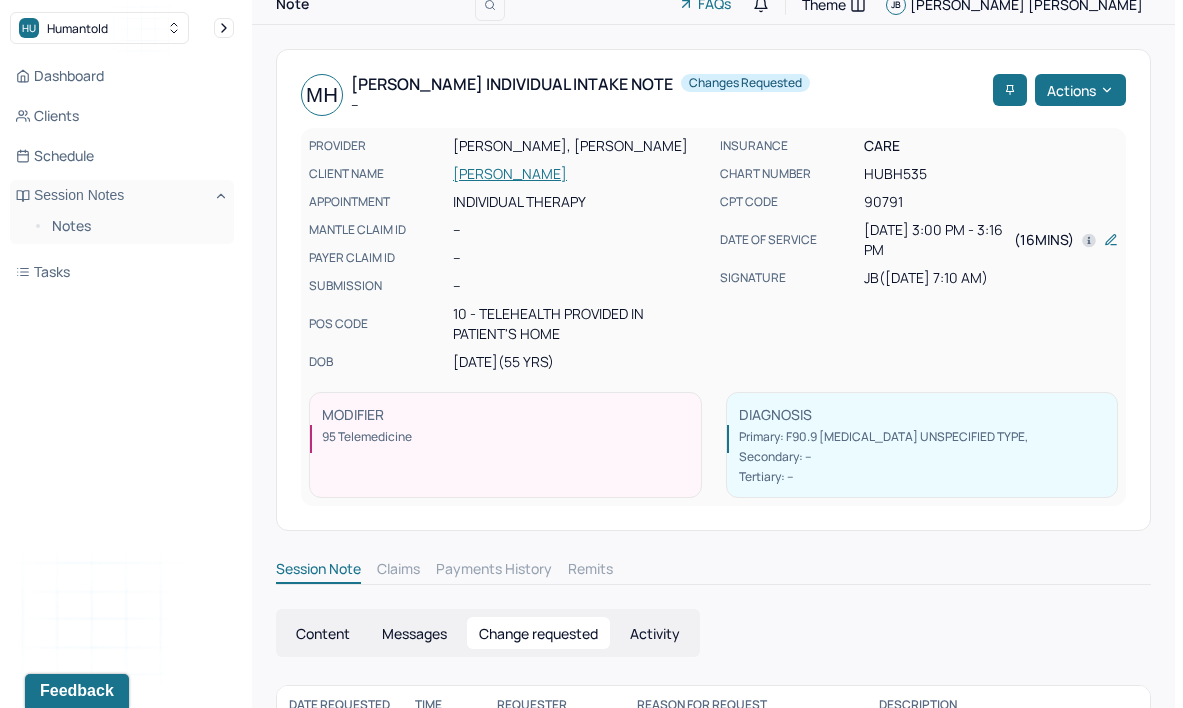 scroll, scrollTop: 0, scrollLeft: 0, axis: both 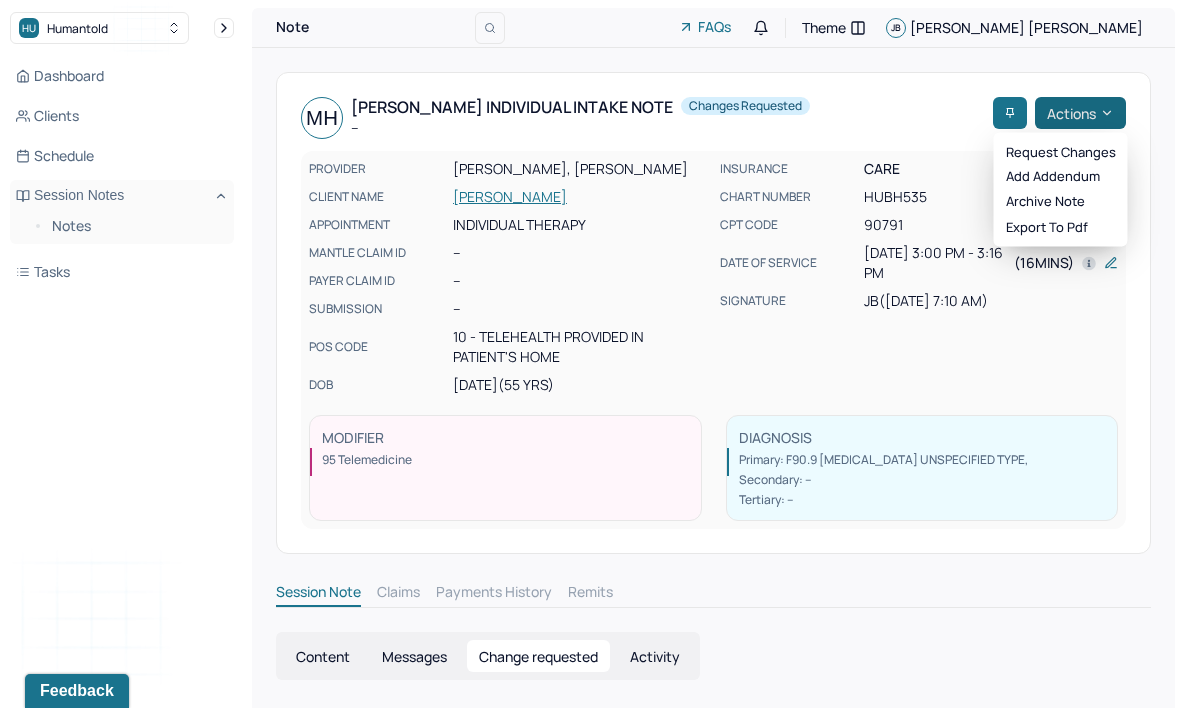 click on "Actions" at bounding box center [1080, 113] 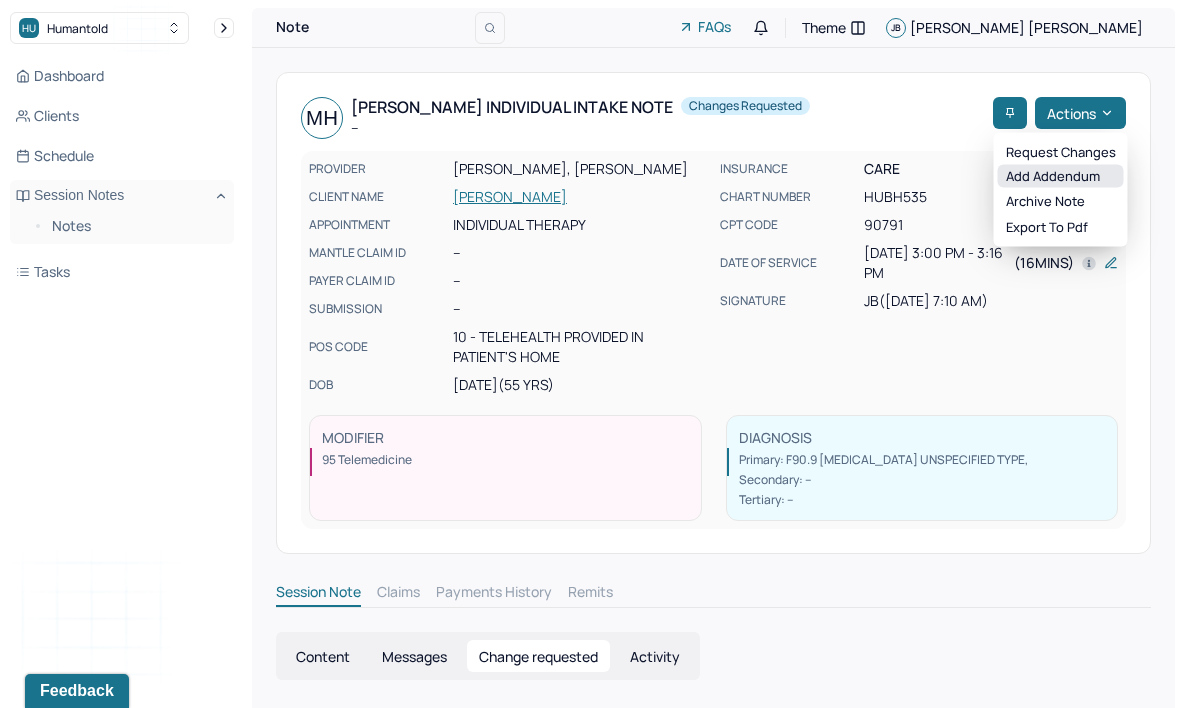 click on "Add addendum" at bounding box center (1061, 176) 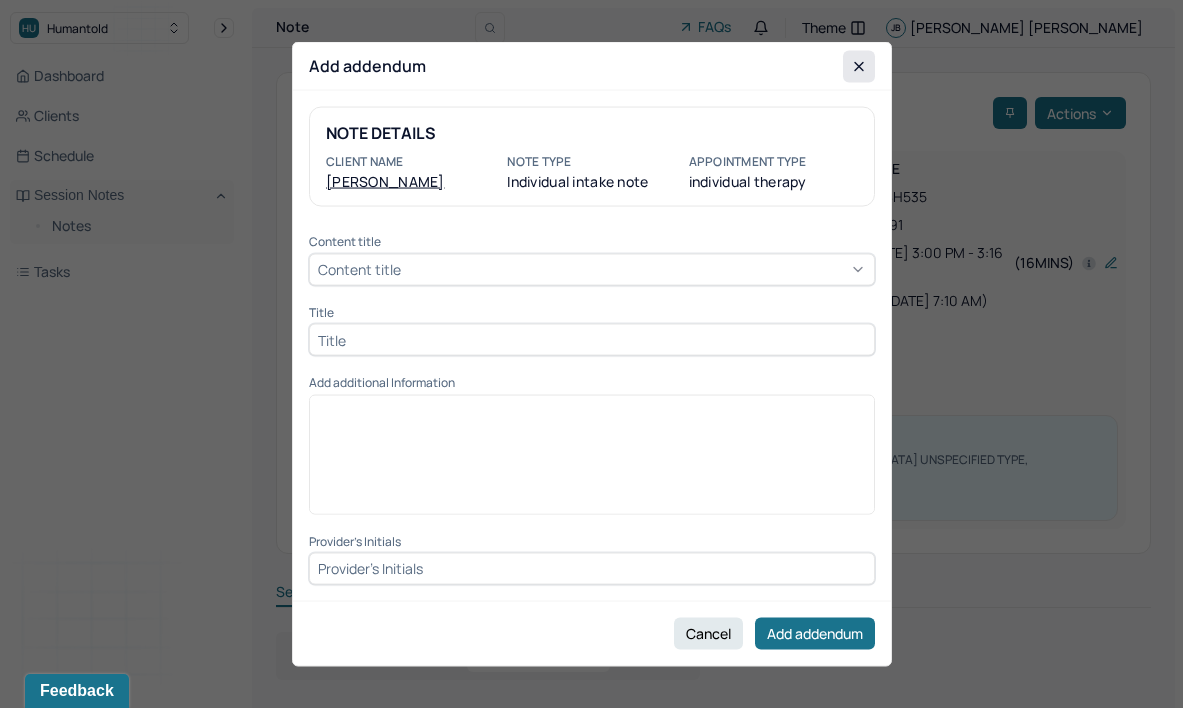 click 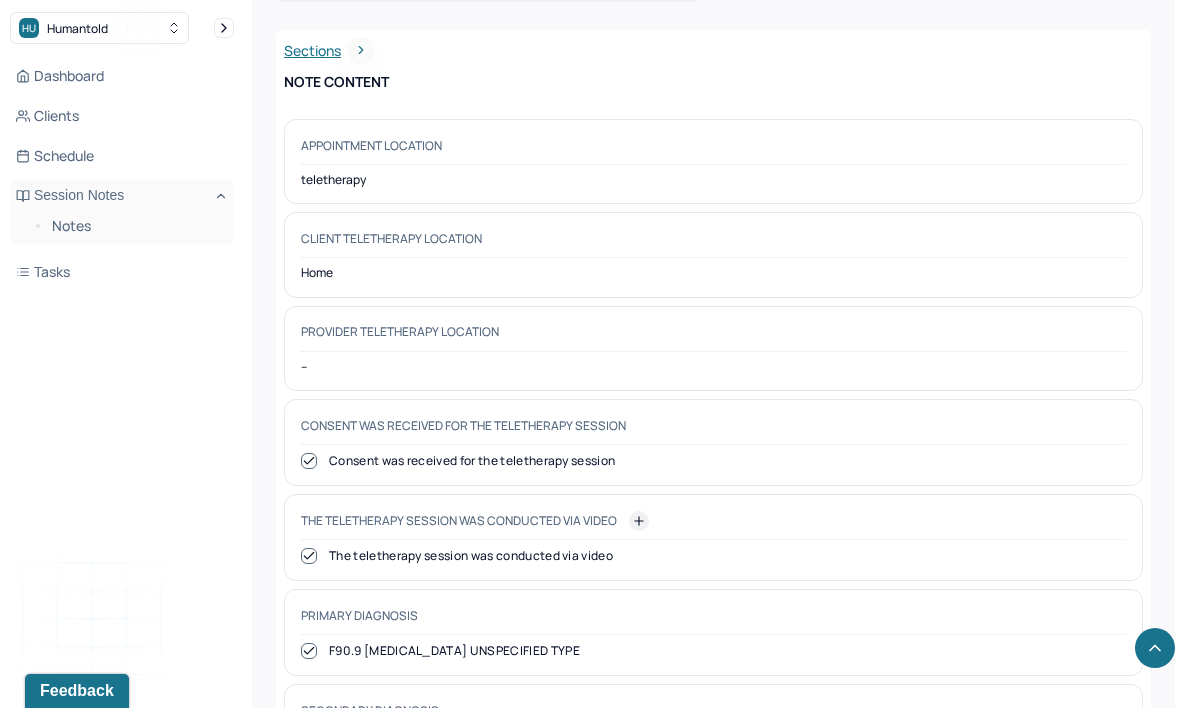 scroll, scrollTop: 680, scrollLeft: 0, axis: vertical 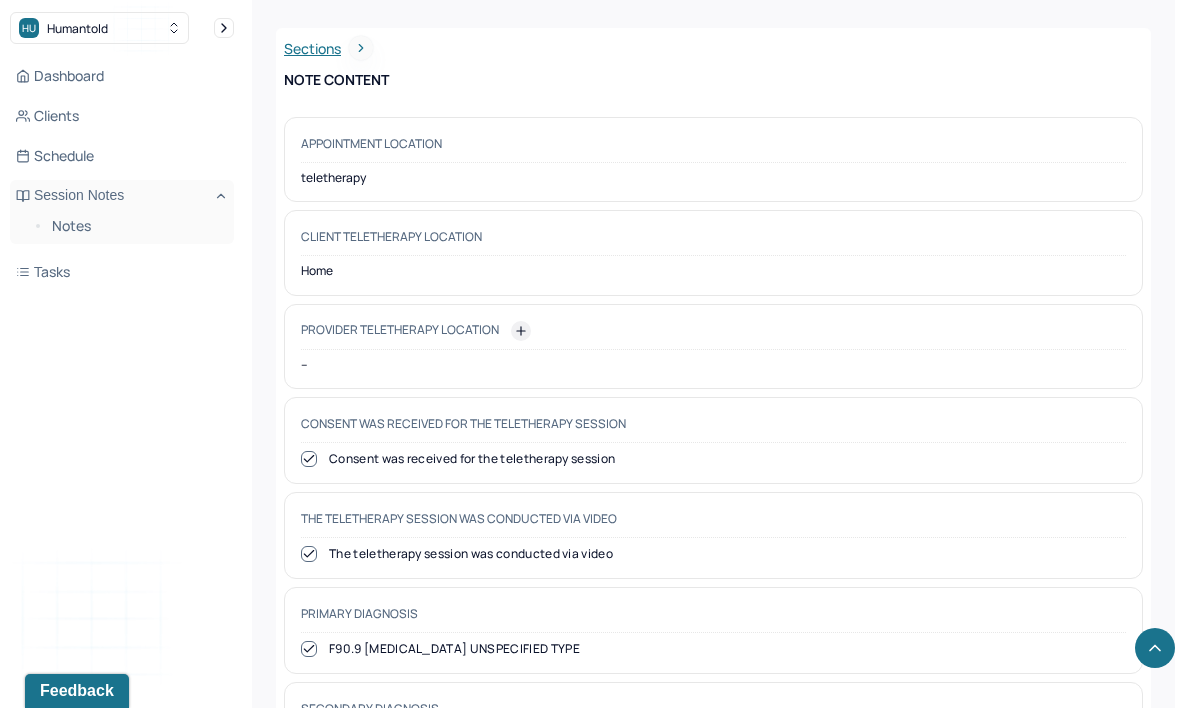click 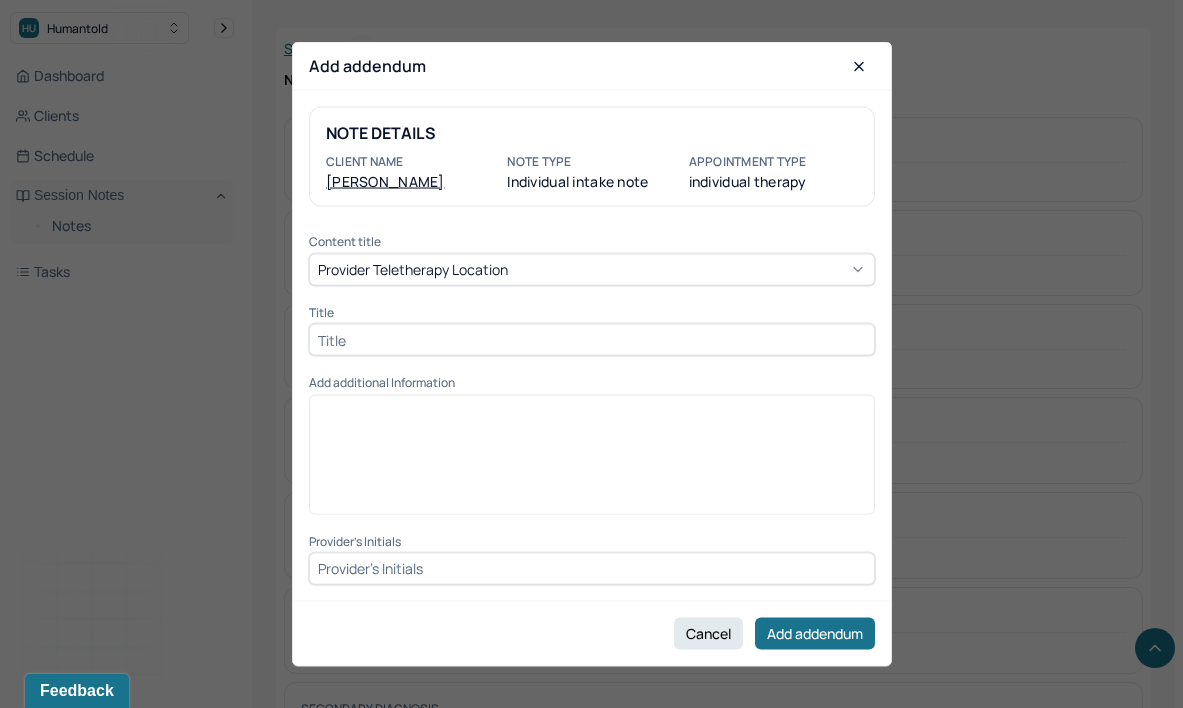 click at bounding box center [592, 340] 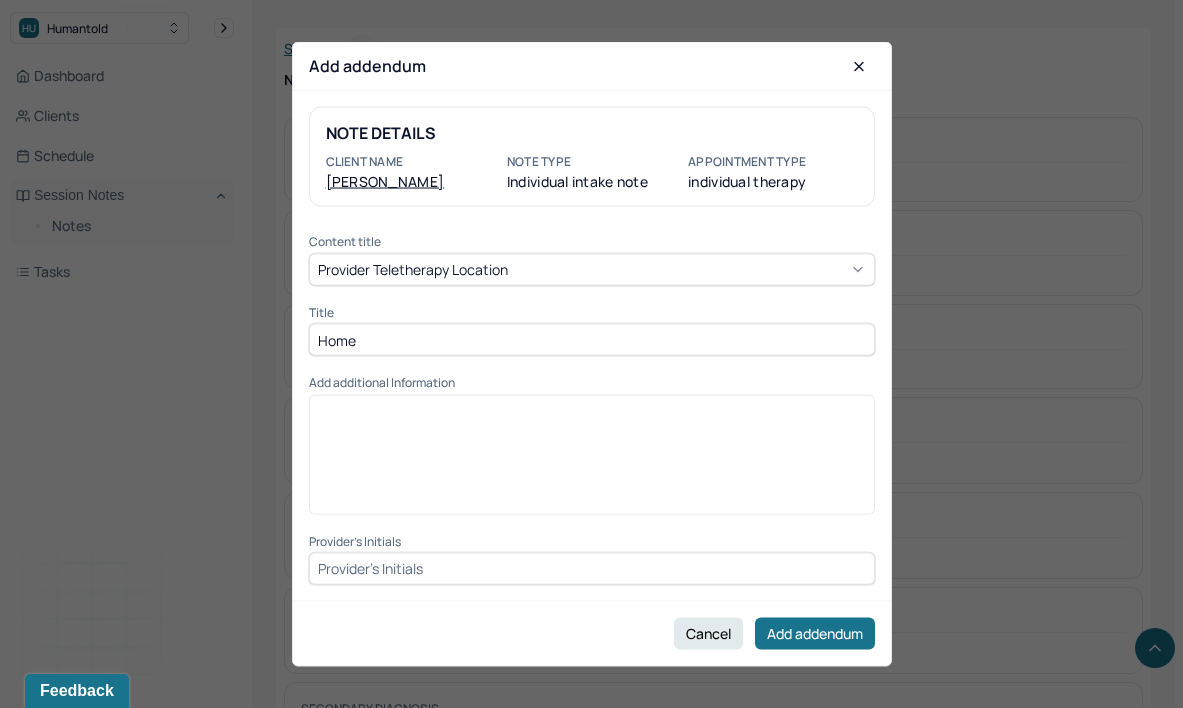 type on "Home" 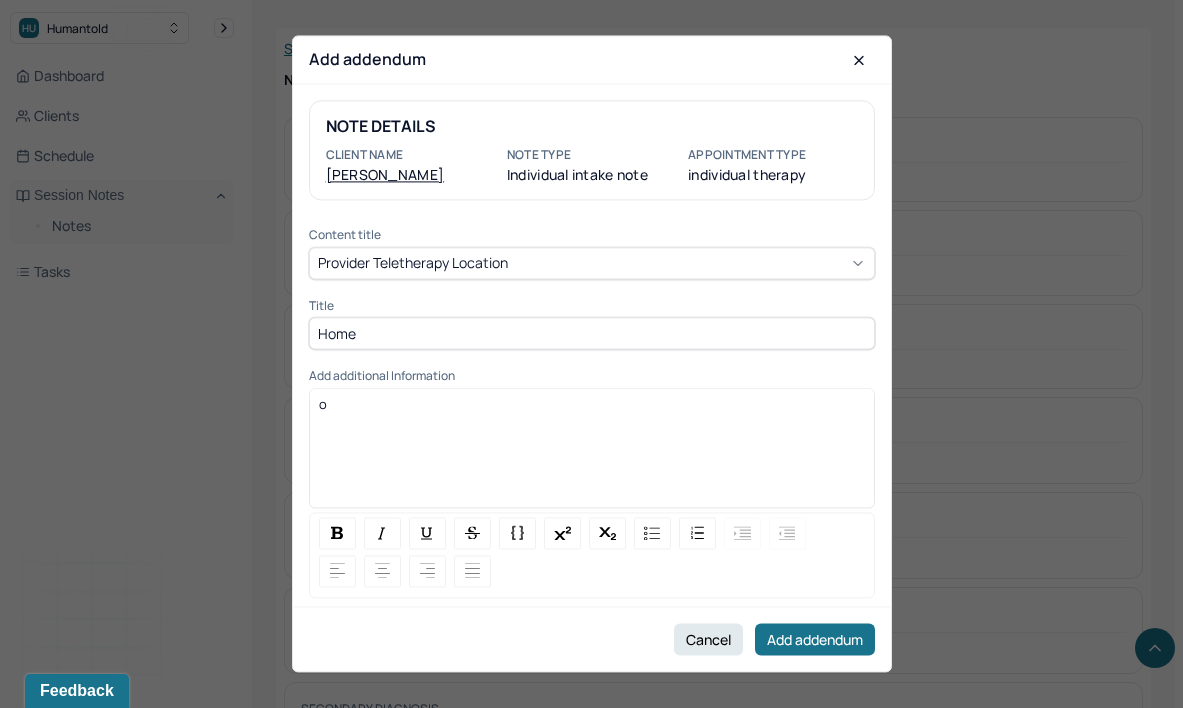type 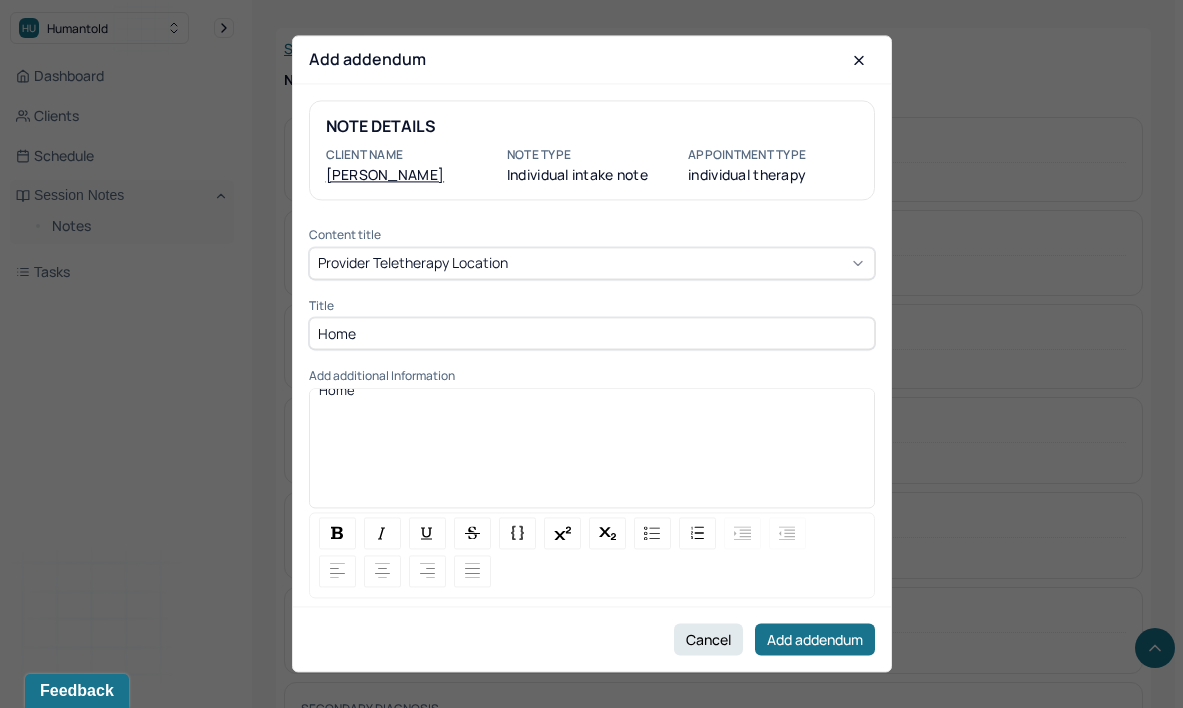 scroll, scrollTop: 14, scrollLeft: 0, axis: vertical 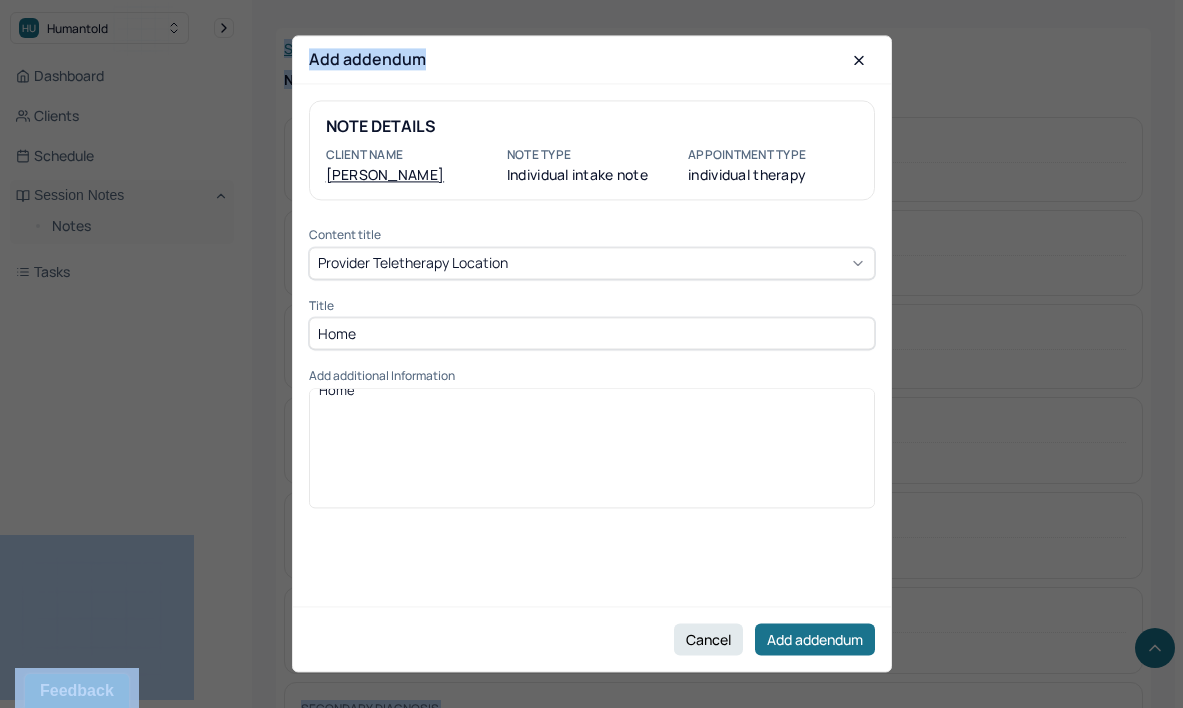 drag, startPoint x: 614, startPoint y: 70, endPoint x: 614, endPoint y: -2, distance: 72 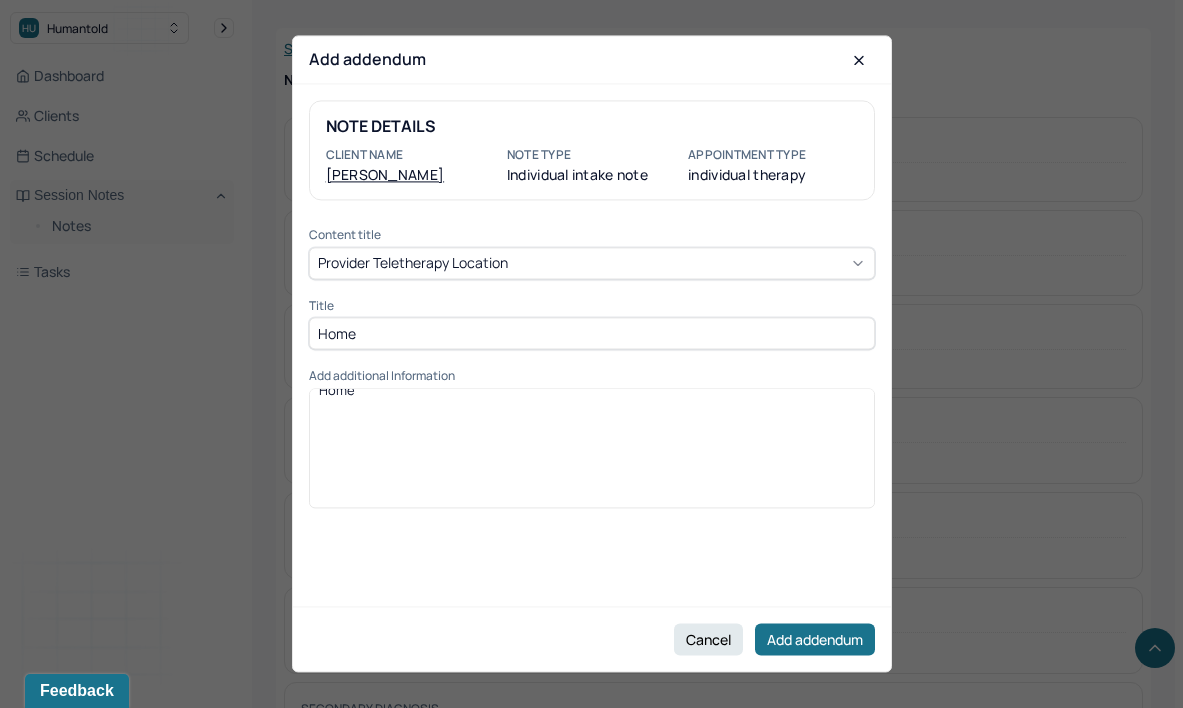 click on "Home" at bounding box center (592, 495) 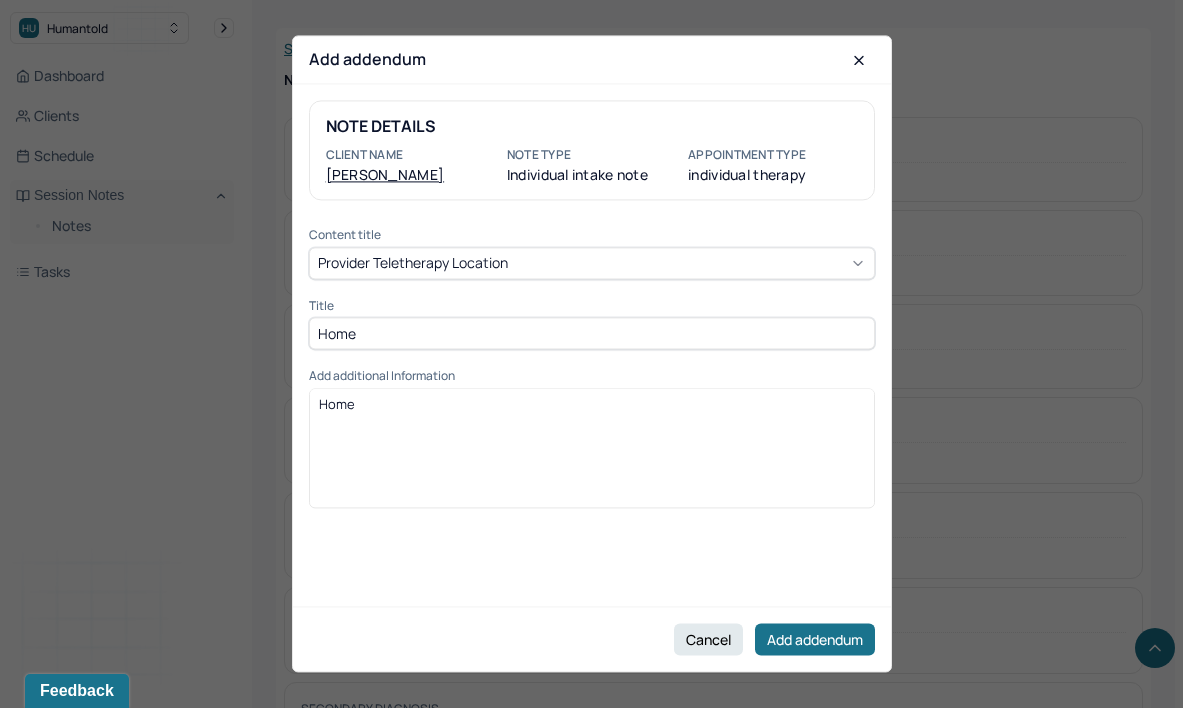 scroll, scrollTop: 0, scrollLeft: 0, axis: both 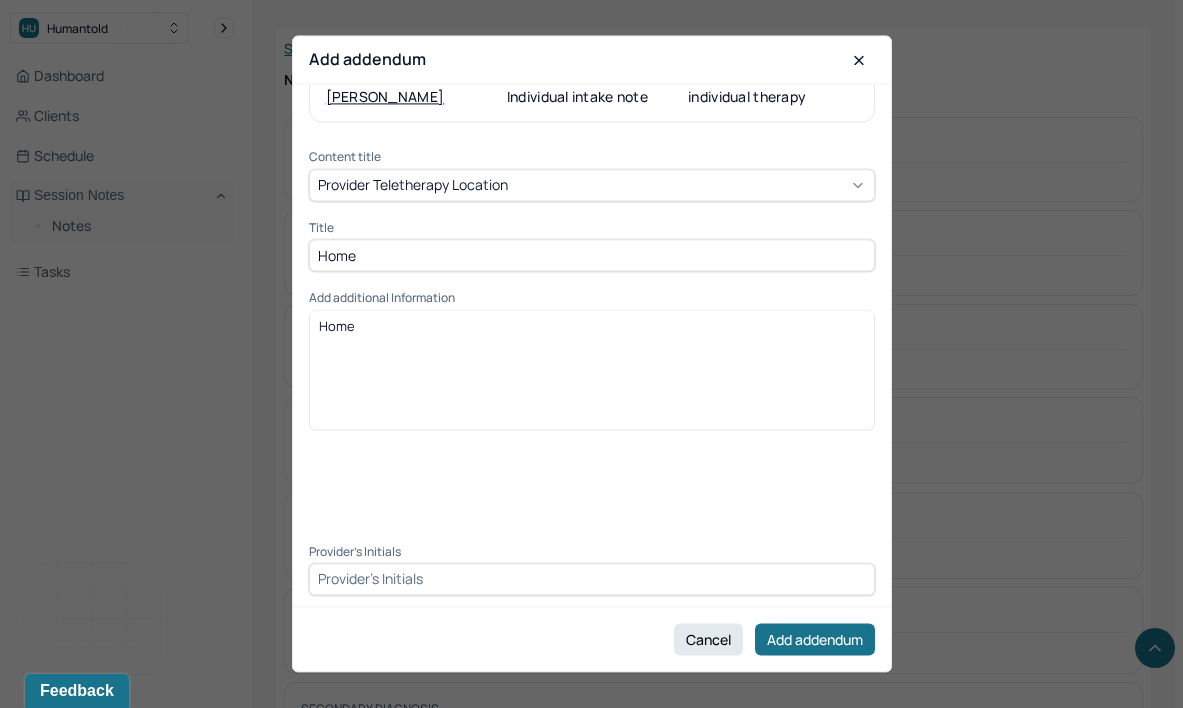 click at bounding box center (592, 579) 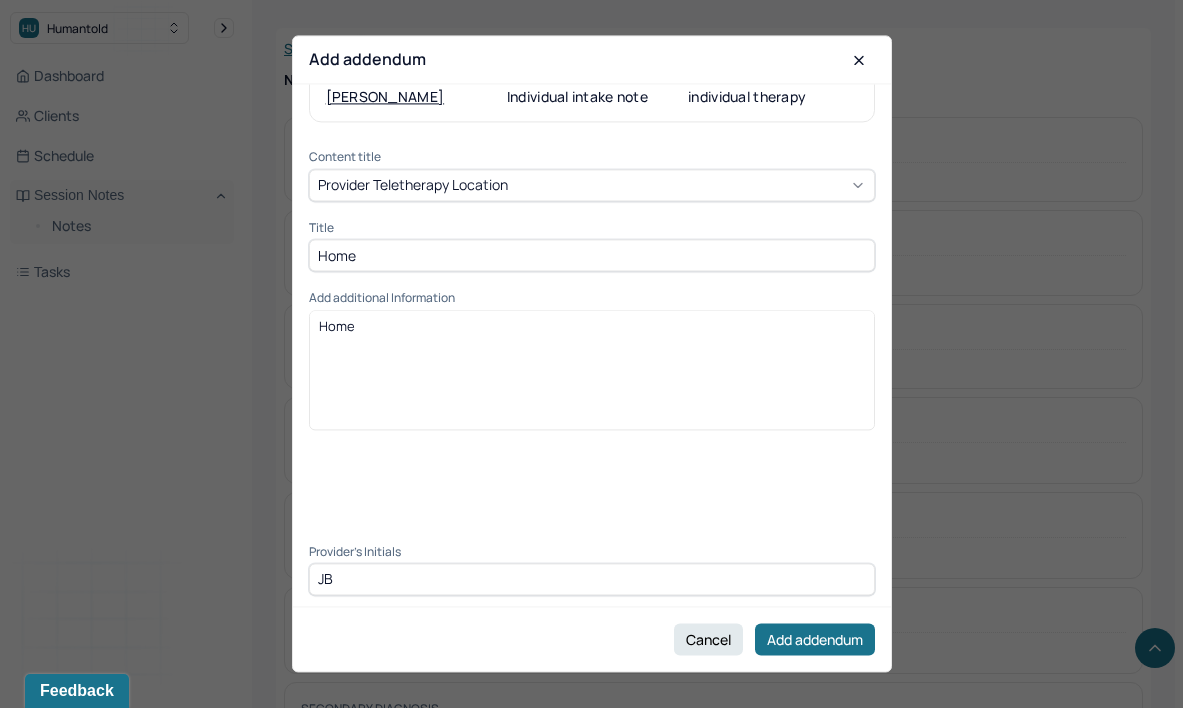 type on "JB" 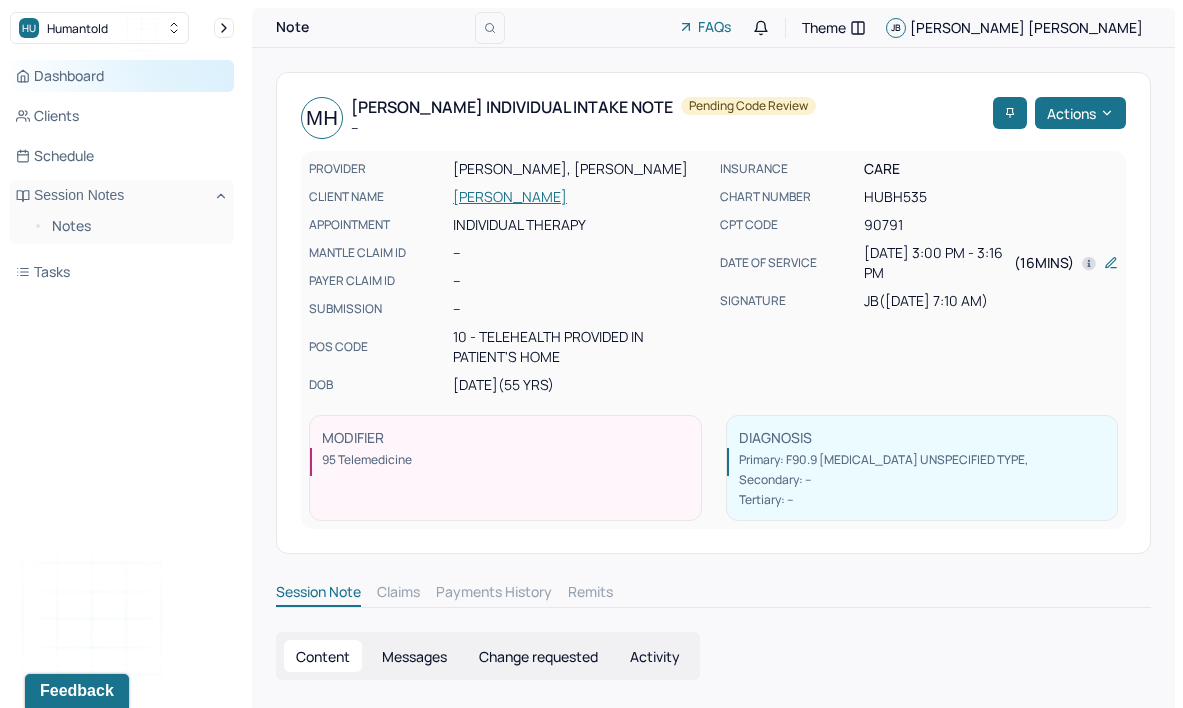 scroll, scrollTop: 0, scrollLeft: 0, axis: both 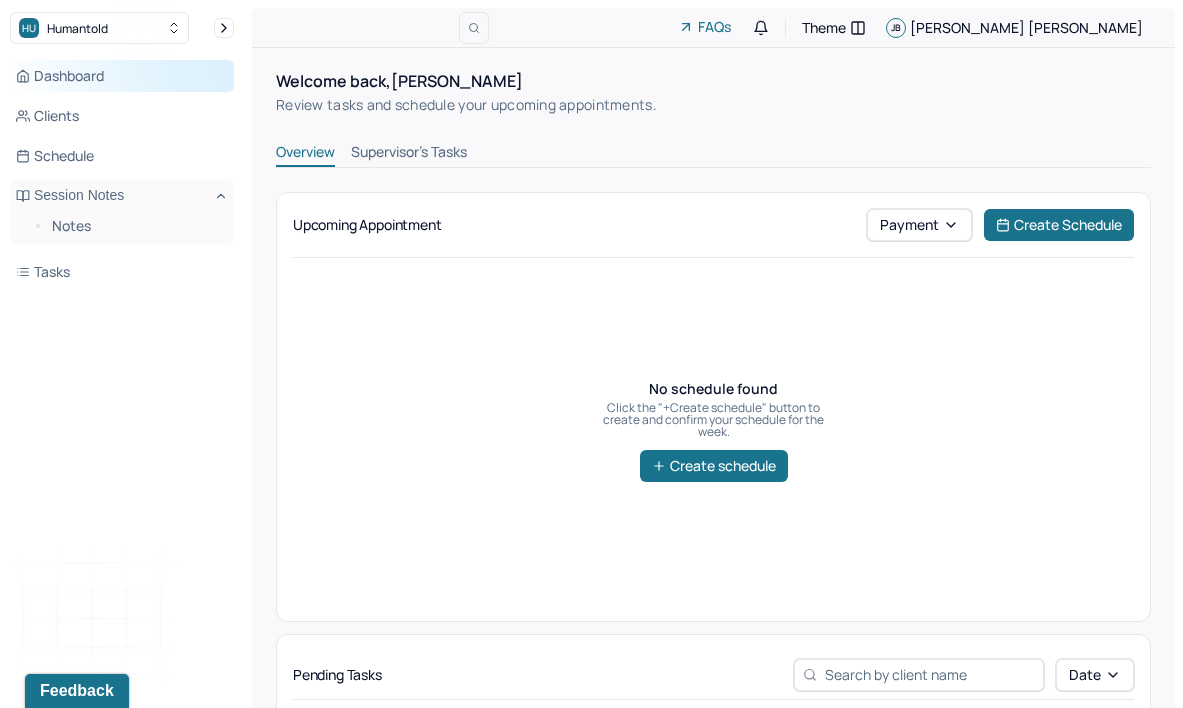 click on "Dashboard" at bounding box center [122, 76] 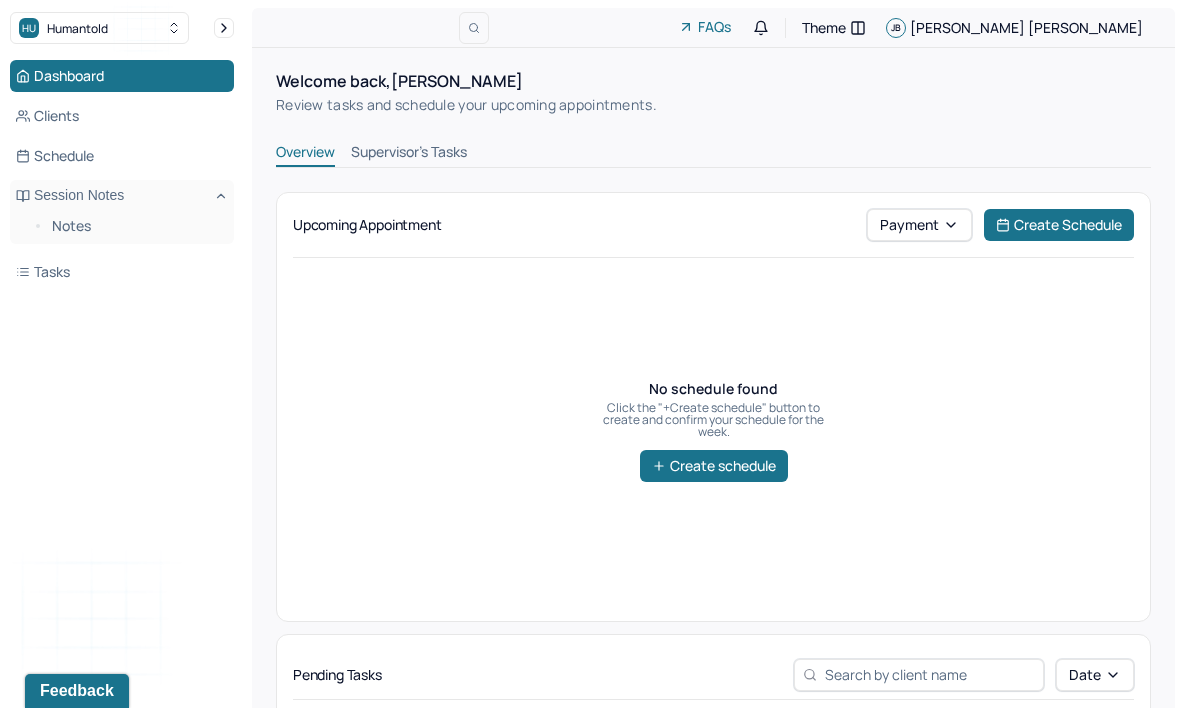 click on "Supervisor's Tasks" at bounding box center [409, 154] 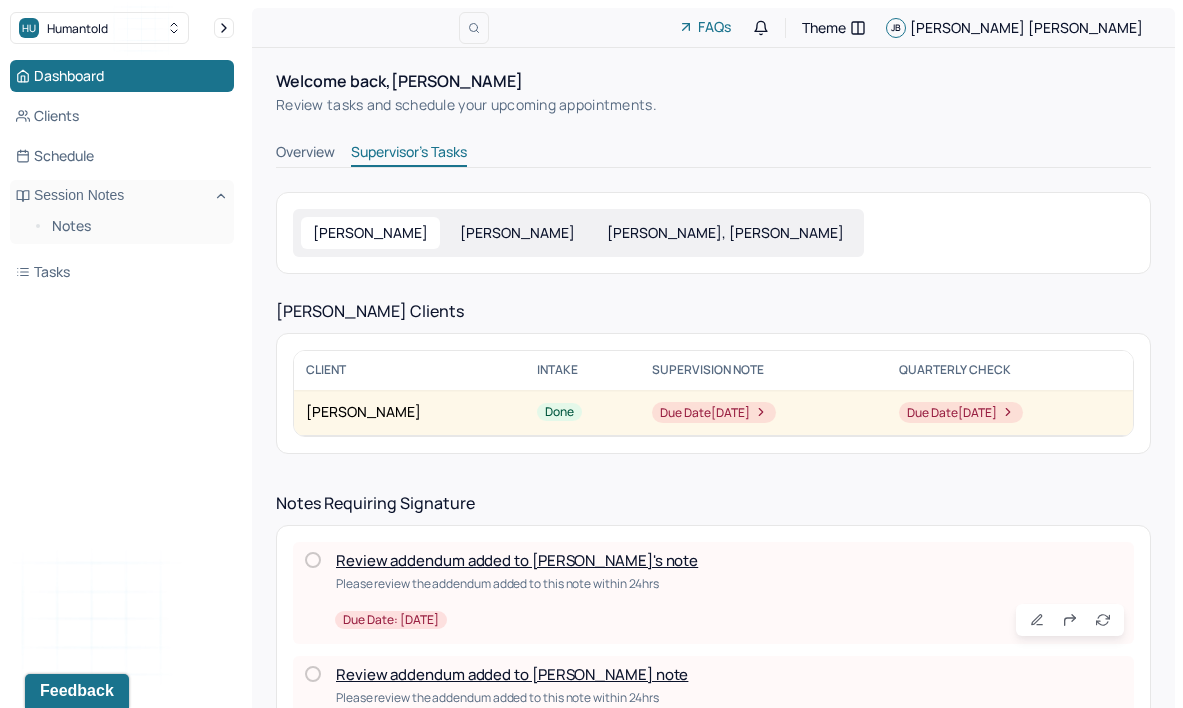 scroll, scrollTop: 0, scrollLeft: 0, axis: both 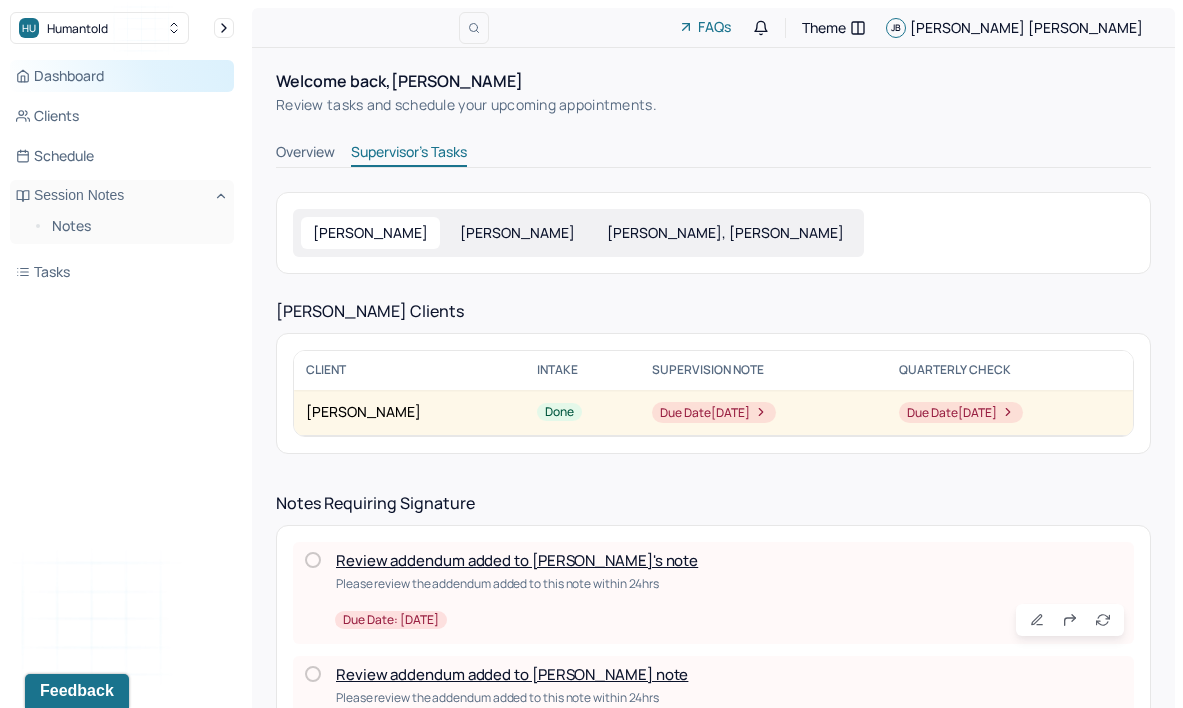 click on "Dashboard" at bounding box center [122, 76] 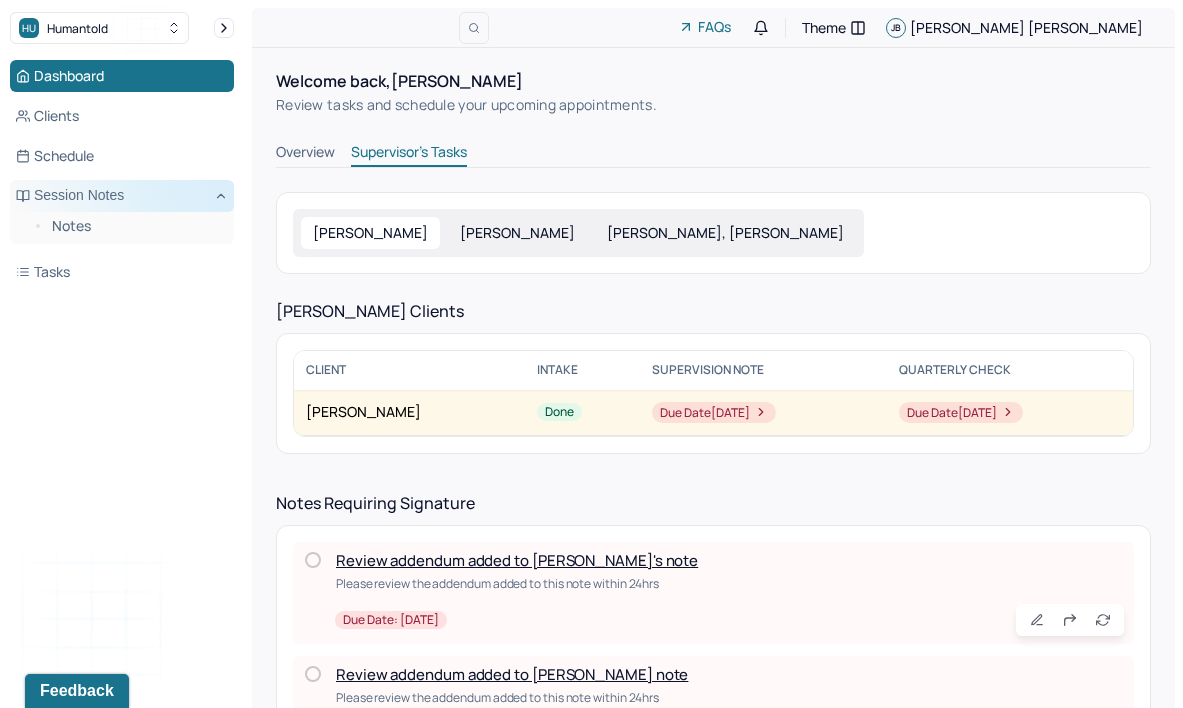 click on "Session Notes" at bounding box center [122, 196] 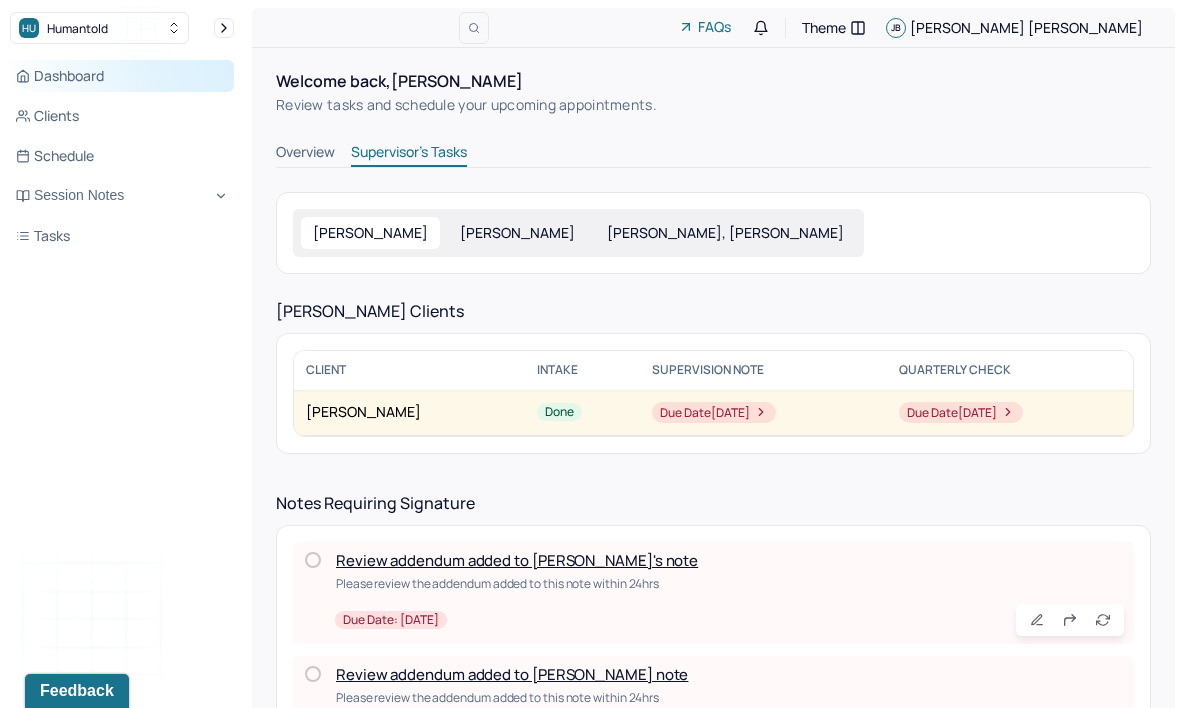 click on "Dashboard" at bounding box center [122, 76] 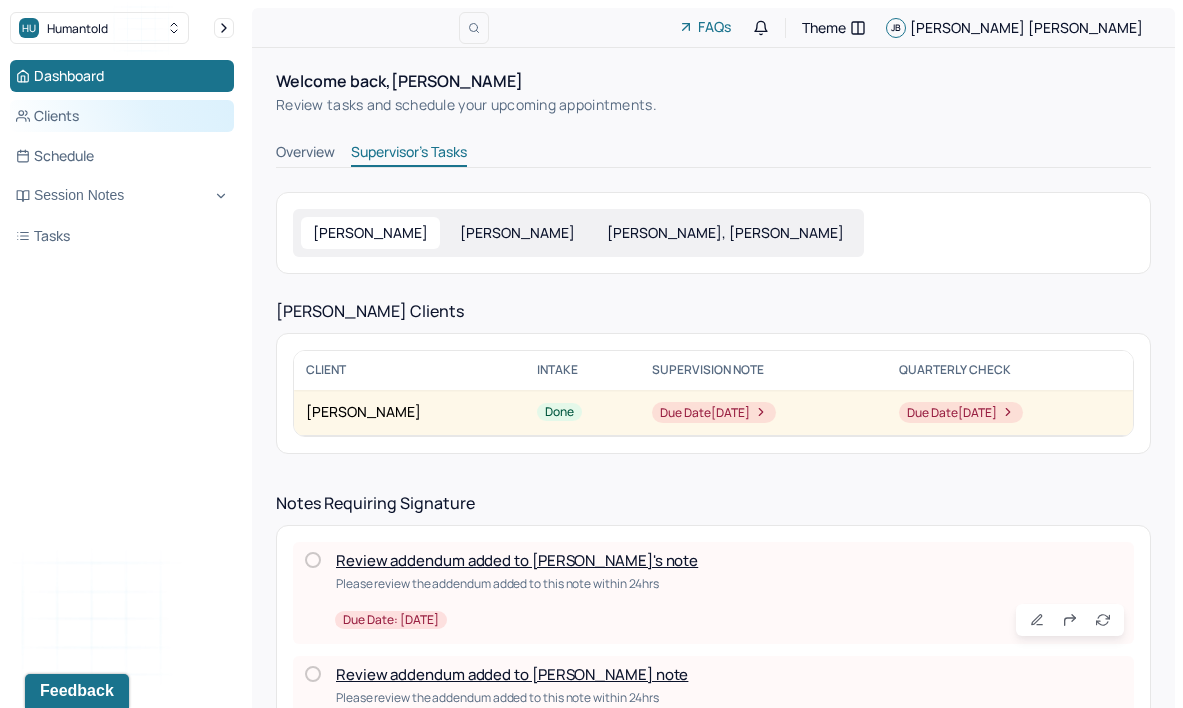 click on "Clients" at bounding box center [122, 116] 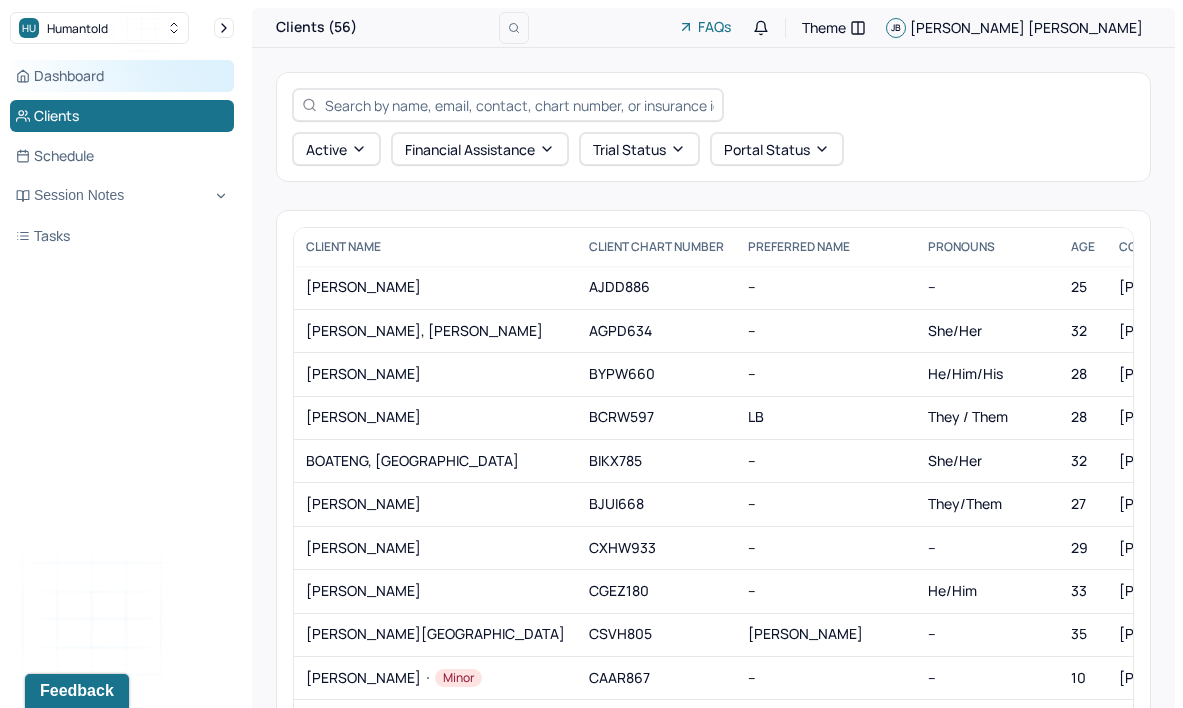 click on "Dashboard" at bounding box center (122, 76) 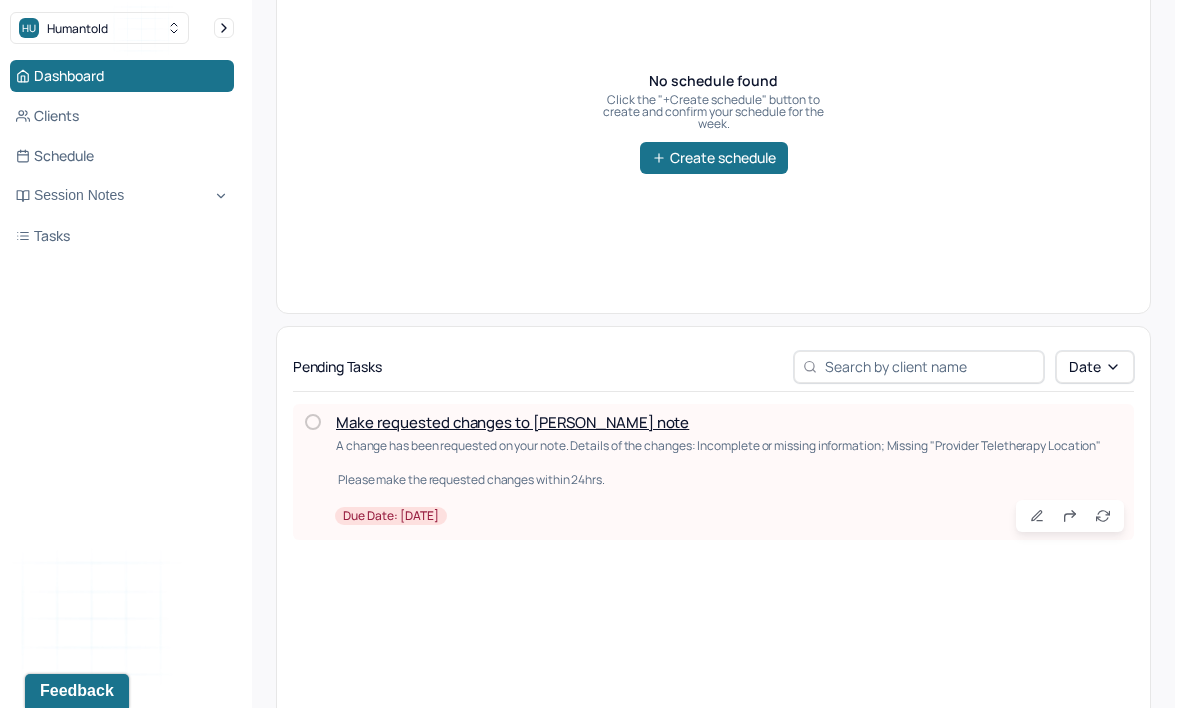 scroll, scrollTop: 315, scrollLeft: 0, axis: vertical 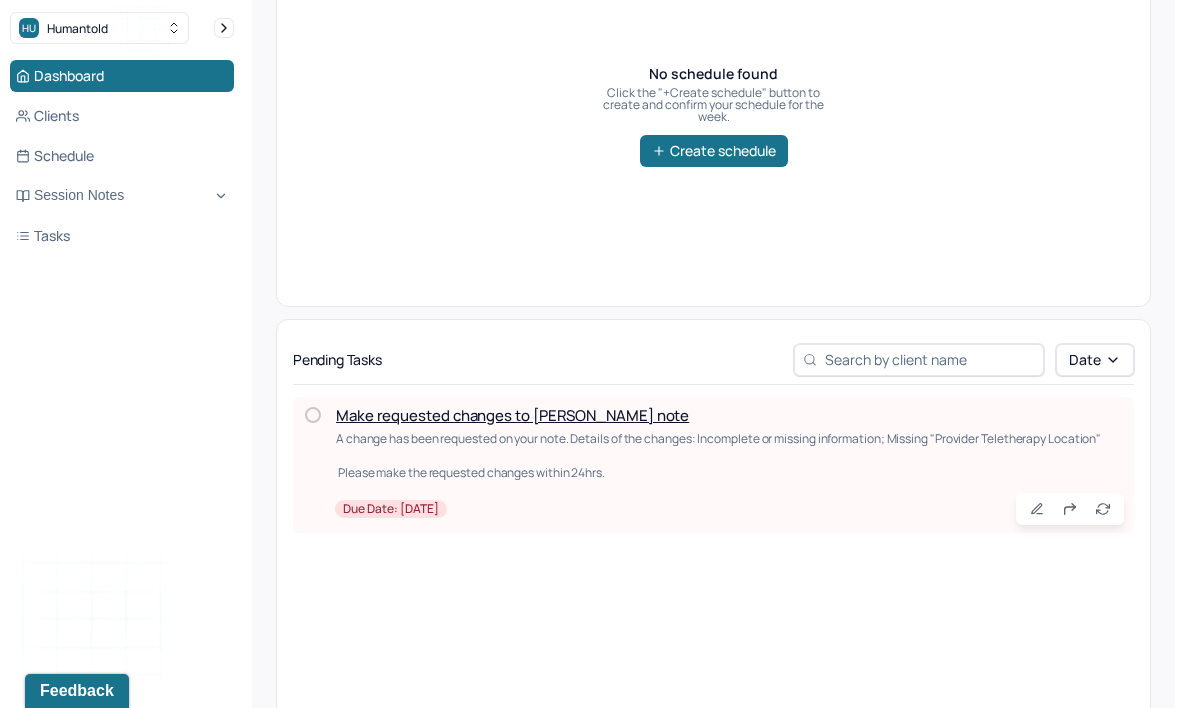 click at bounding box center [313, 415] 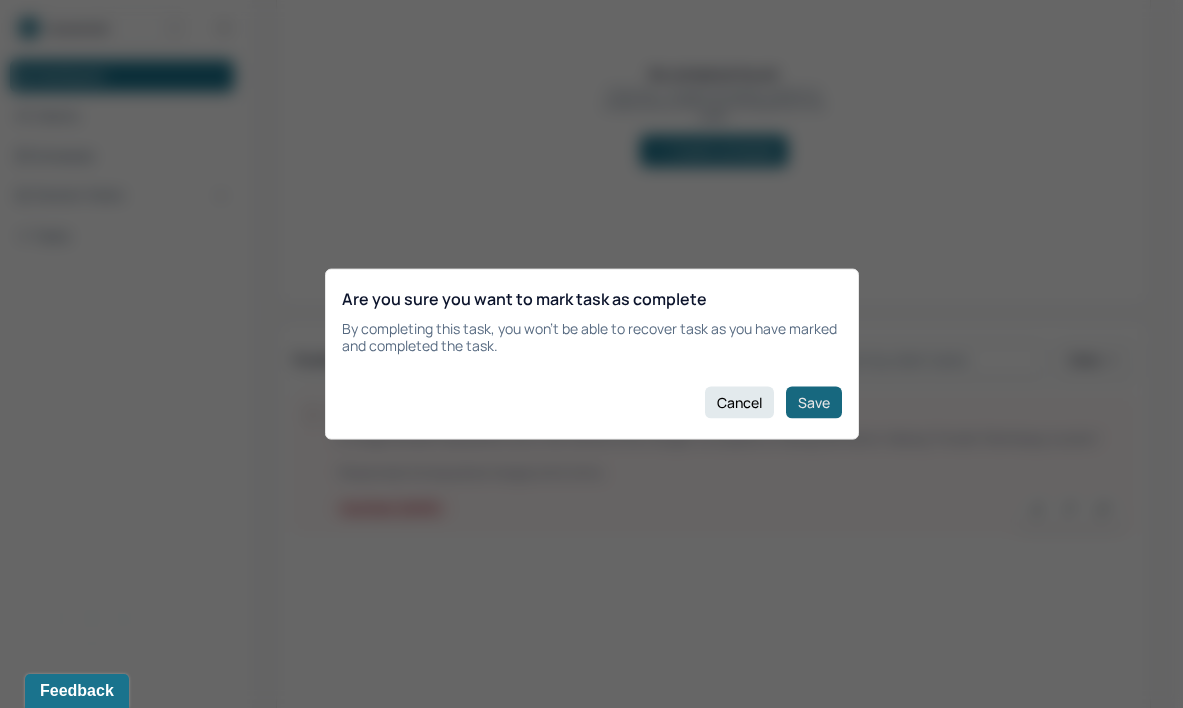 click on "Save" at bounding box center (814, 402) 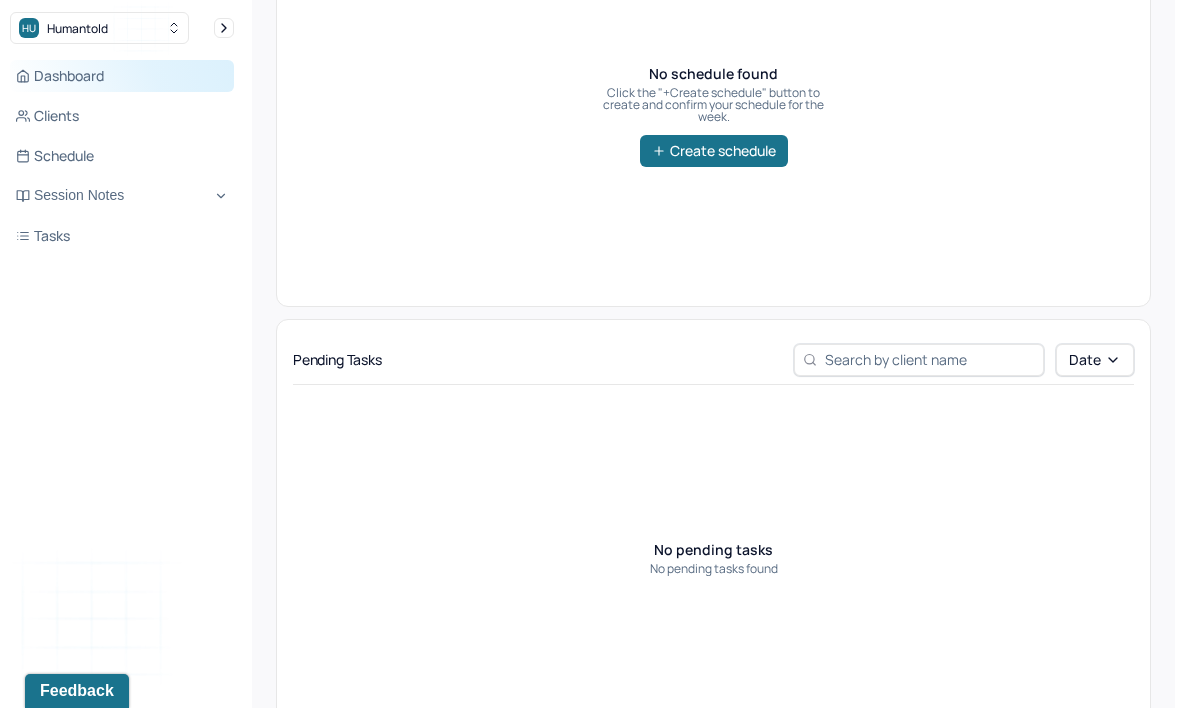 click on "Dashboard" at bounding box center [122, 76] 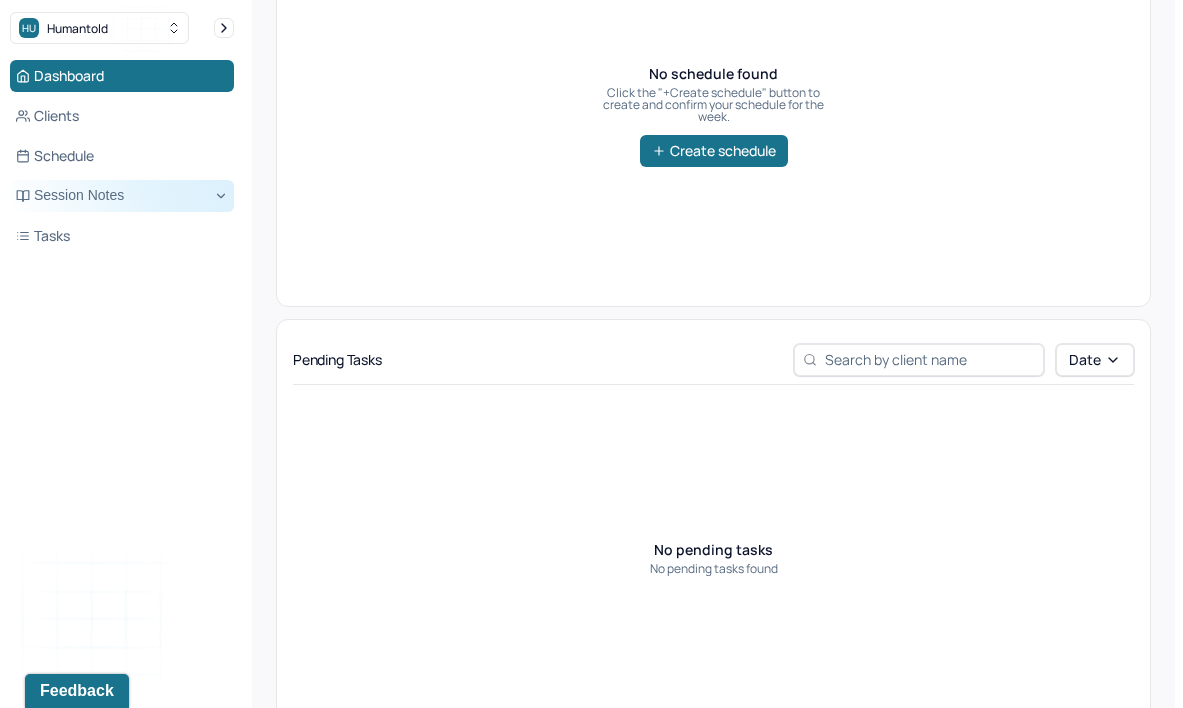 click on "Session Notes" at bounding box center [122, 196] 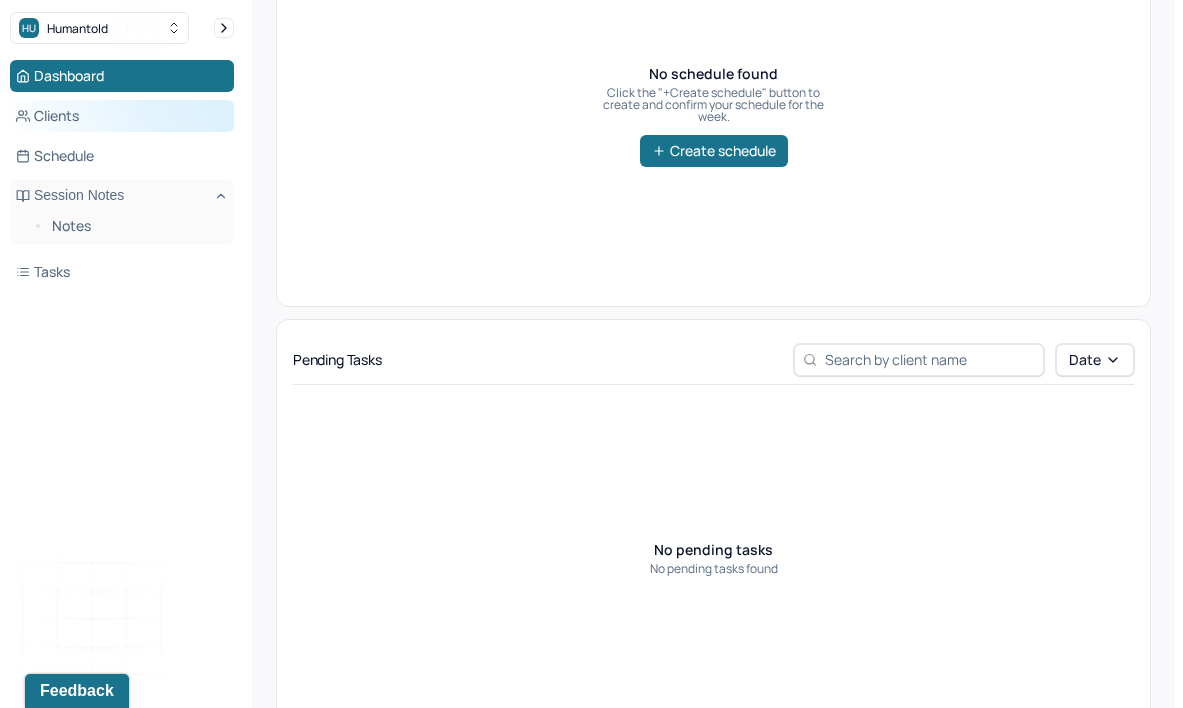 click on "Clients" at bounding box center [122, 116] 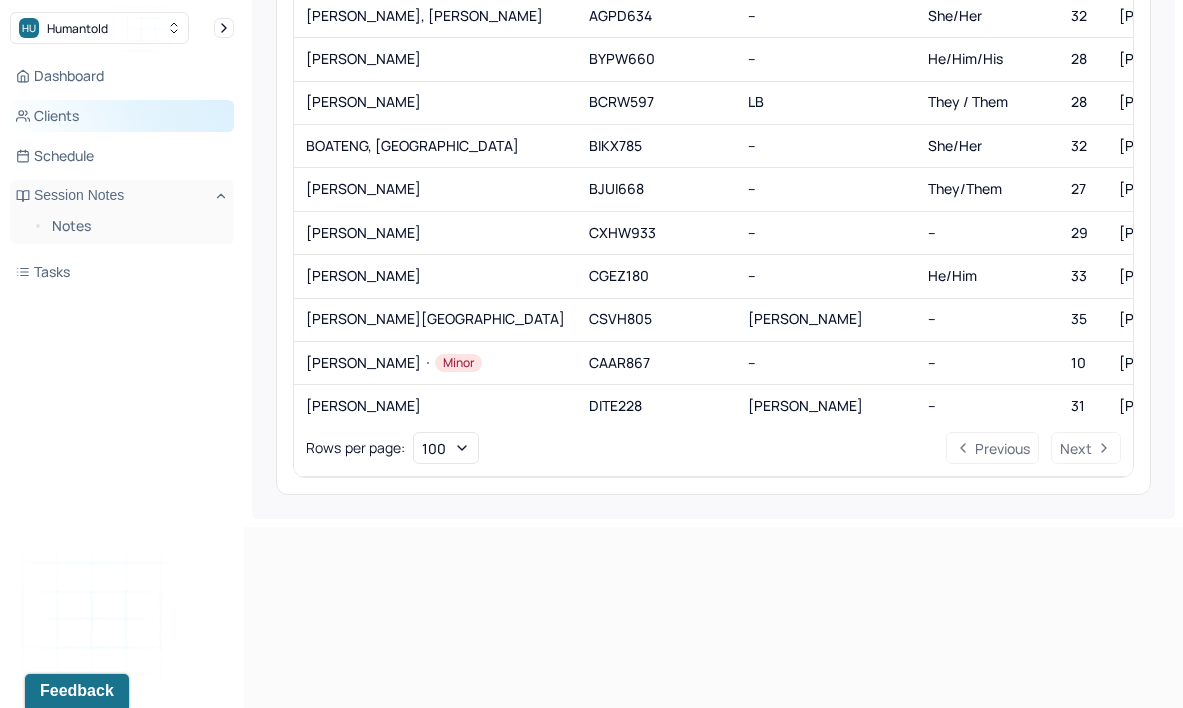 scroll, scrollTop: 132, scrollLeft: 0, axis: vertical 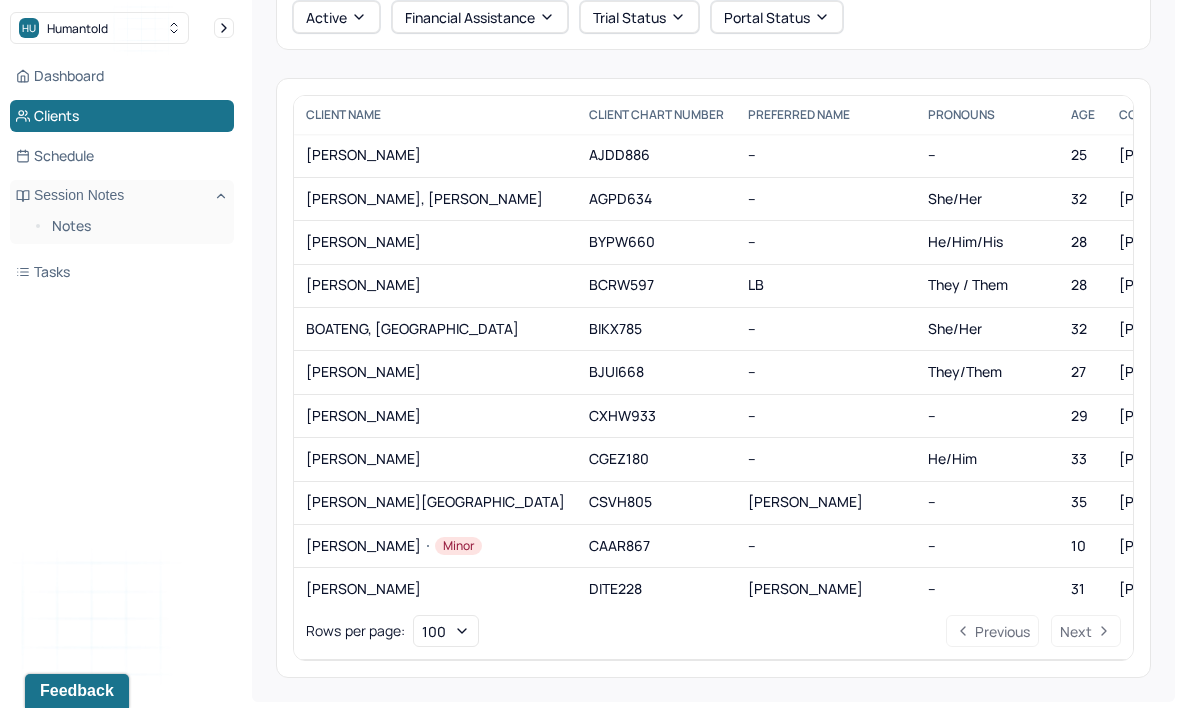 click on "Dashboard Clients Schedule Session Notes Notes Tasks" at bounding box center [122, 174] 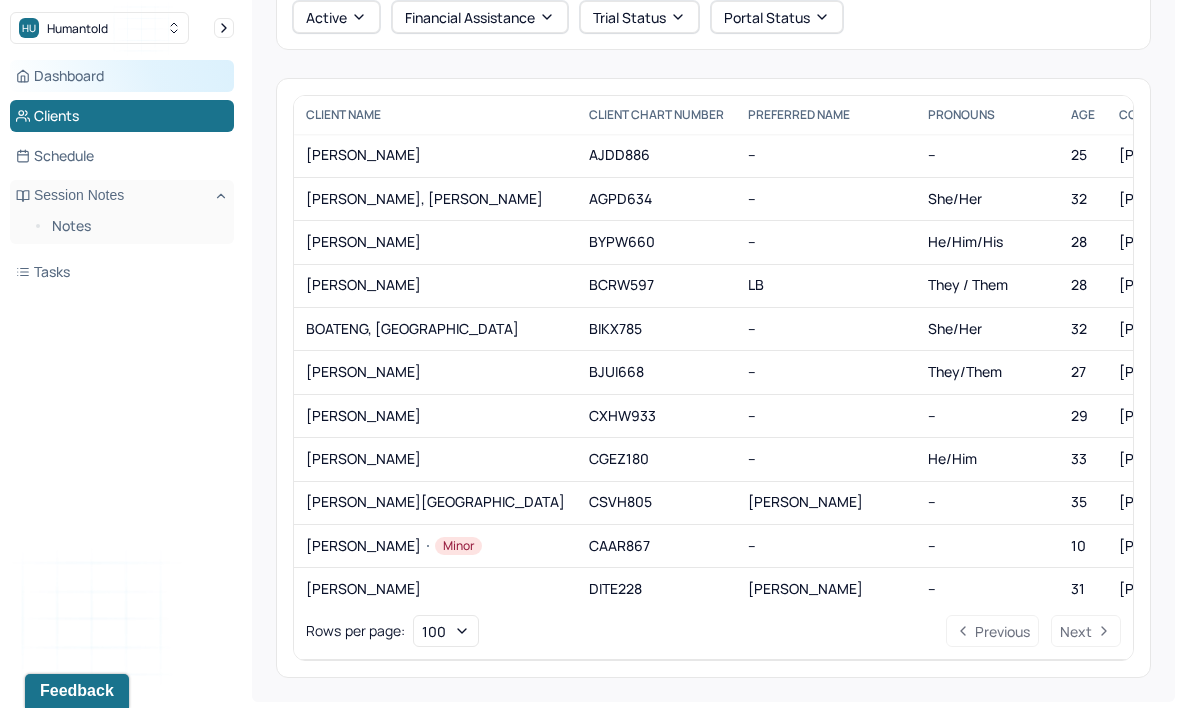 click on "Dashboard" at bounding box center (122, 76) 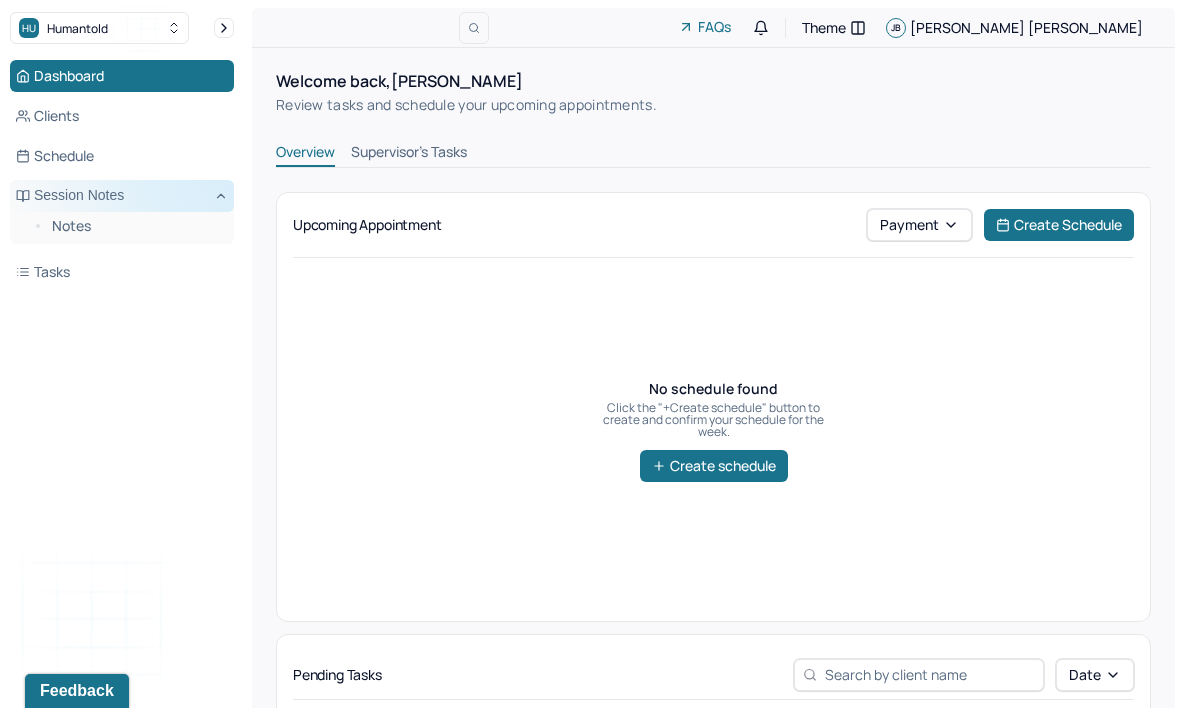 scroll, scrollTop: 0, scrollLeft: 0, axis: both 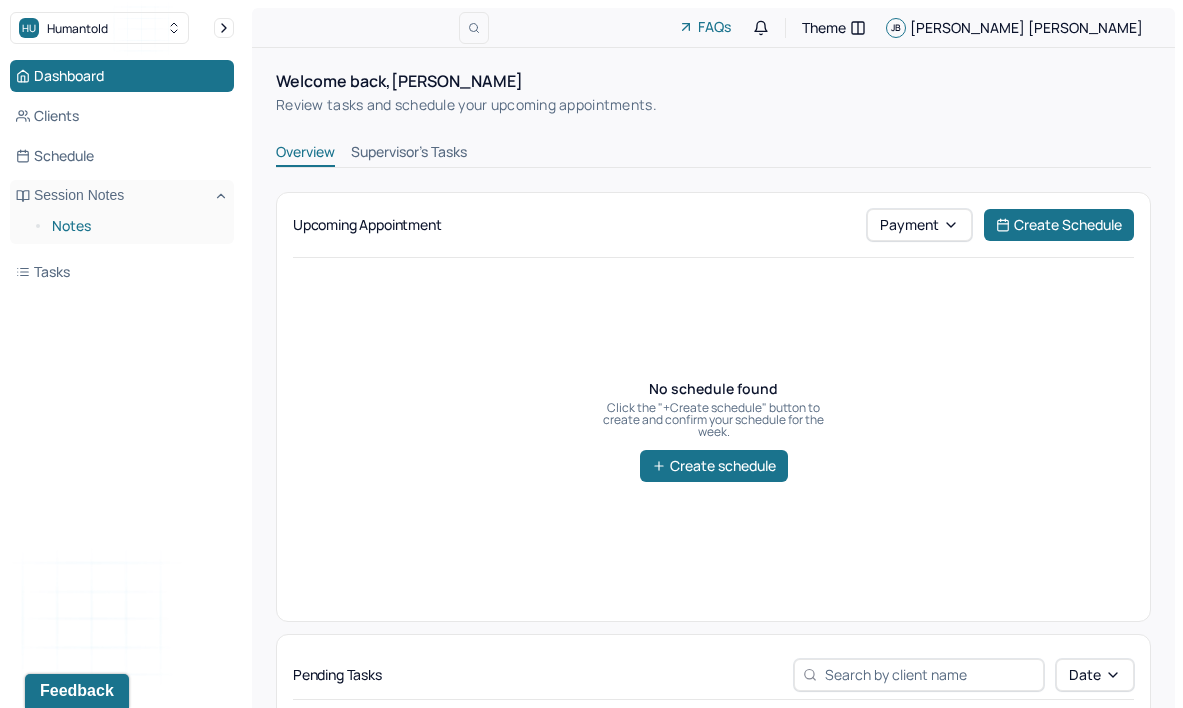click on "Notes" at bounding box center [135, 226] 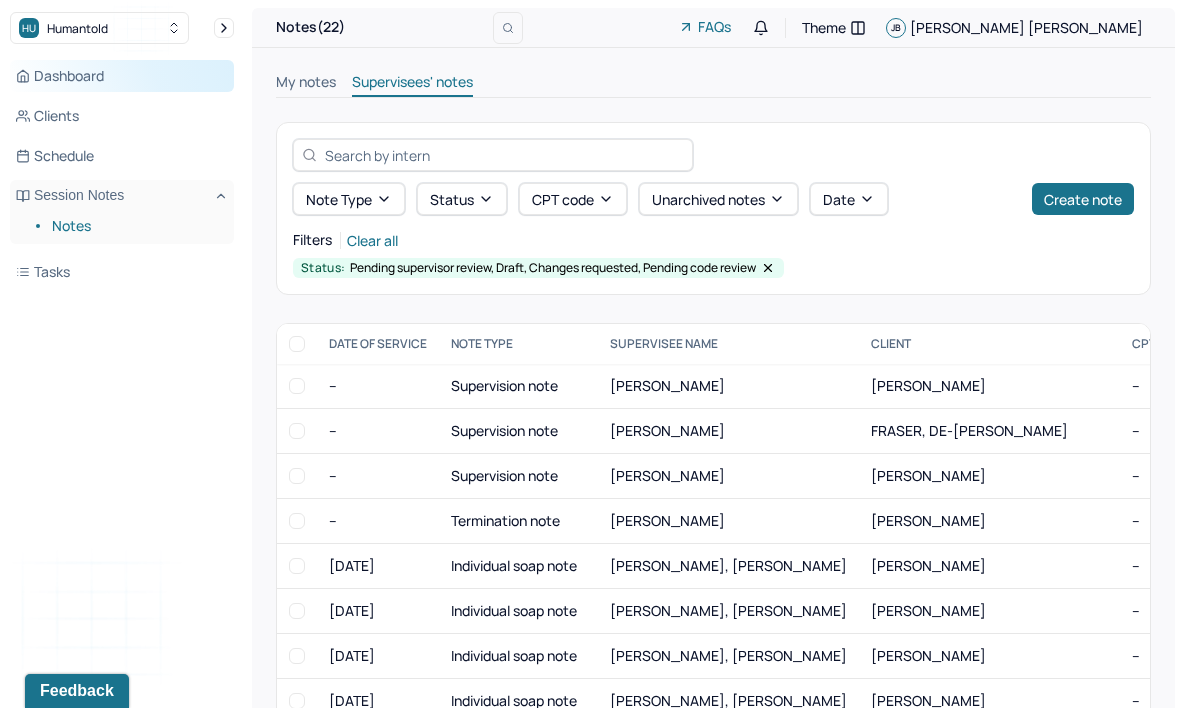 click on "Dashboard" at bounding box center (122, 76) 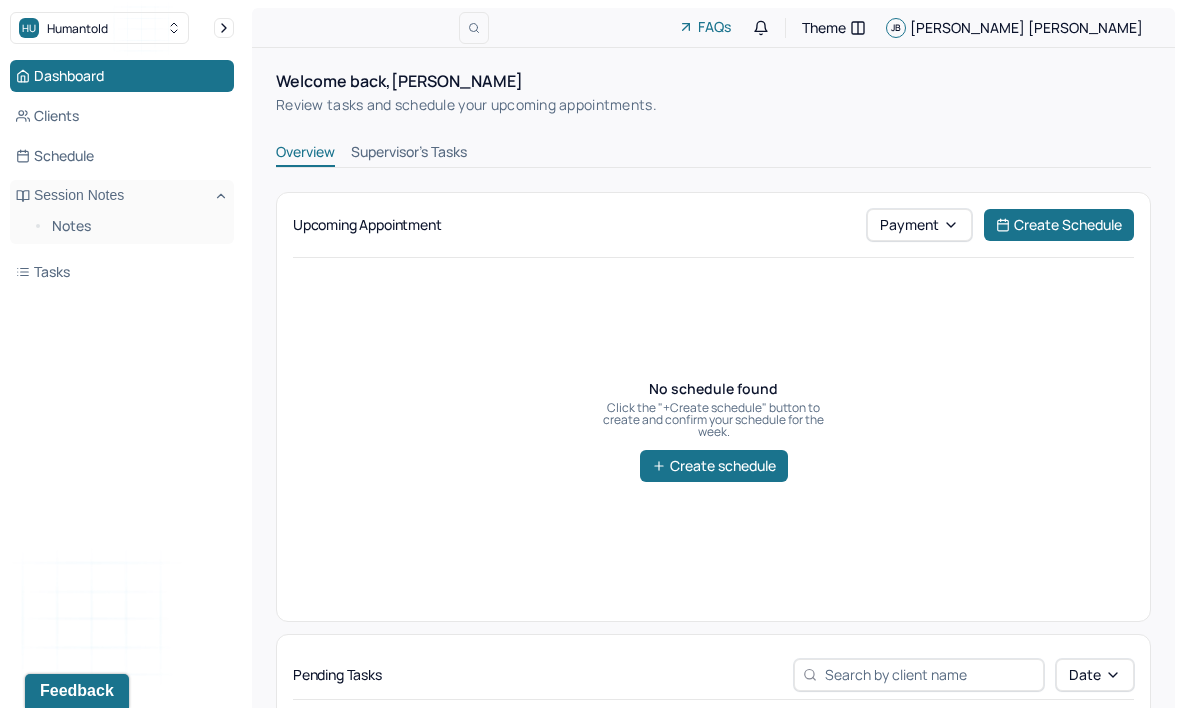 click on "Supervisor's Tasks" at bounding box center (409, 154) 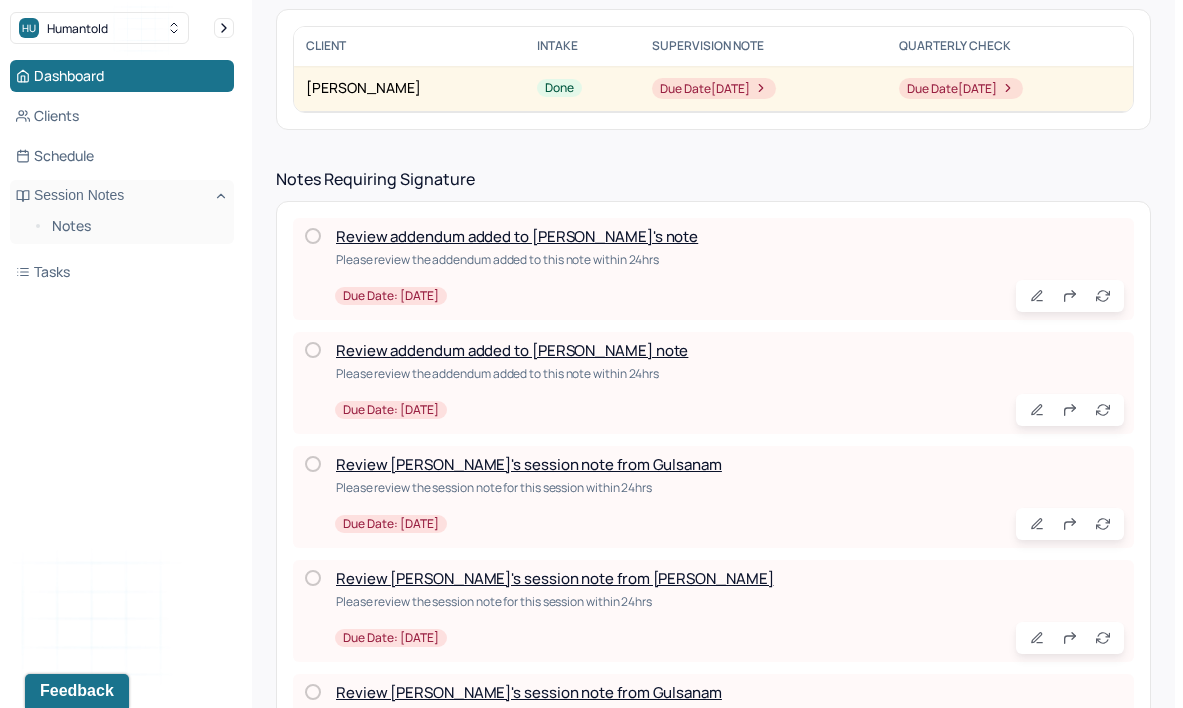 scroll, scrollTop: 308, scrollLeft: 0, axis: vertical 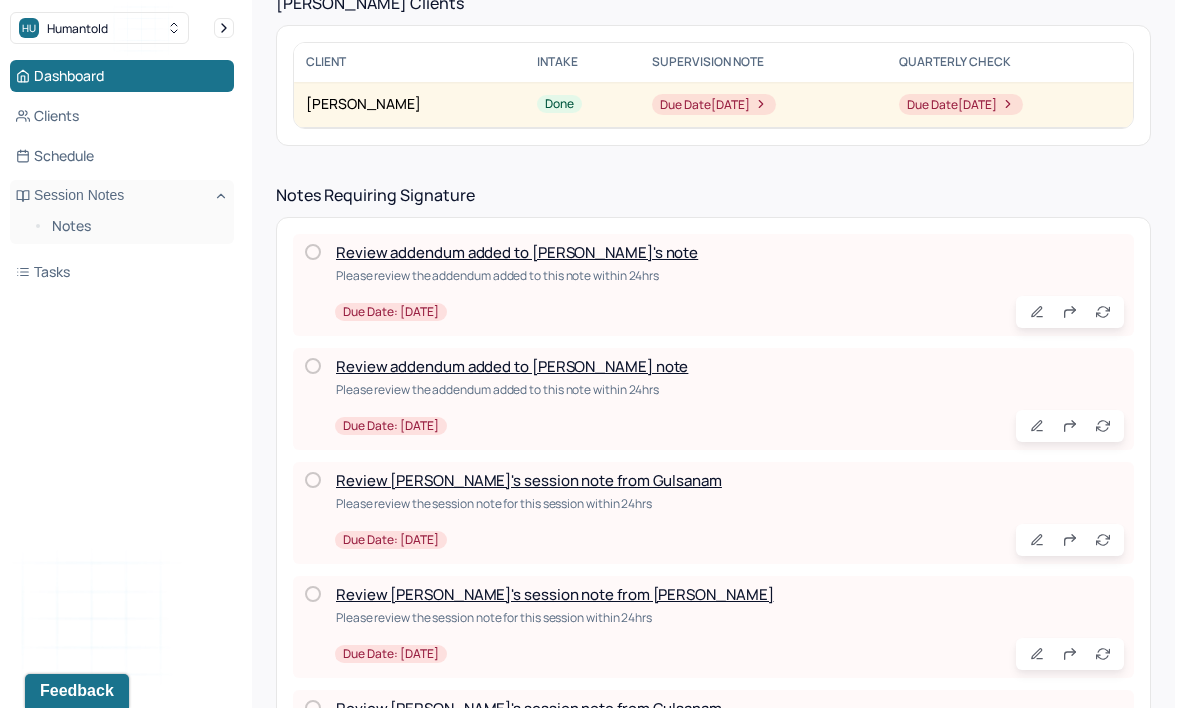 click on "Review addendum added to Luz's note" at bounding box center [517, 252] 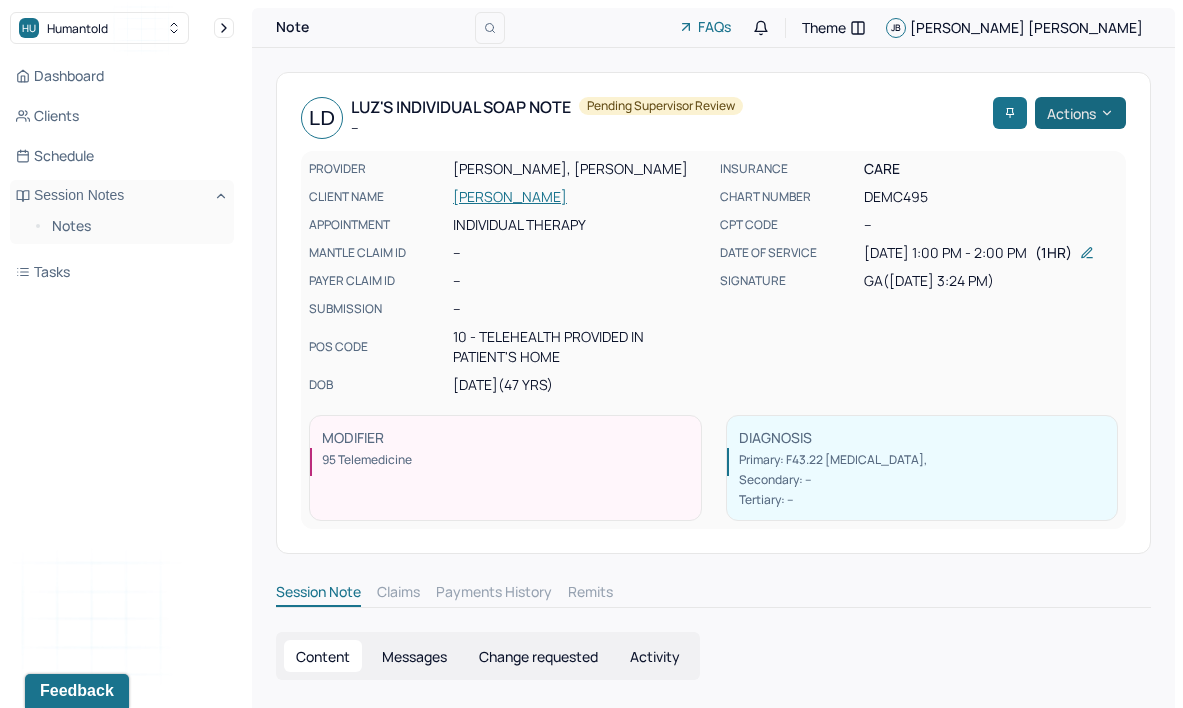 scroll, scrollTop: 0, scrollLeft: 0, axis: both 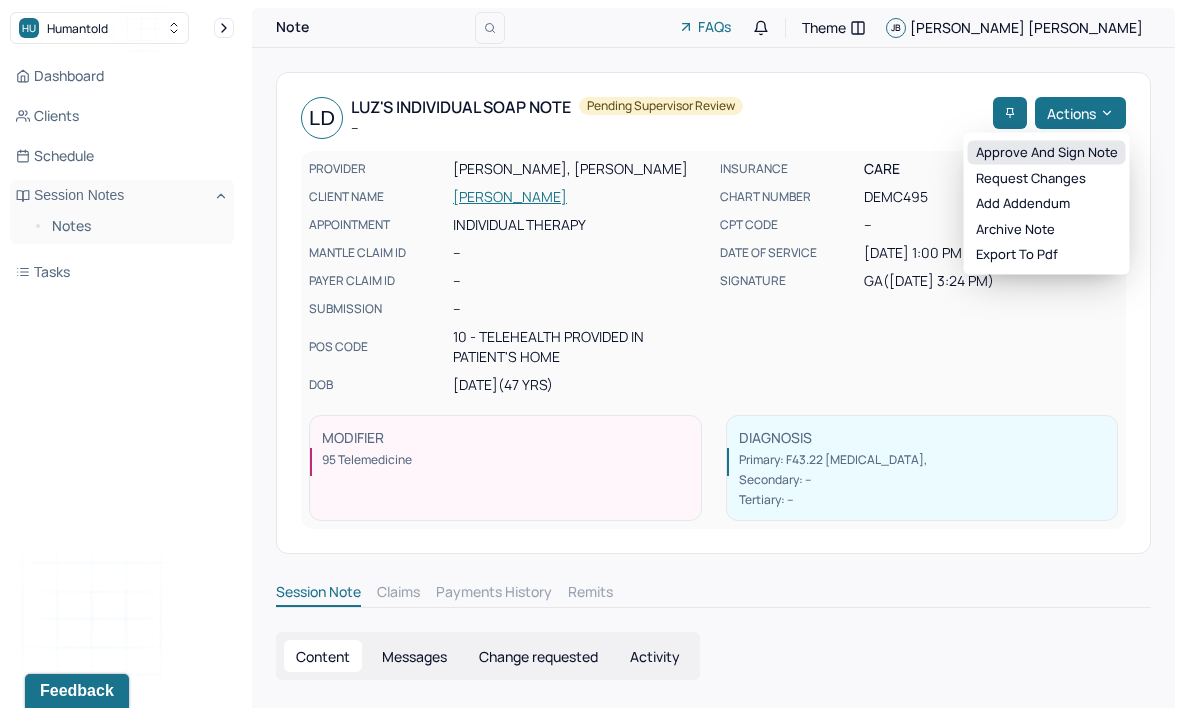 click on "Approve and sign note" at bounding box center [1047, 153] 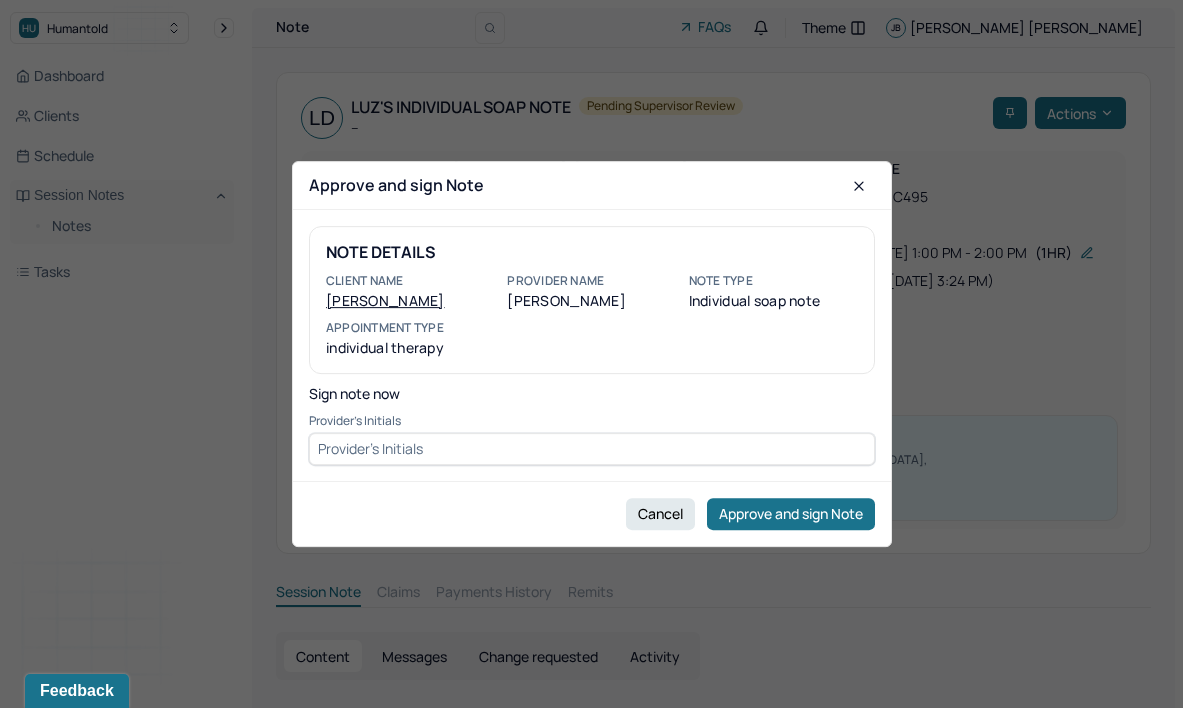 click at bounding box center [592, 449] 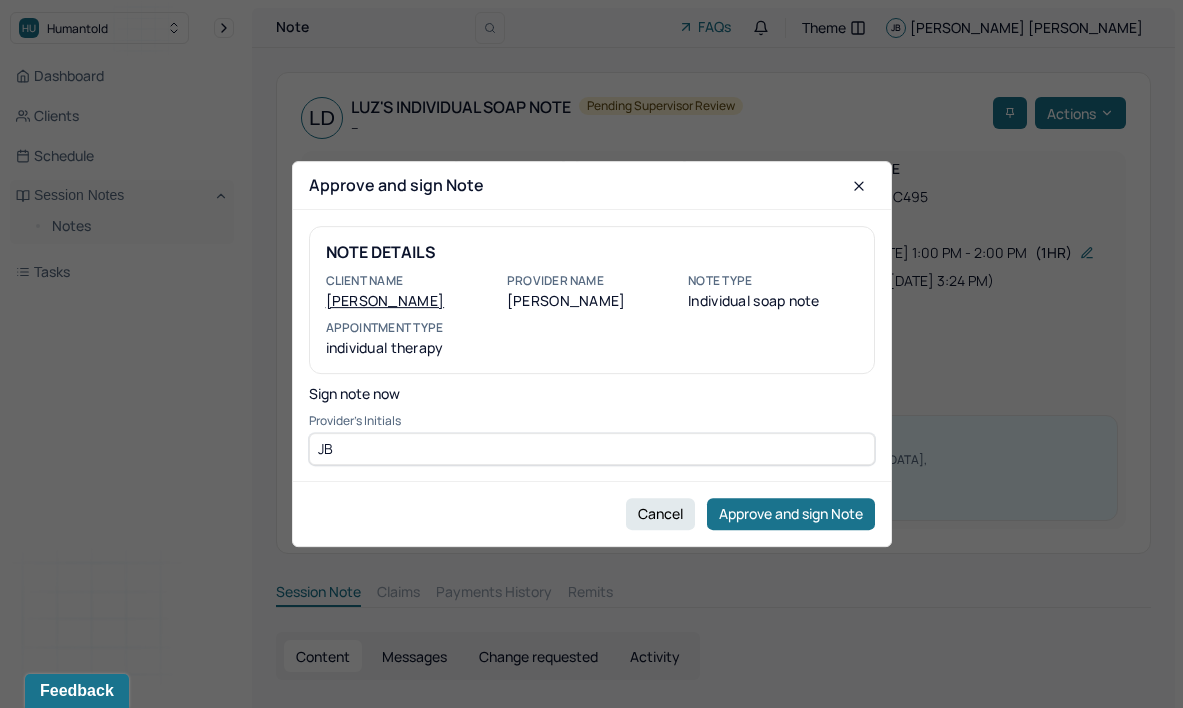 type on "JB" 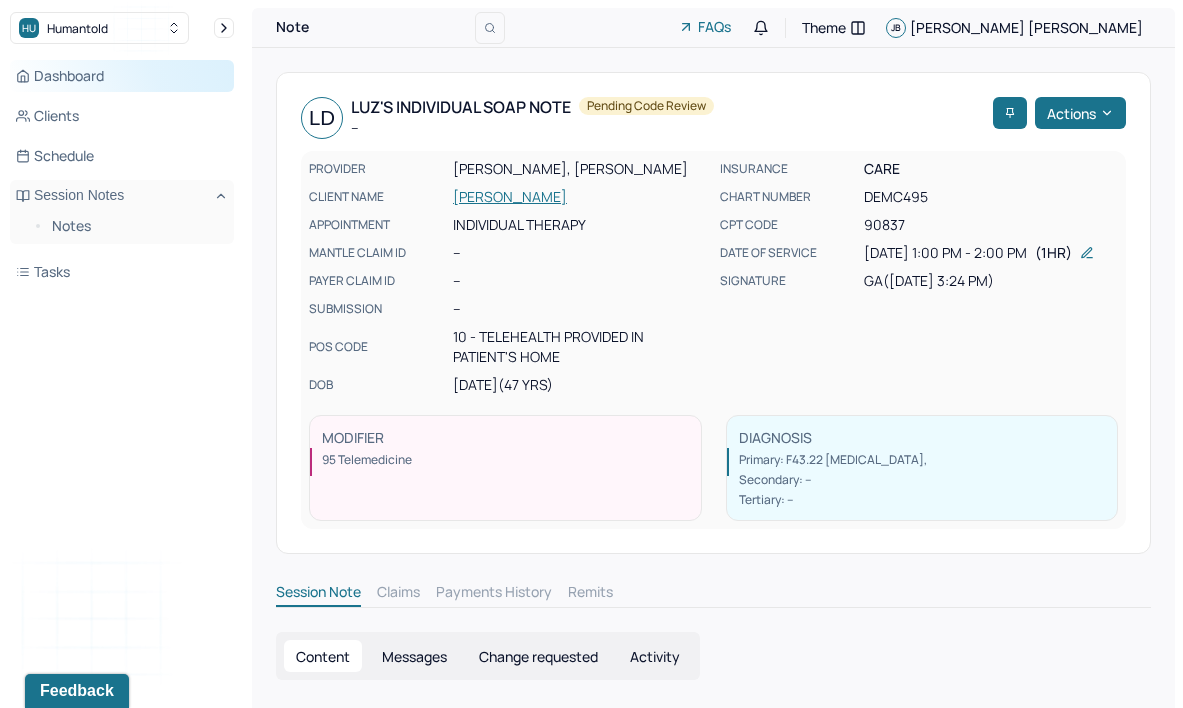 click on "Dashboard" at bounding box center [122, 76] 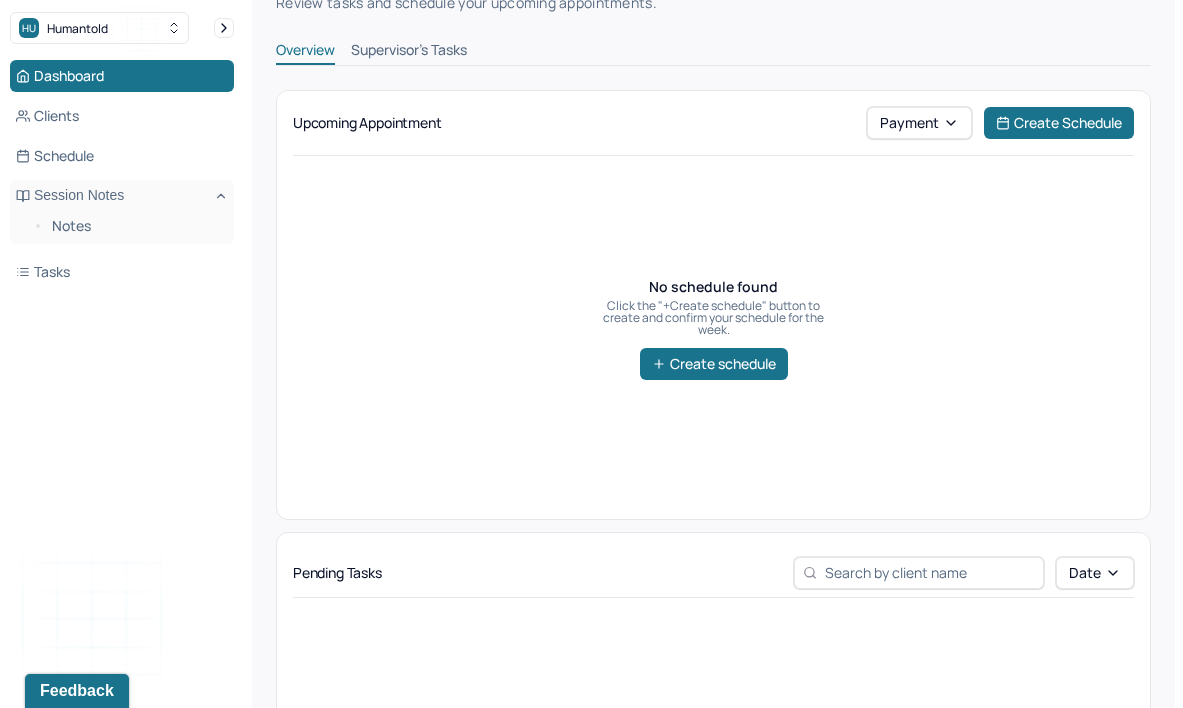 scroll, scrollTop: 106, scrollLeft: 0, axis: vertical 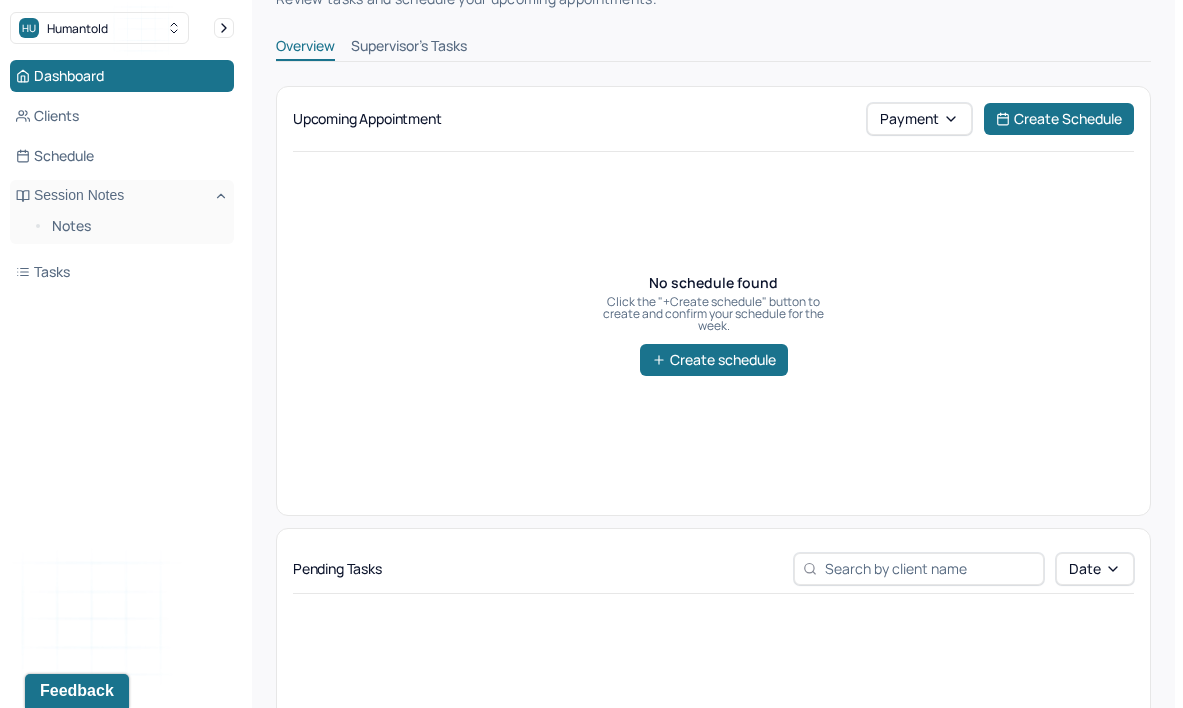 click on "Supervisor's Tasks" at bounding box center (409, 48) 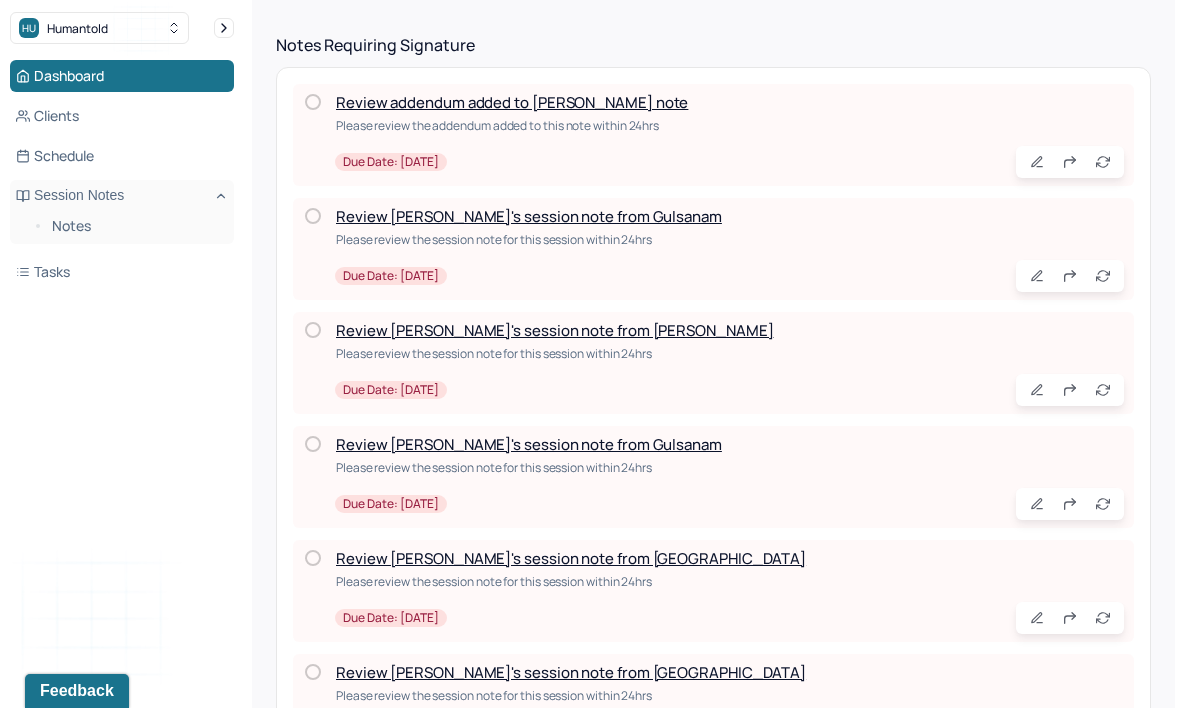 scroll, scrollTop: 77, scrollLeft: 0, axis: vertical 